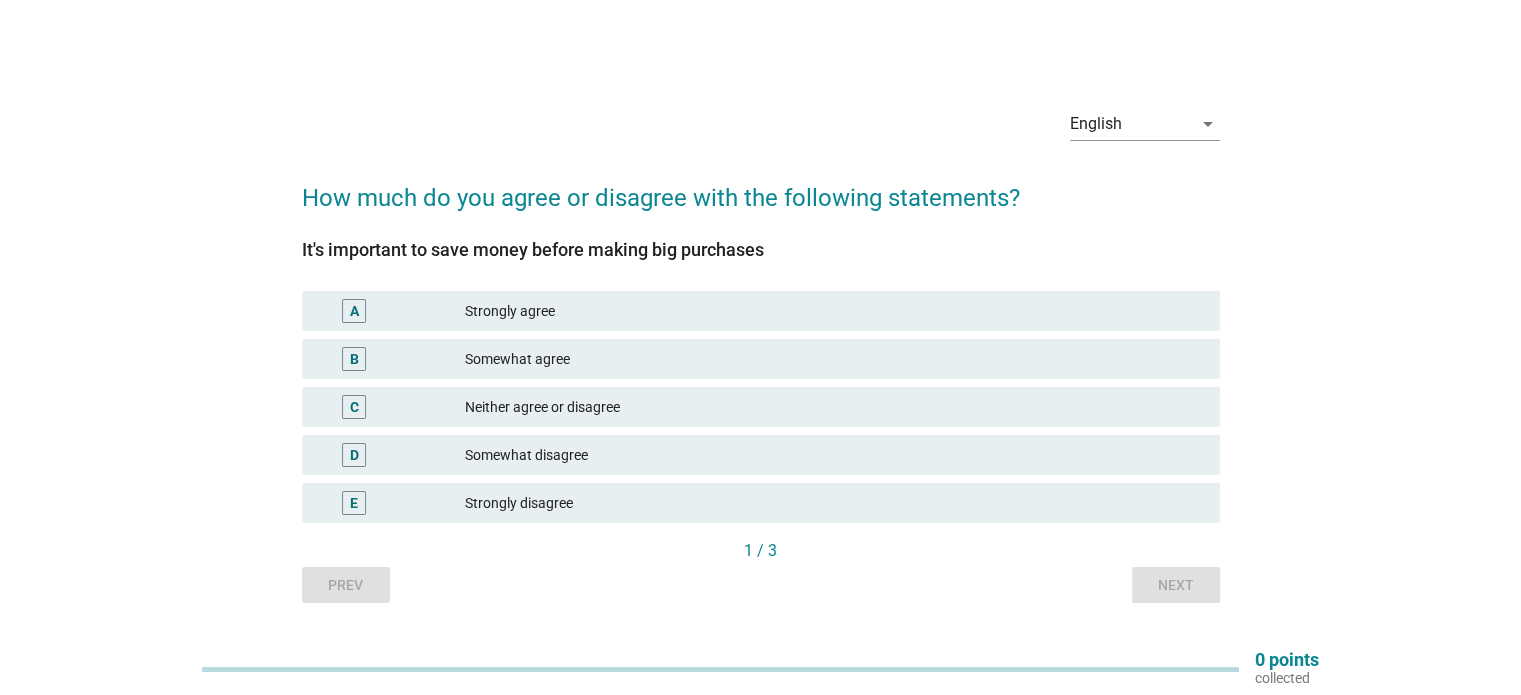 scroll, scrollTop: 52, scrollLeft: 0, axis: vertical 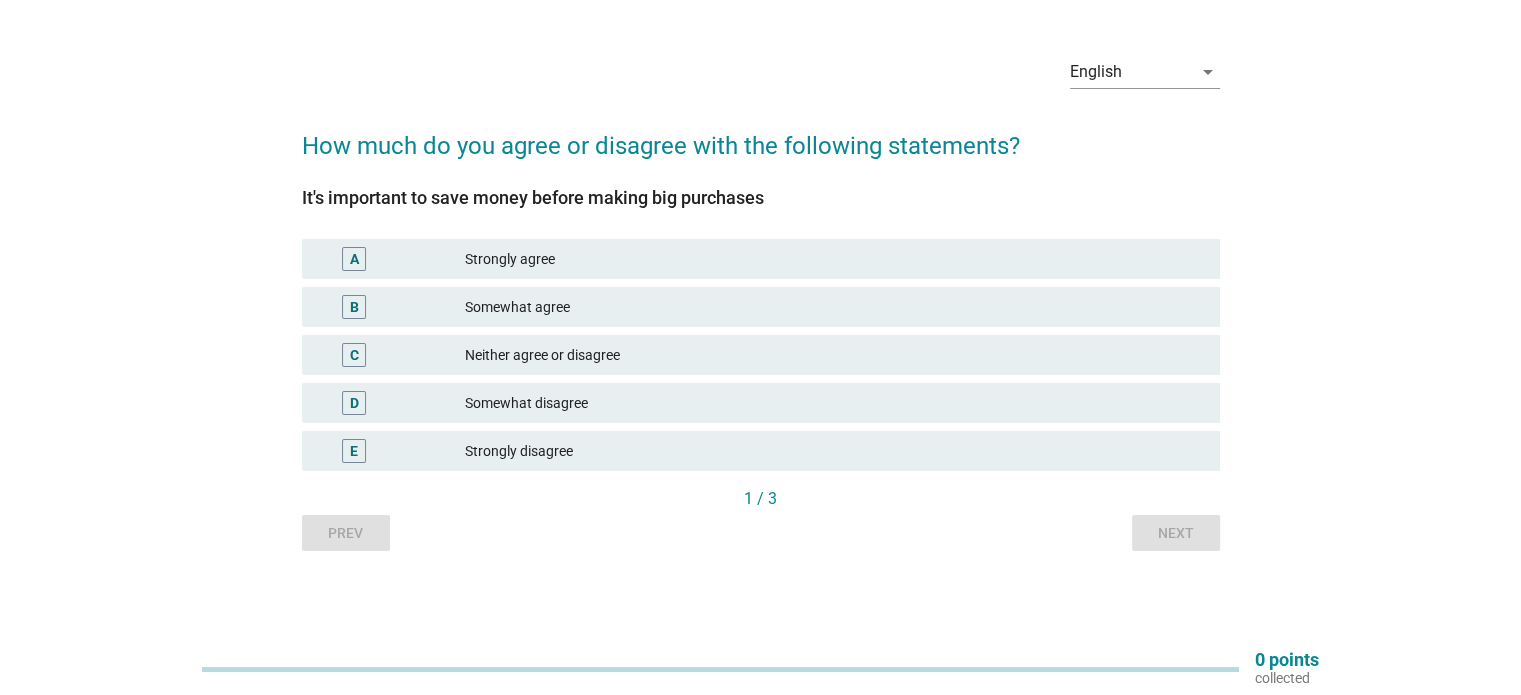 click on "A" at bounding box center (354, 259) 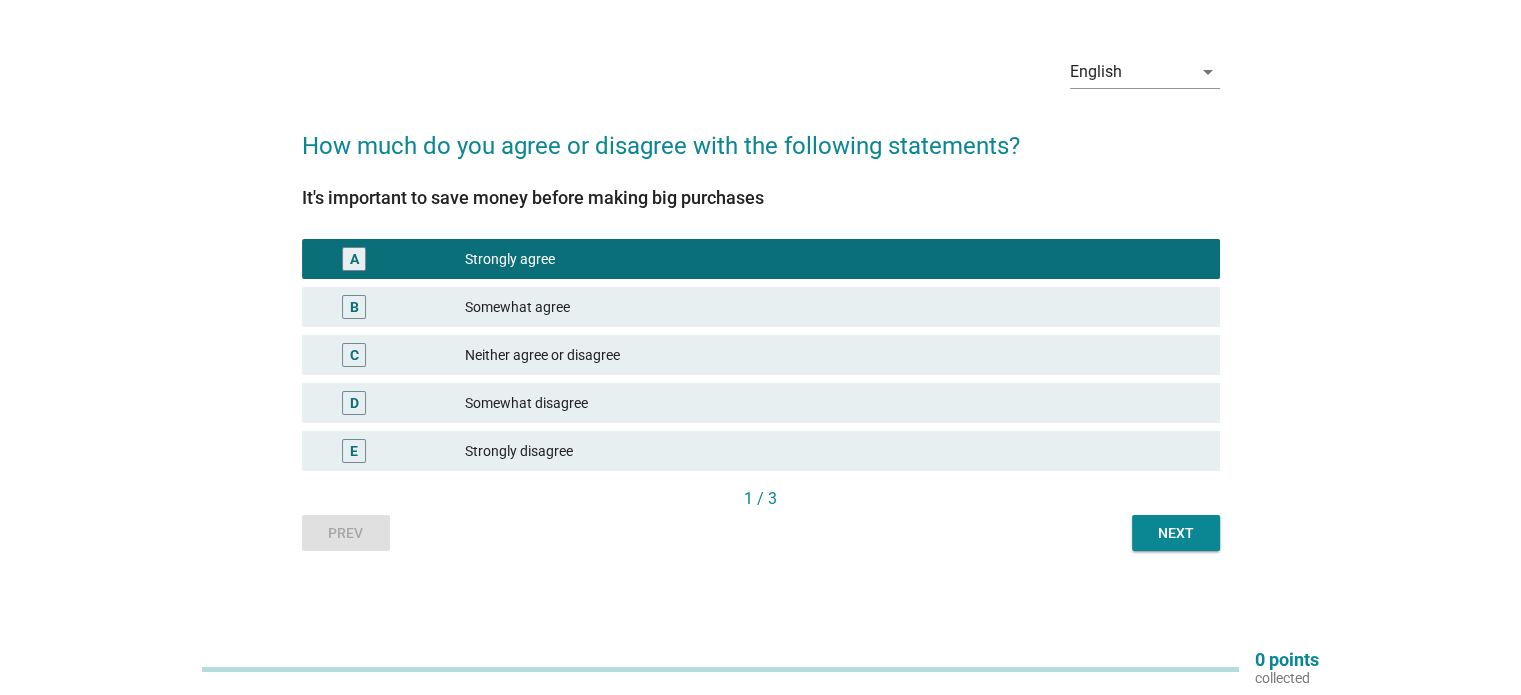 click on "Next" at bounding box center (1176, 533) 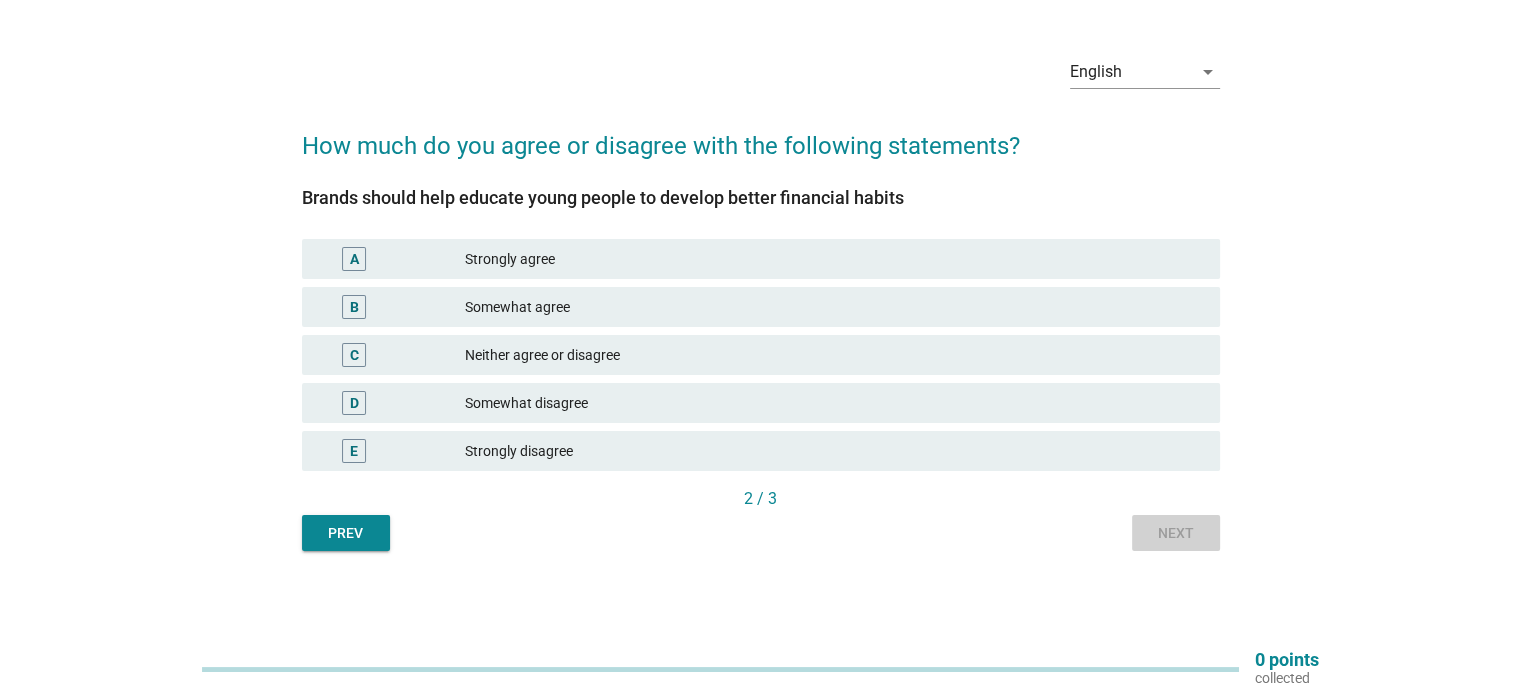 scroll, scrollTop: 0, scrollLeft: 0, axis: both 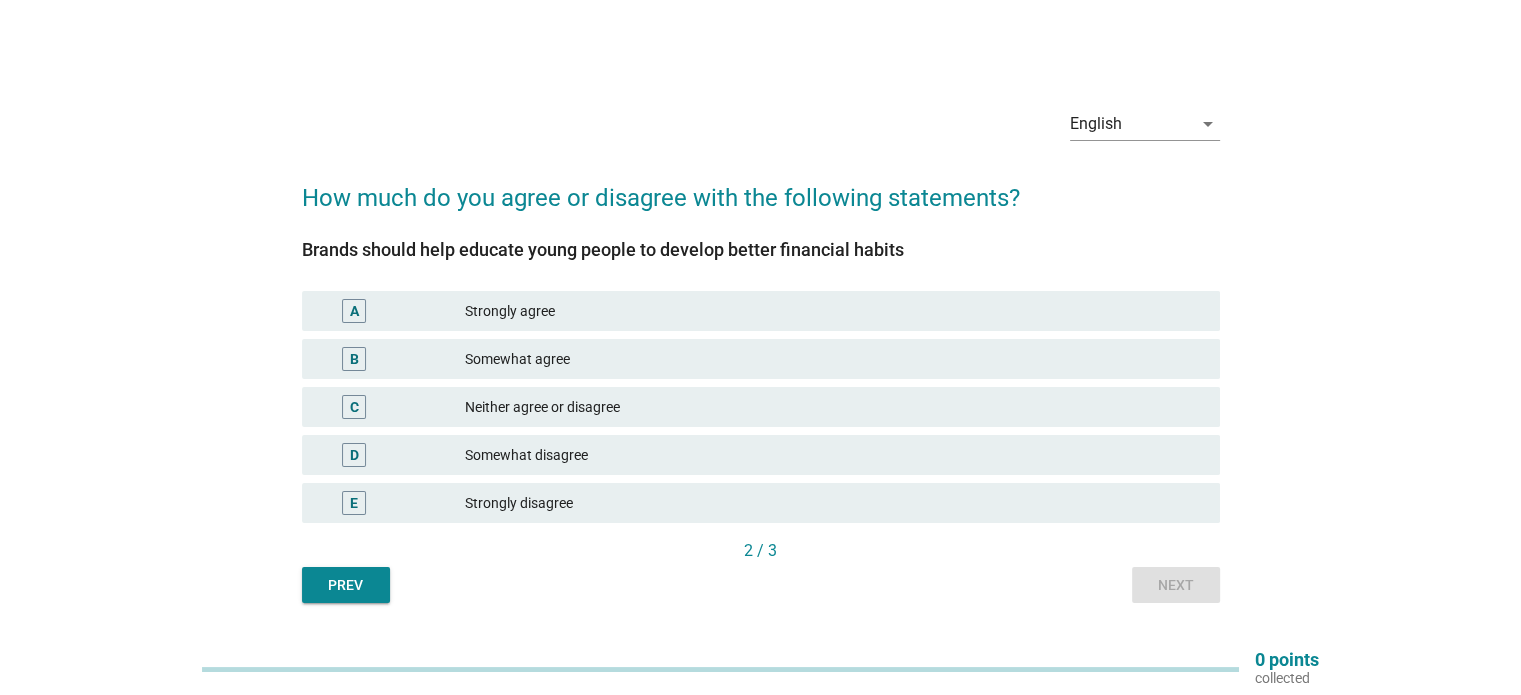 click on "A" at bounding box center [354, 311] 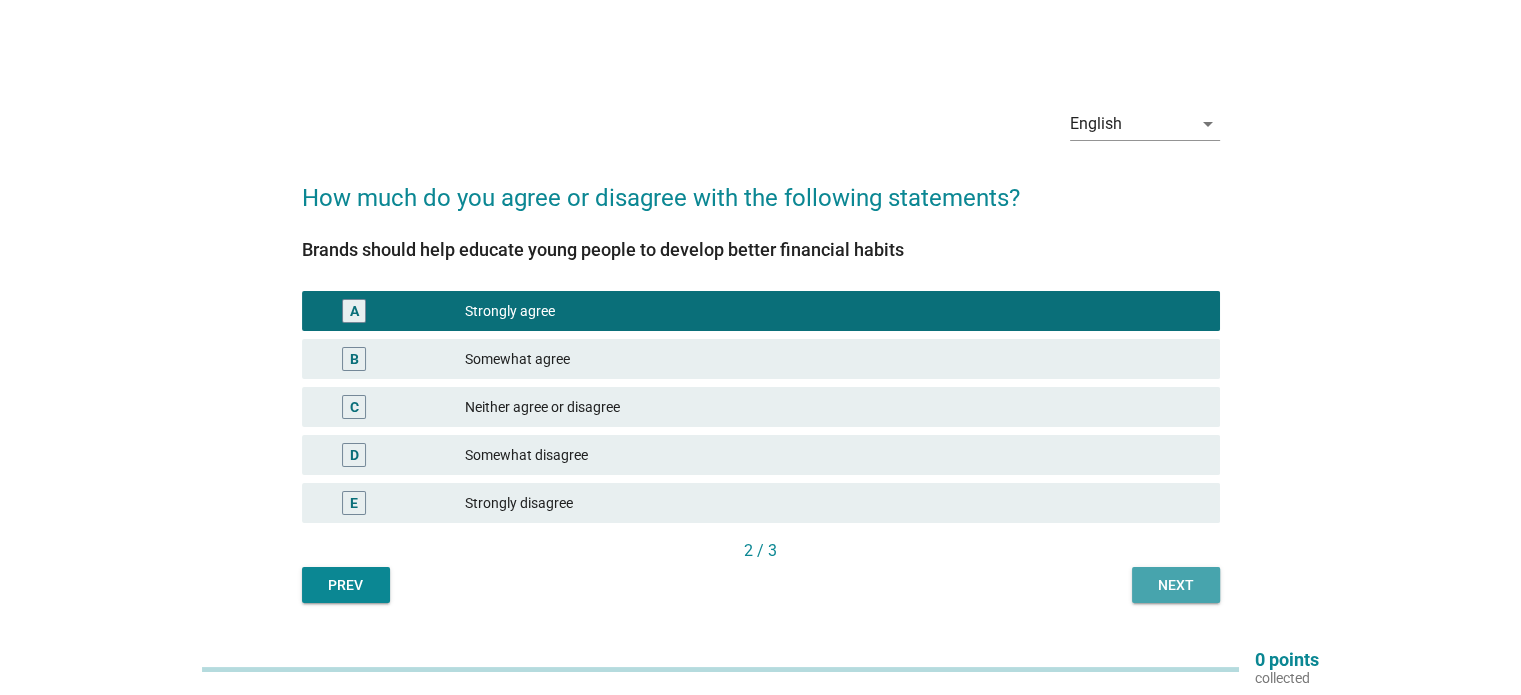 click on "Next" at bounding box center [1176, 585] 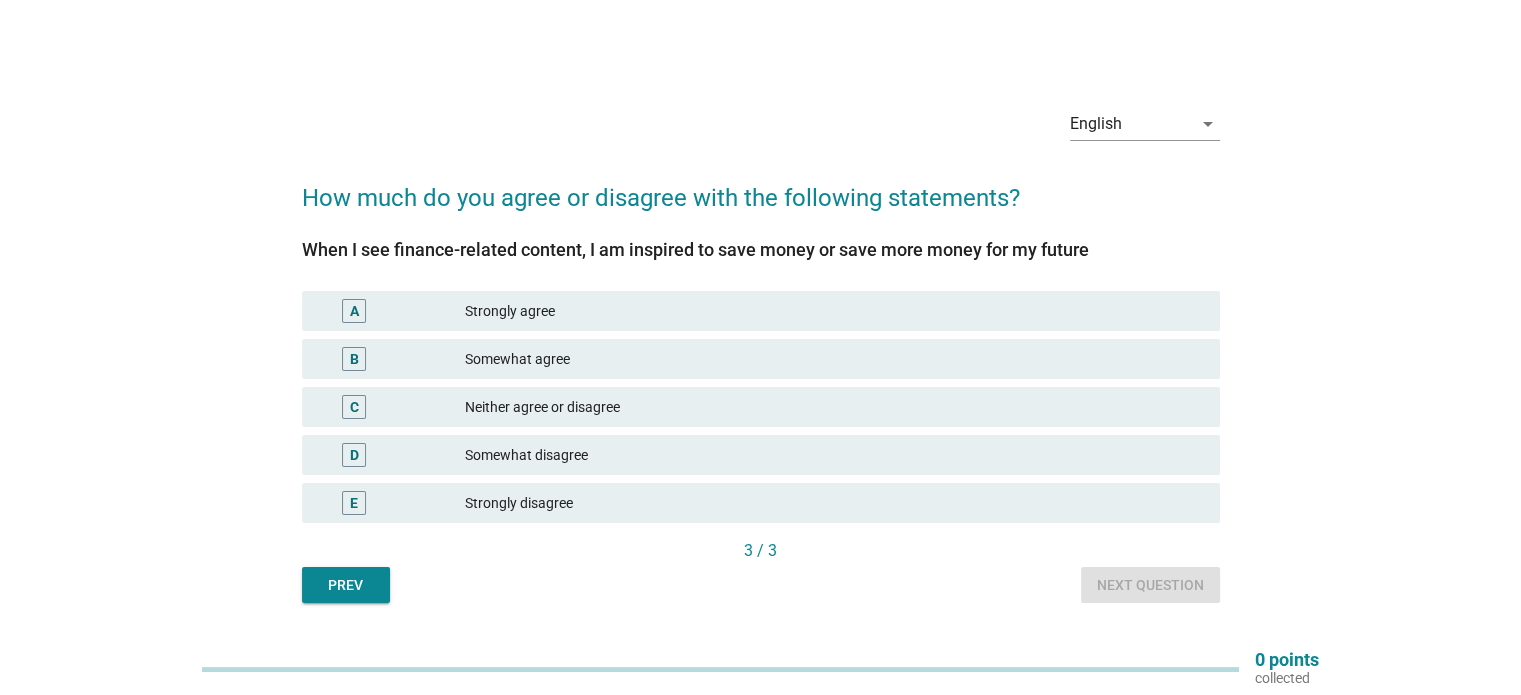 click on "B" at bounding box center (354, 359) 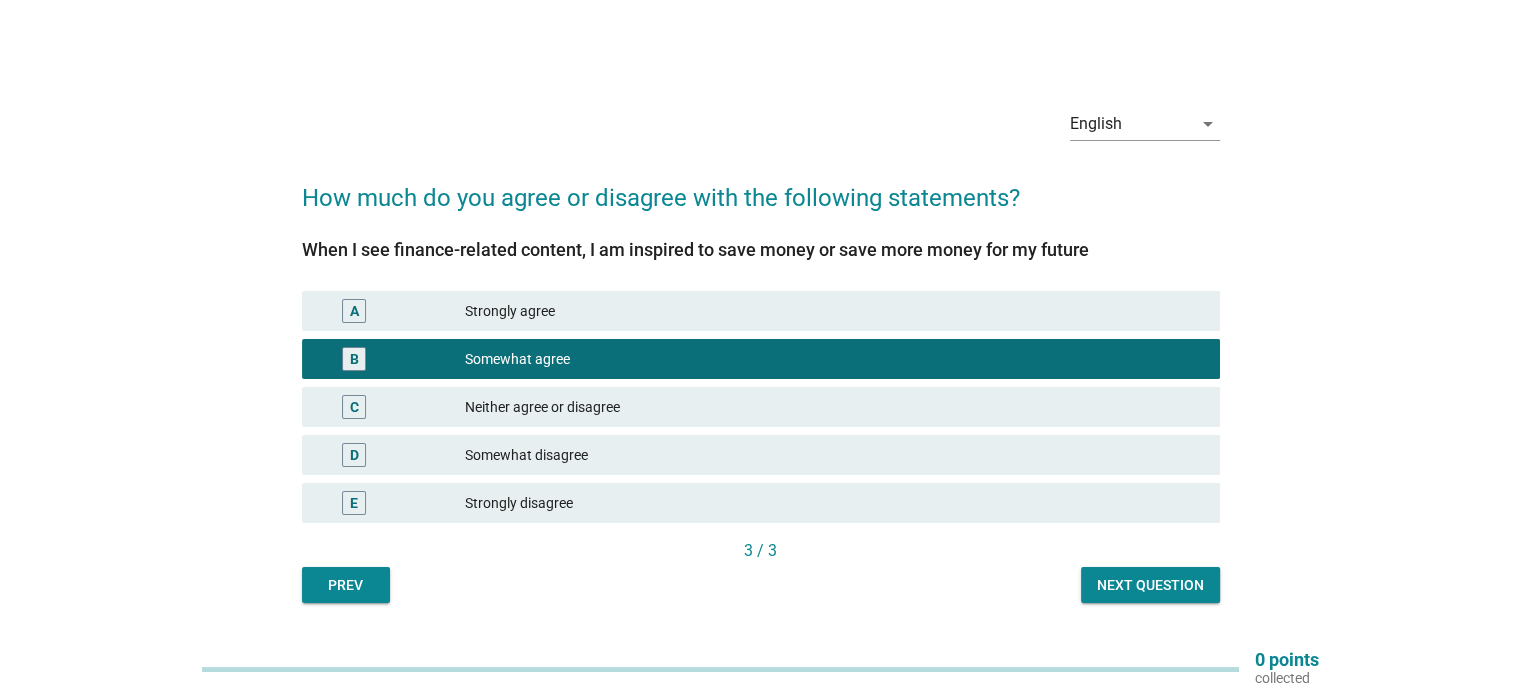 click on "Next question" at bounding box center (1150, 585) 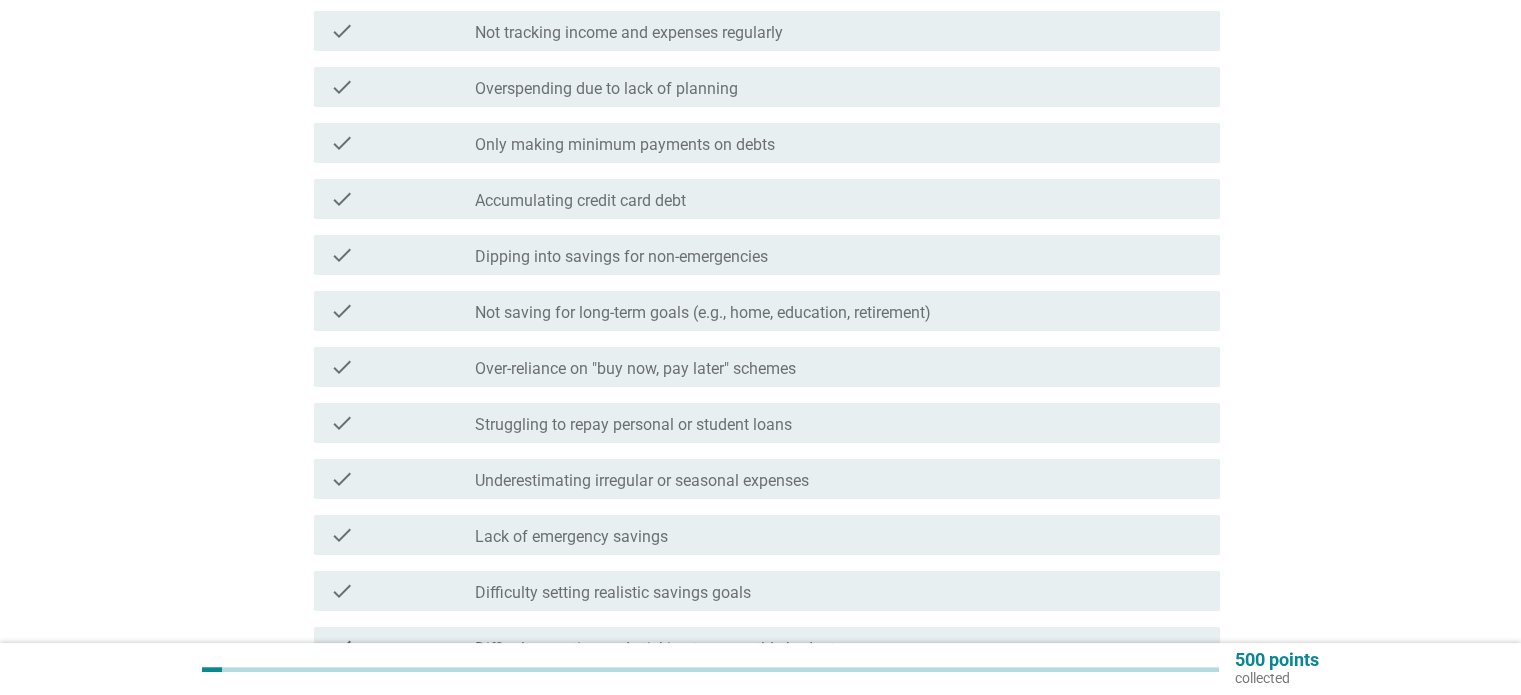 scroll, scrollTop: 400, scrollLeft: 0, axis: vertical 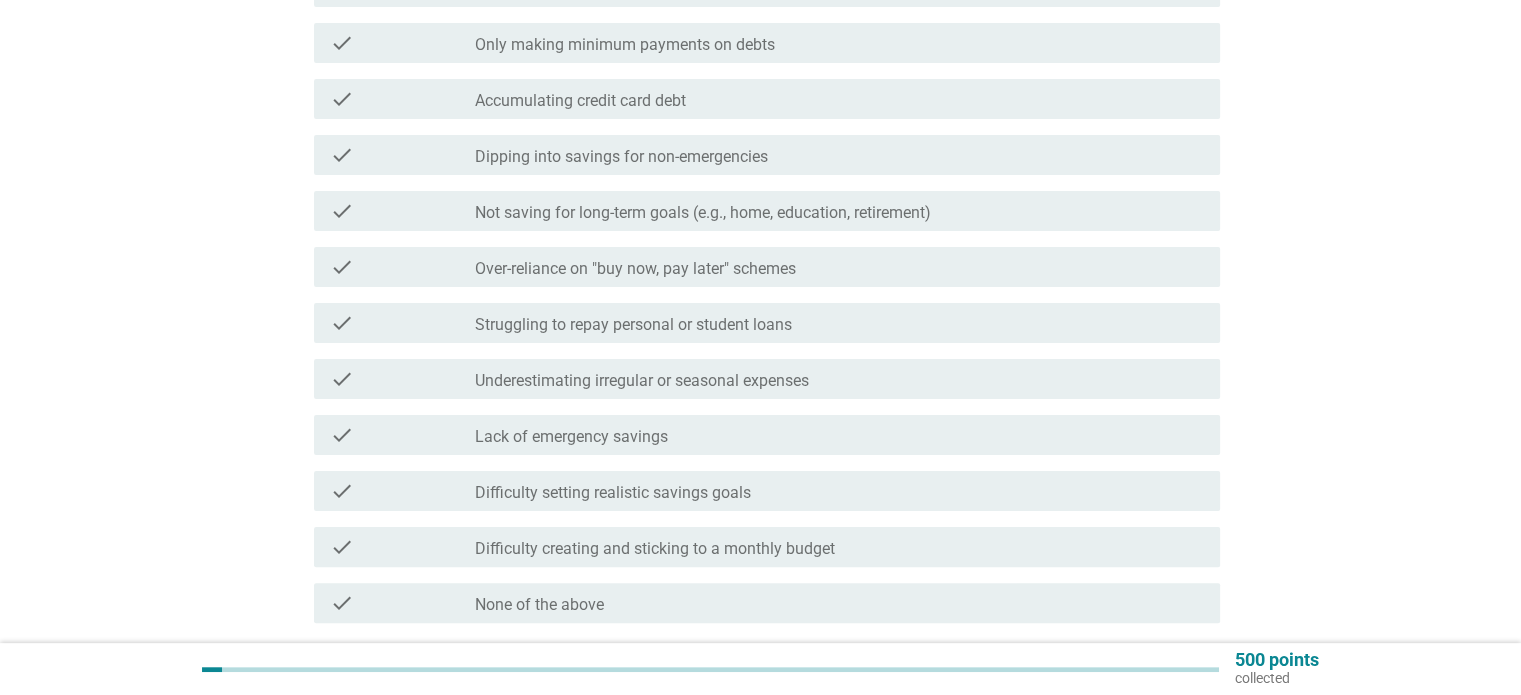 click on "Not saving for long-term goals (e.g., home, education, retirement)" at bounding box center (703, 213) 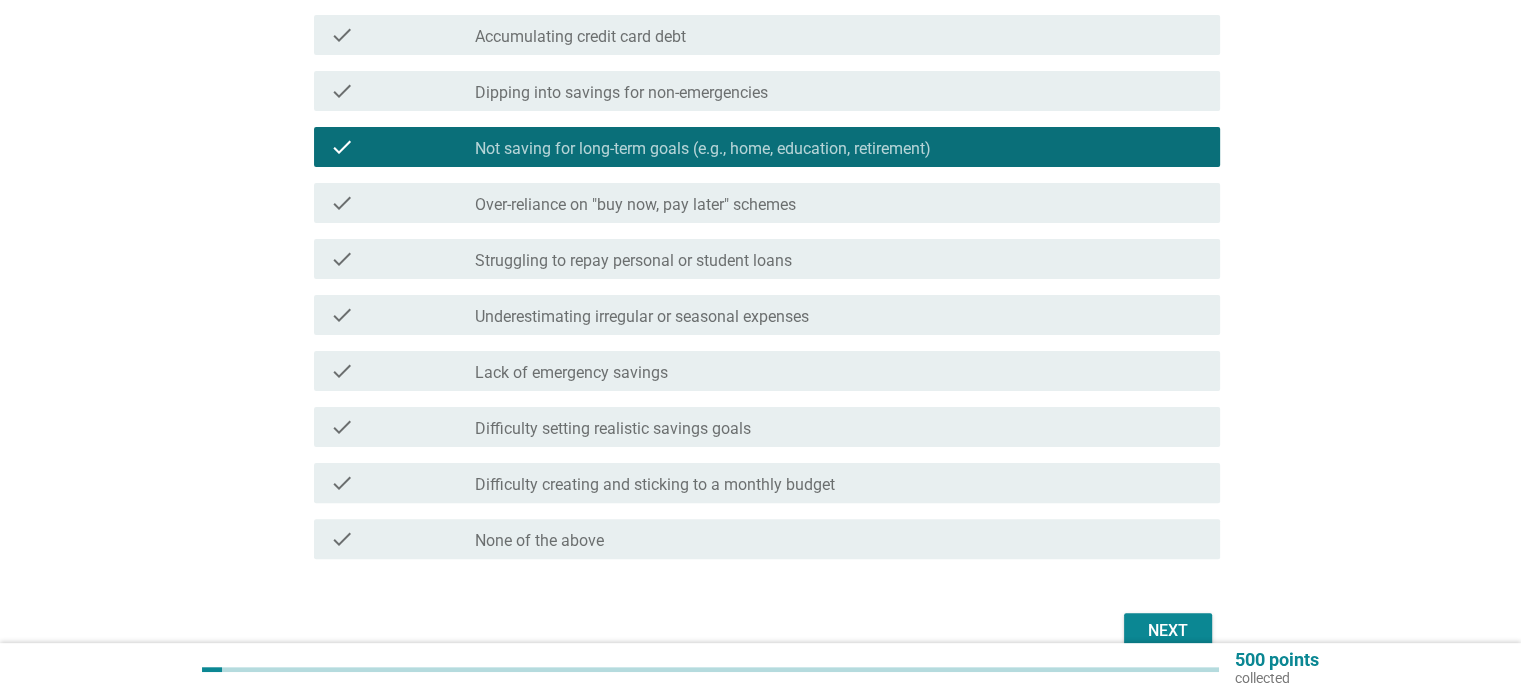 scroll, scrollTop: 500, scrollLeft: 0, axis: vertical 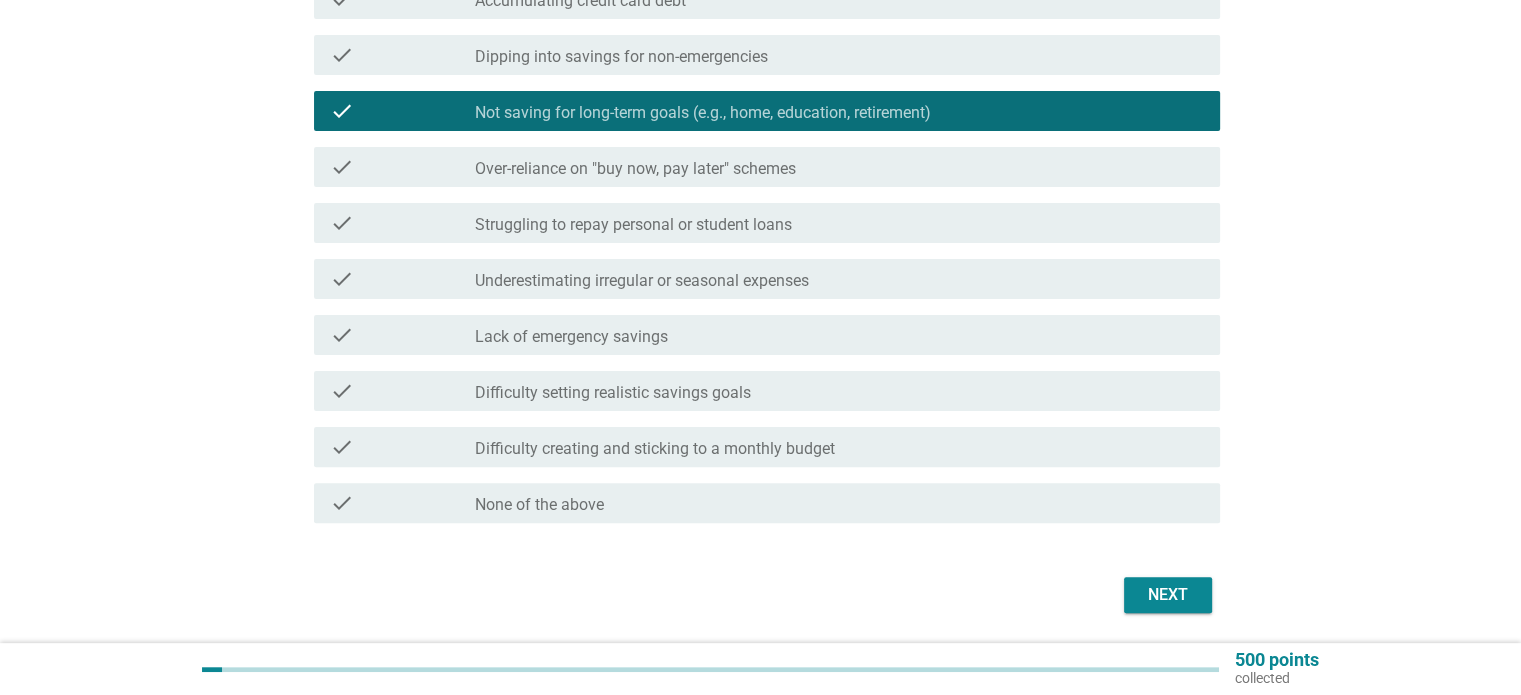 click on "Underestimating irregular or seasonal expenses" at bounding box center [642, 281] 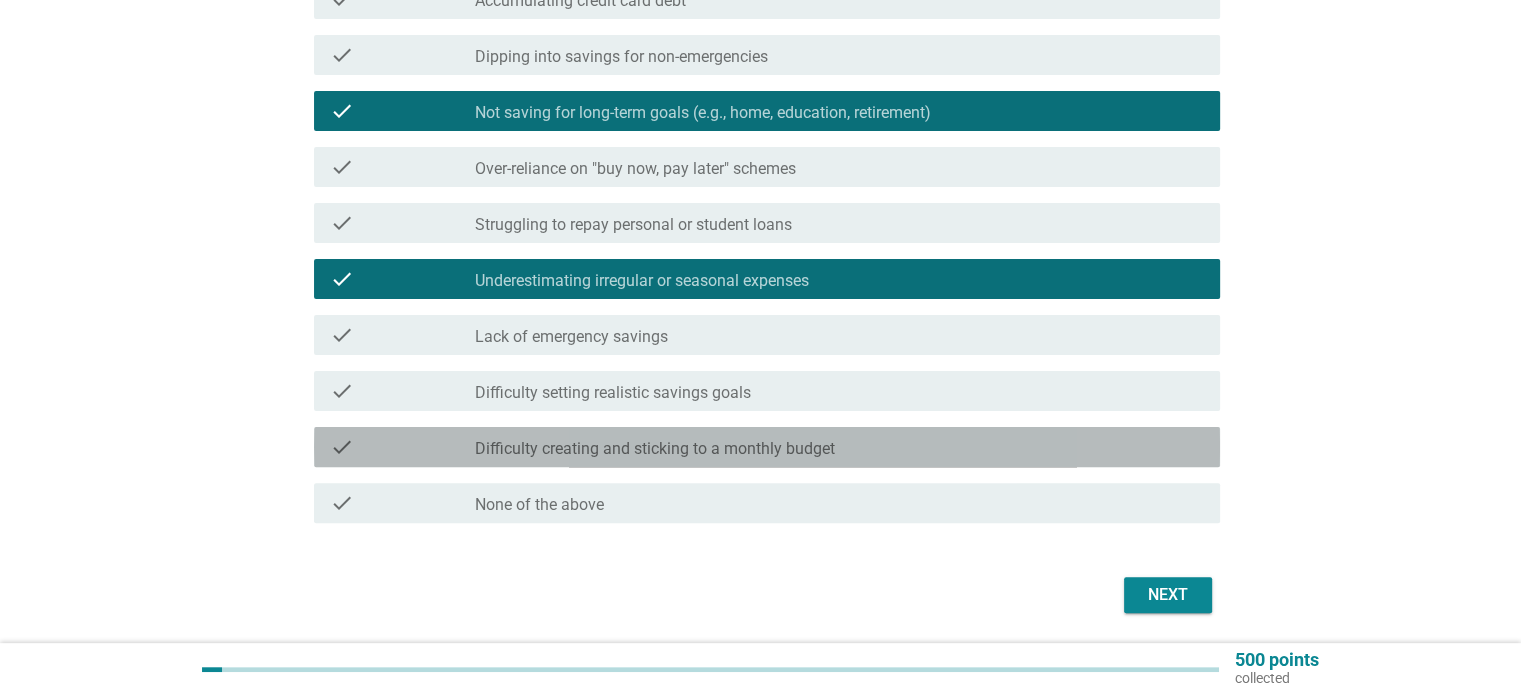 click on "Difficulty creating and sticking to a monthly budget" at bounding box center (655, 449) 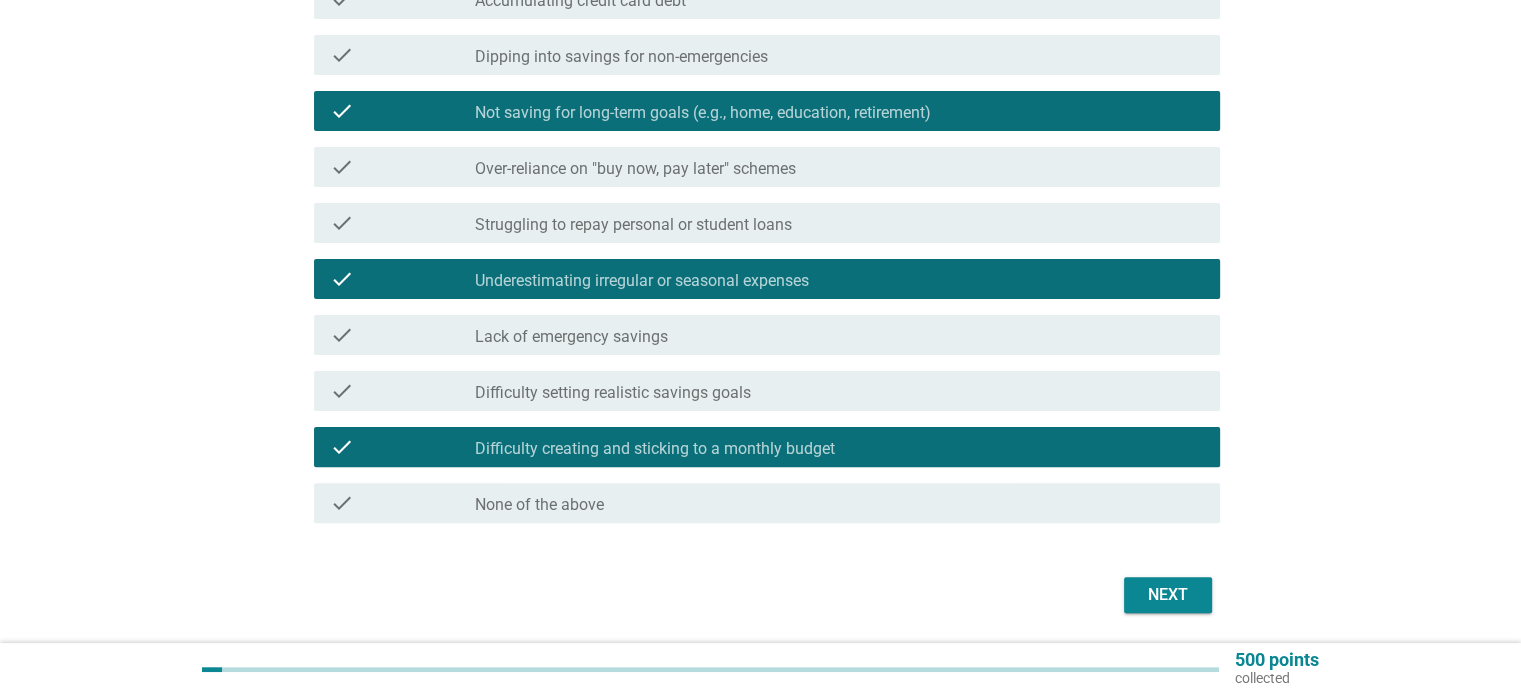 click on "Next" at bounding box center [1168, 595] 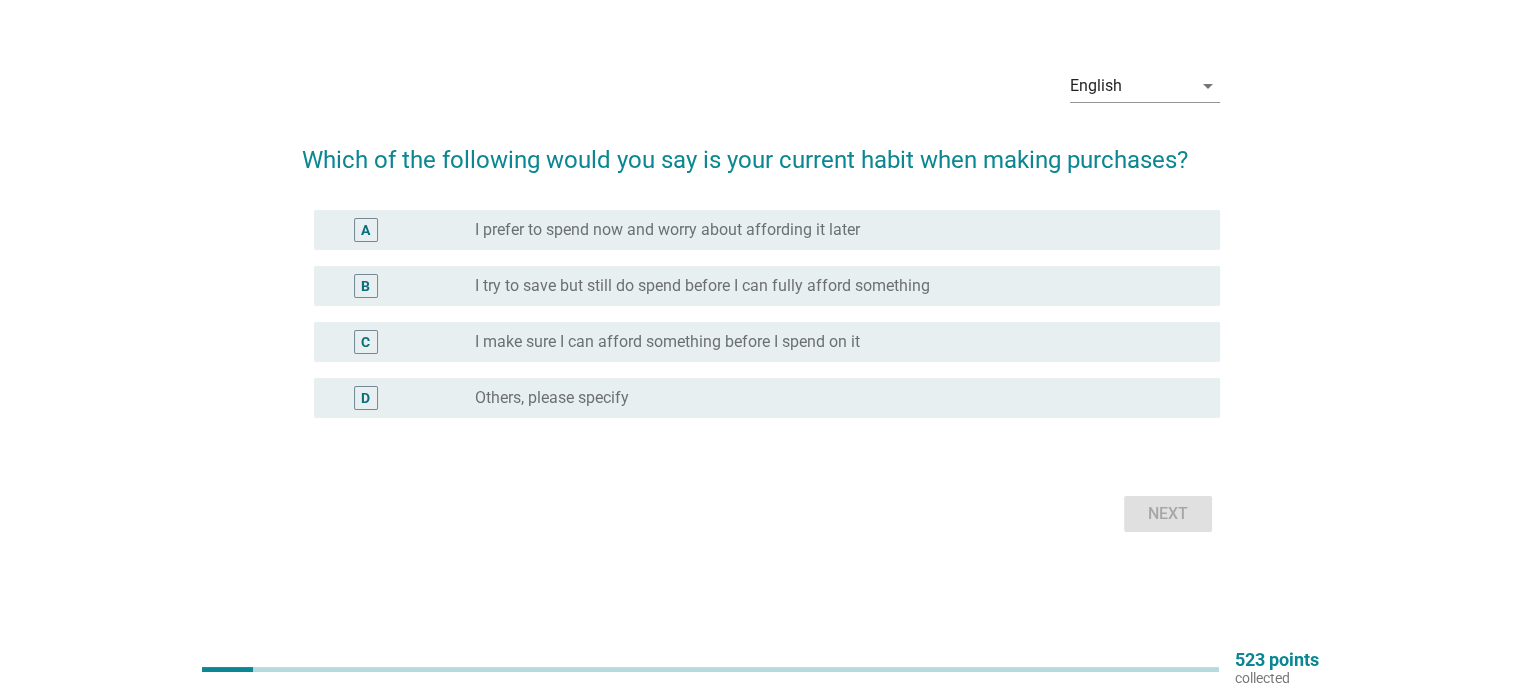 scroll, scrollTop: 0, scrollLeft: 0, axis: both 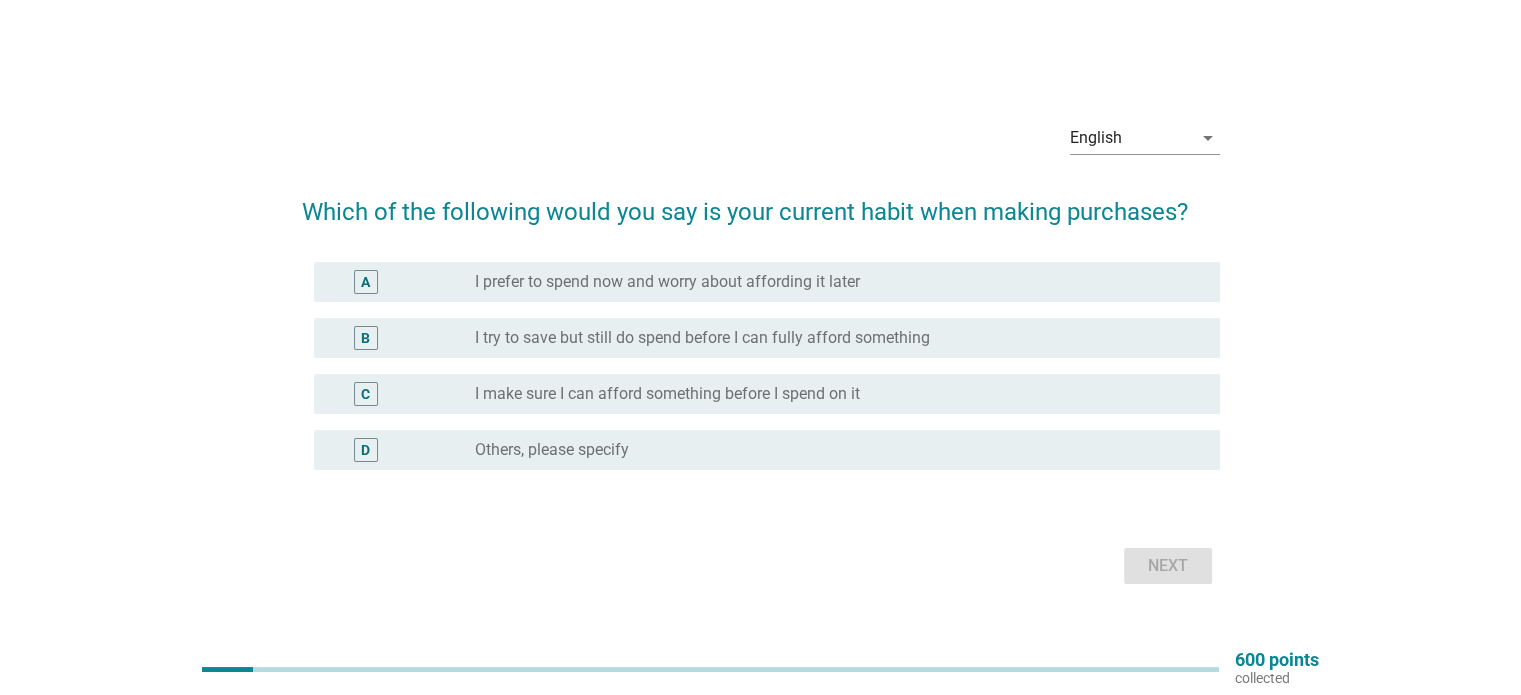 click on "I try to save but still do spend before I can fully afford something" at bounding box center [702, 338] 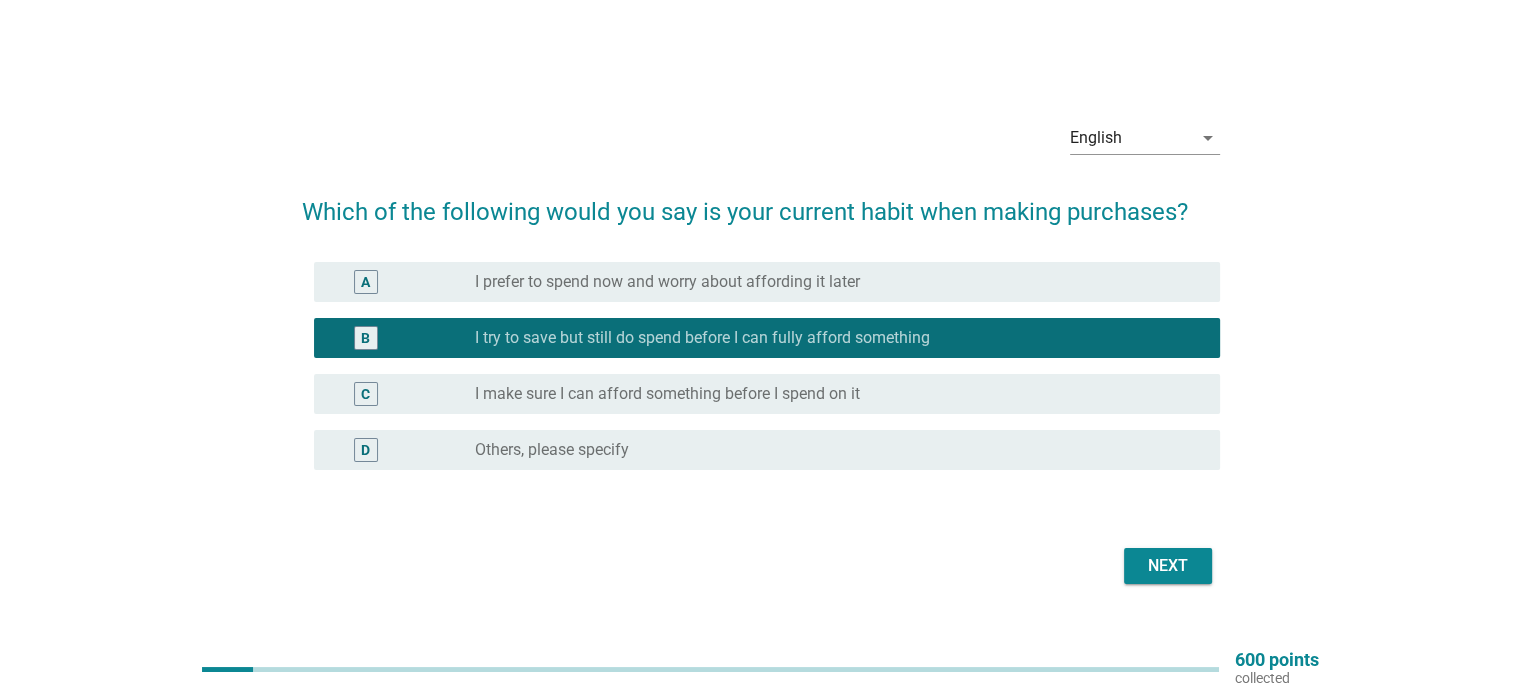 click on "Next" at bounding box center (1168, 566) 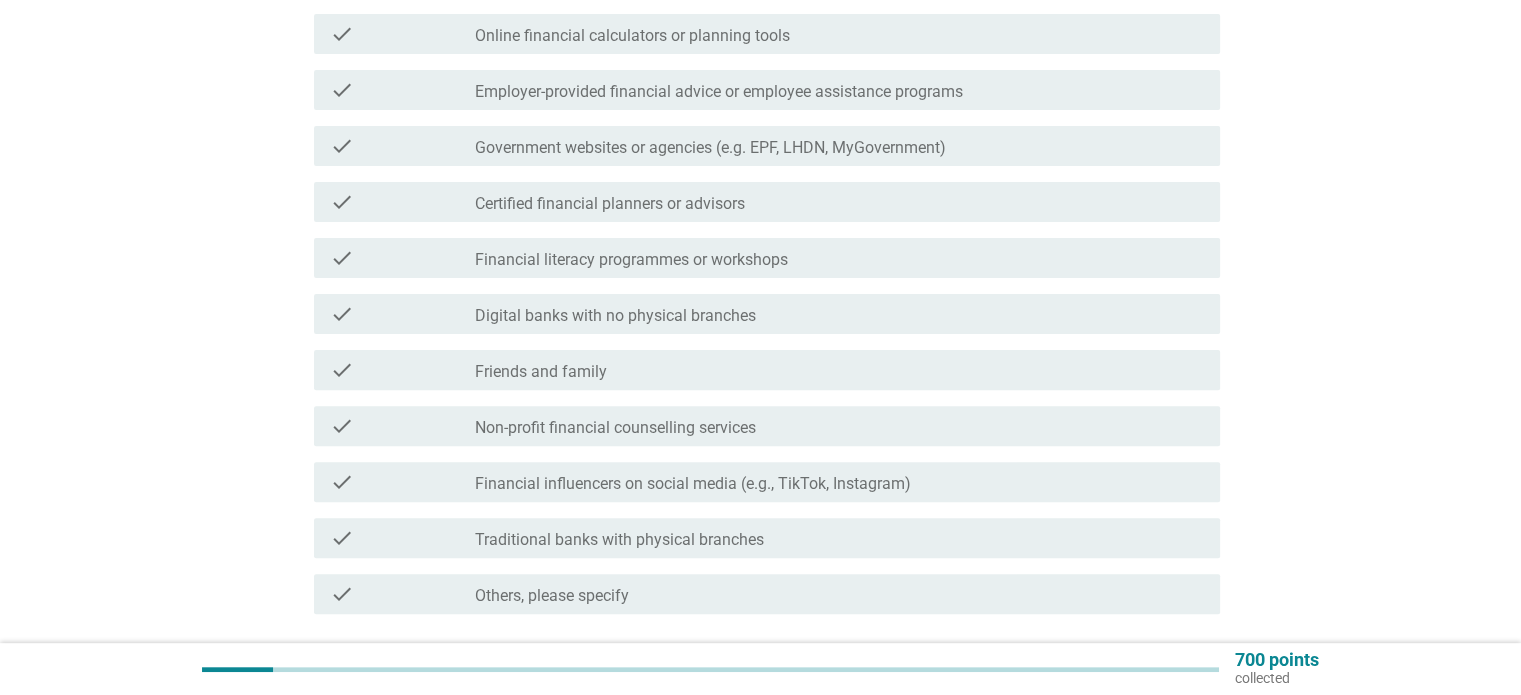 scroll, scrollTop: 600, scrollLeft: 0, axis: vertical 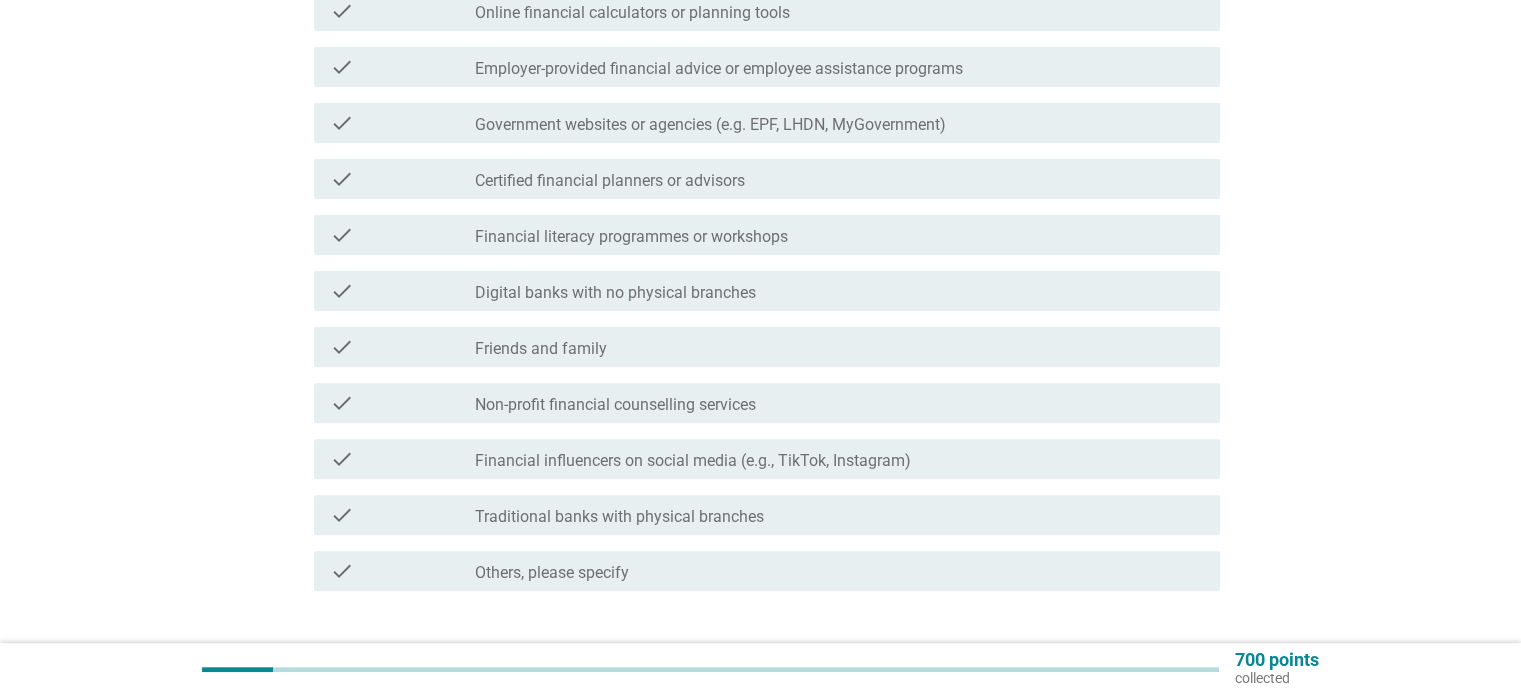 click on "Friends and family" at bounding box center (541, 349) 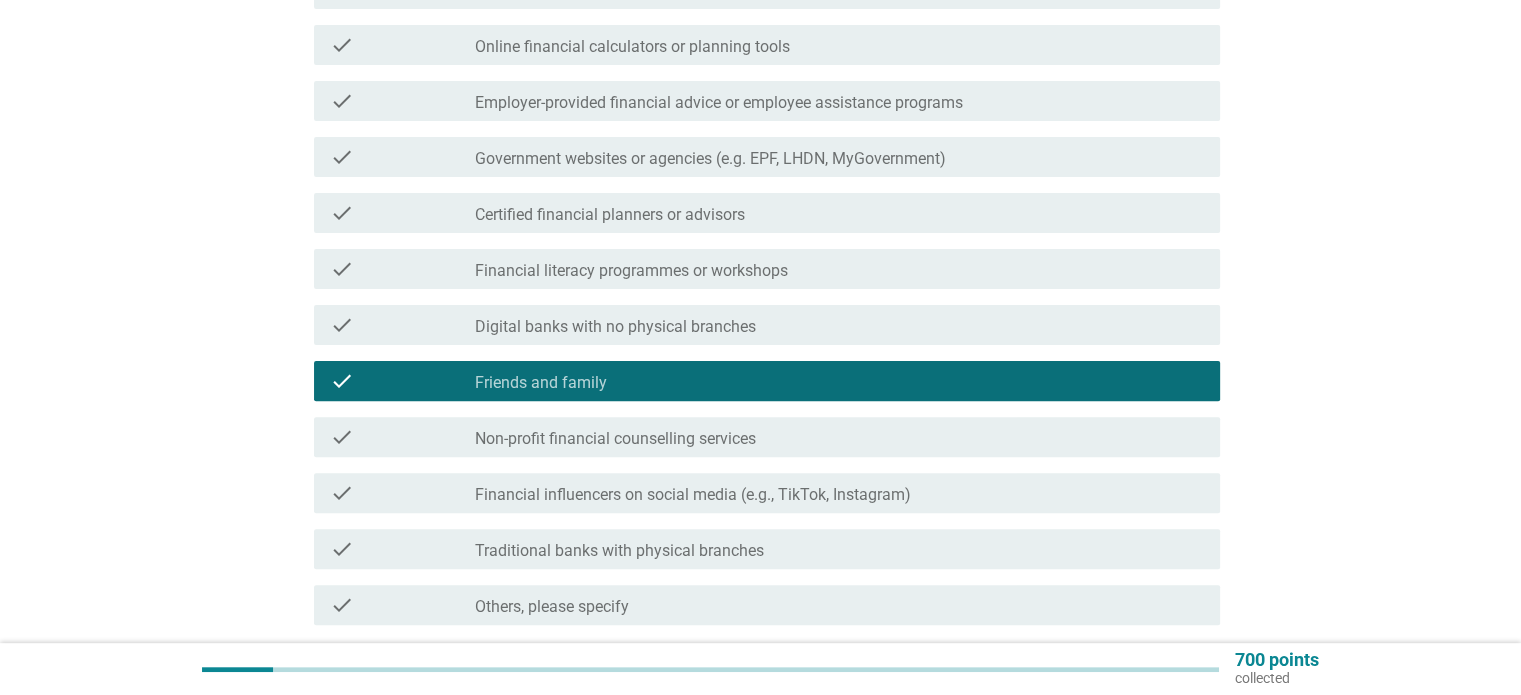 scroll, scrollTop: 600, scrollLeft: 0, axis: vertical 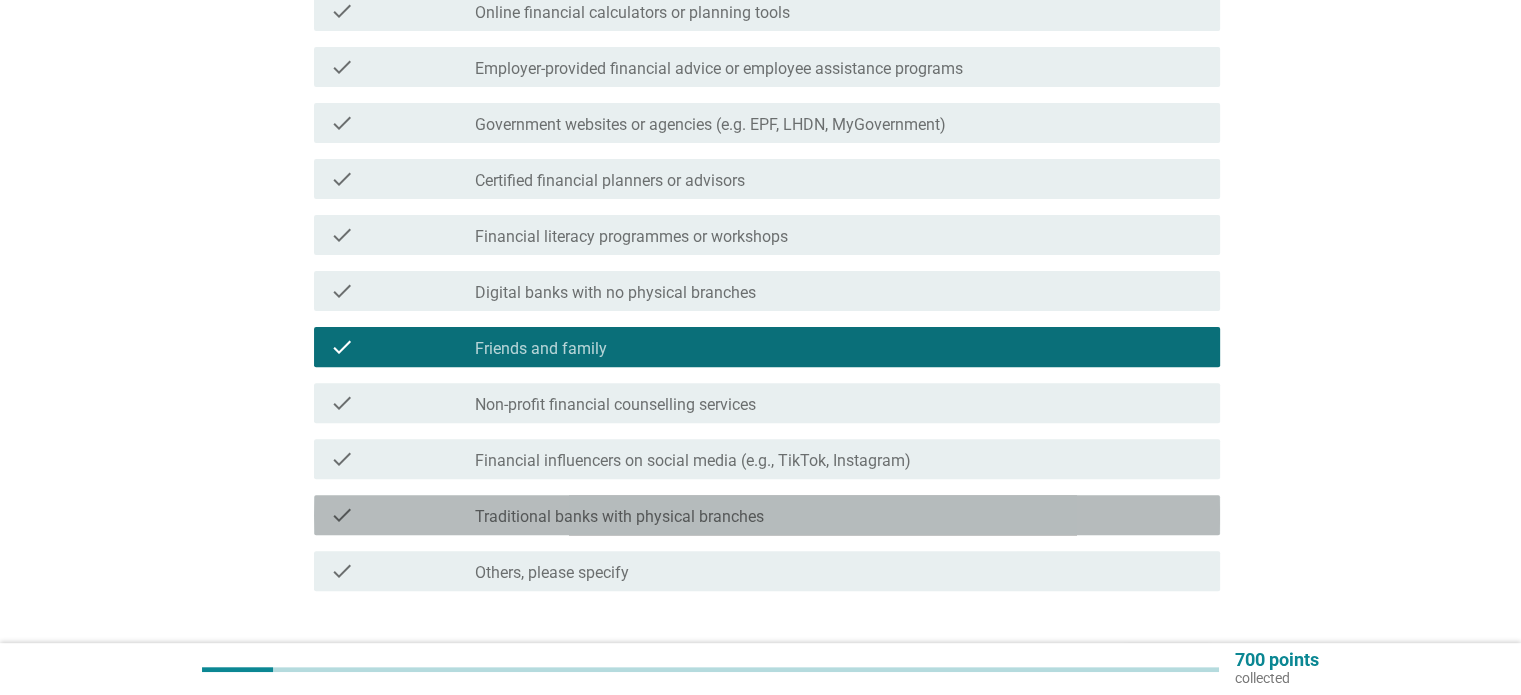 click on "check     check_box_outline_blank Traditional banks with physical branches" at bounding box center [767, 515] 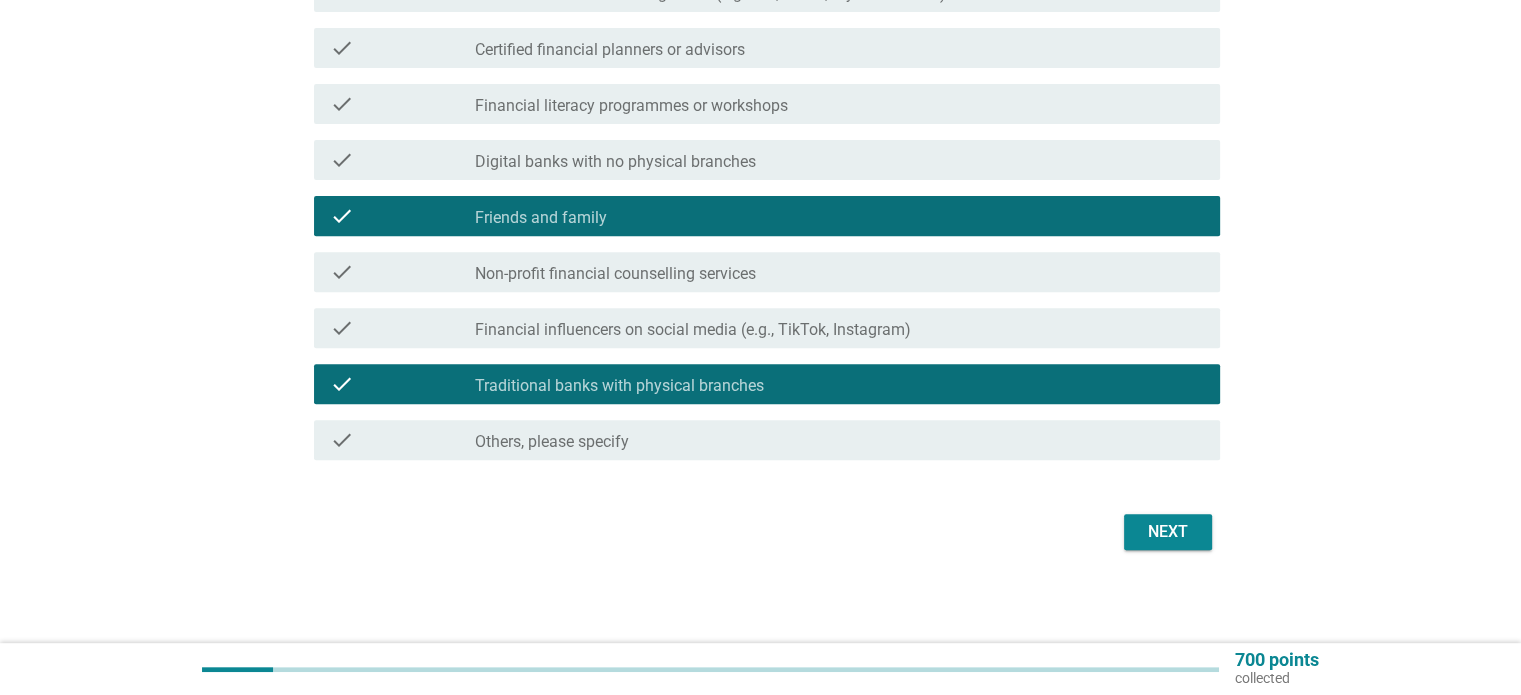 scroll, scrollTop: 733, scrollLeft: 0, axis: vertical 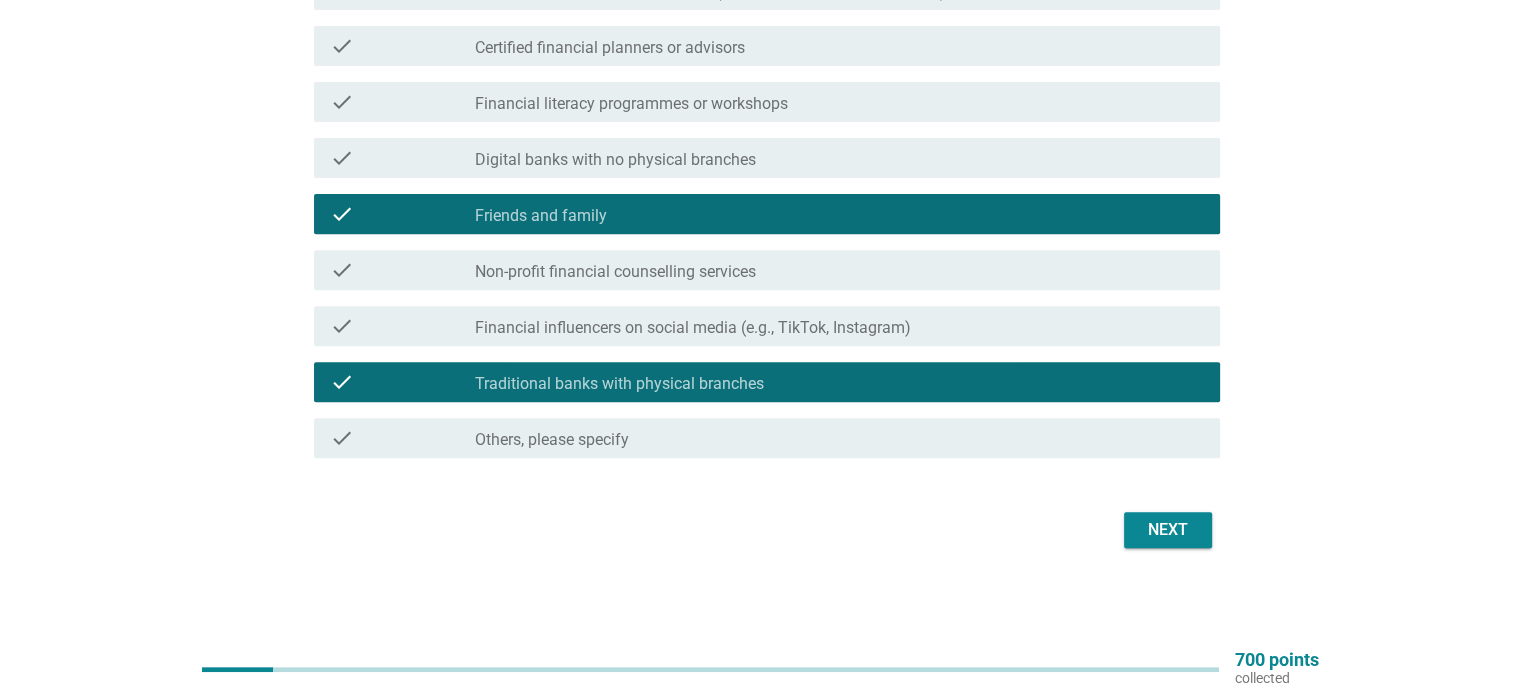 click on "Next" at bounding box center [1168, 530] 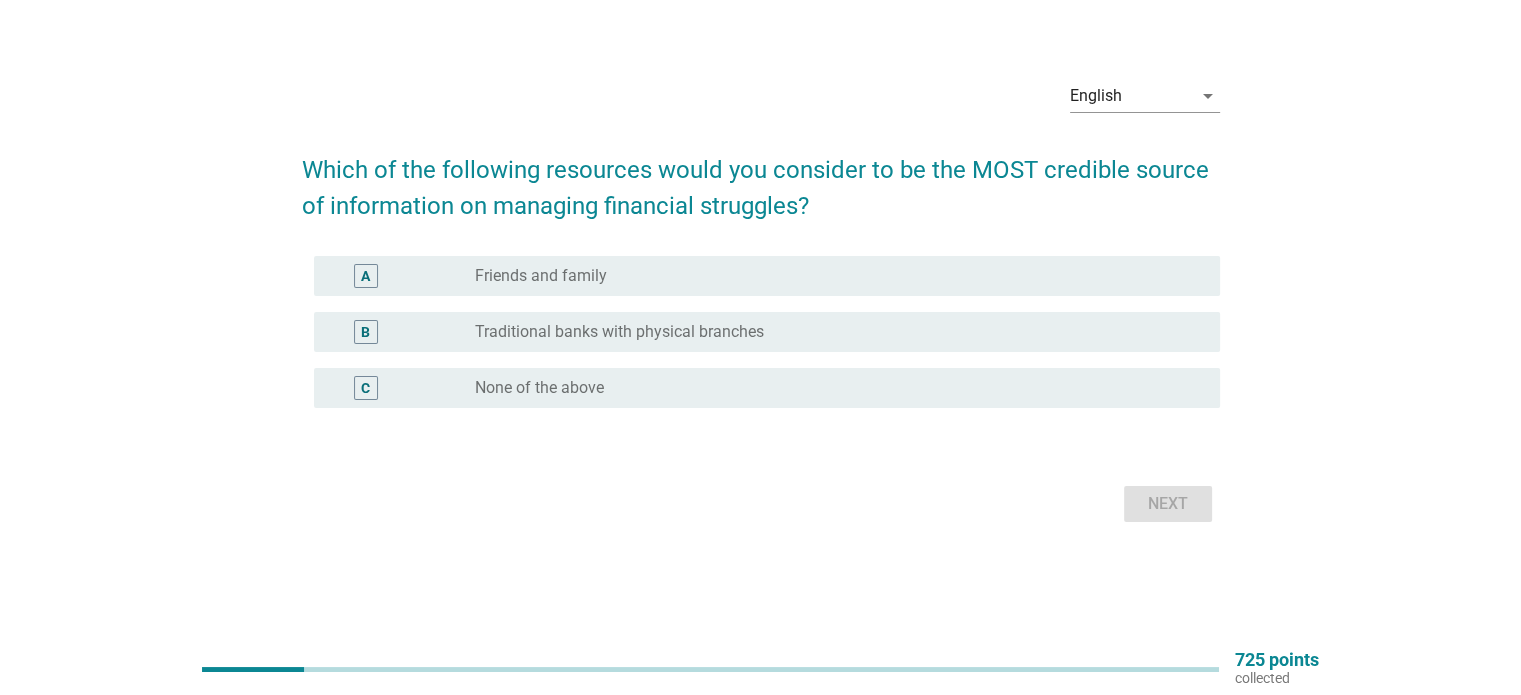 scroll, scrollTop: 0, scrollLeft: 0, axis: both 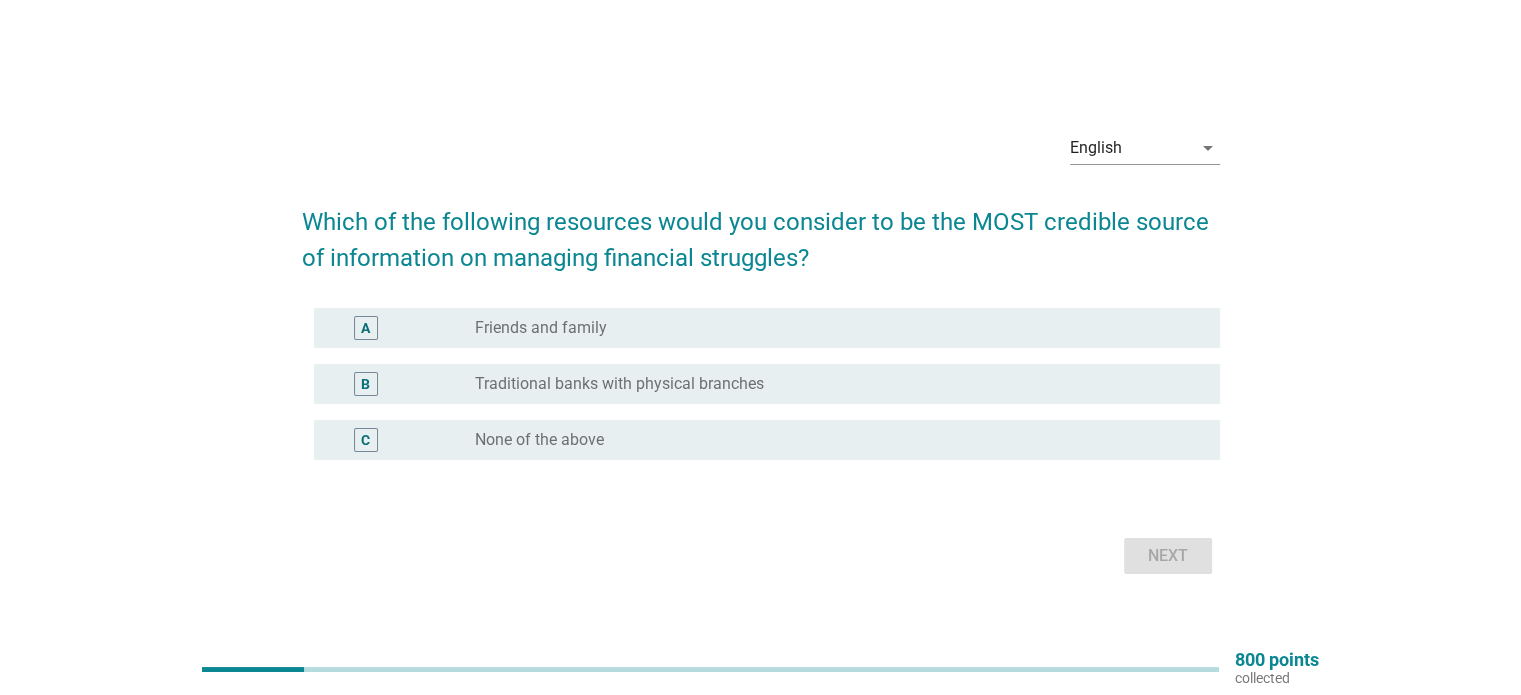 click on "B     radio_button_unchecked Traditional banks with physical branches" at bounding box center [767, 384] 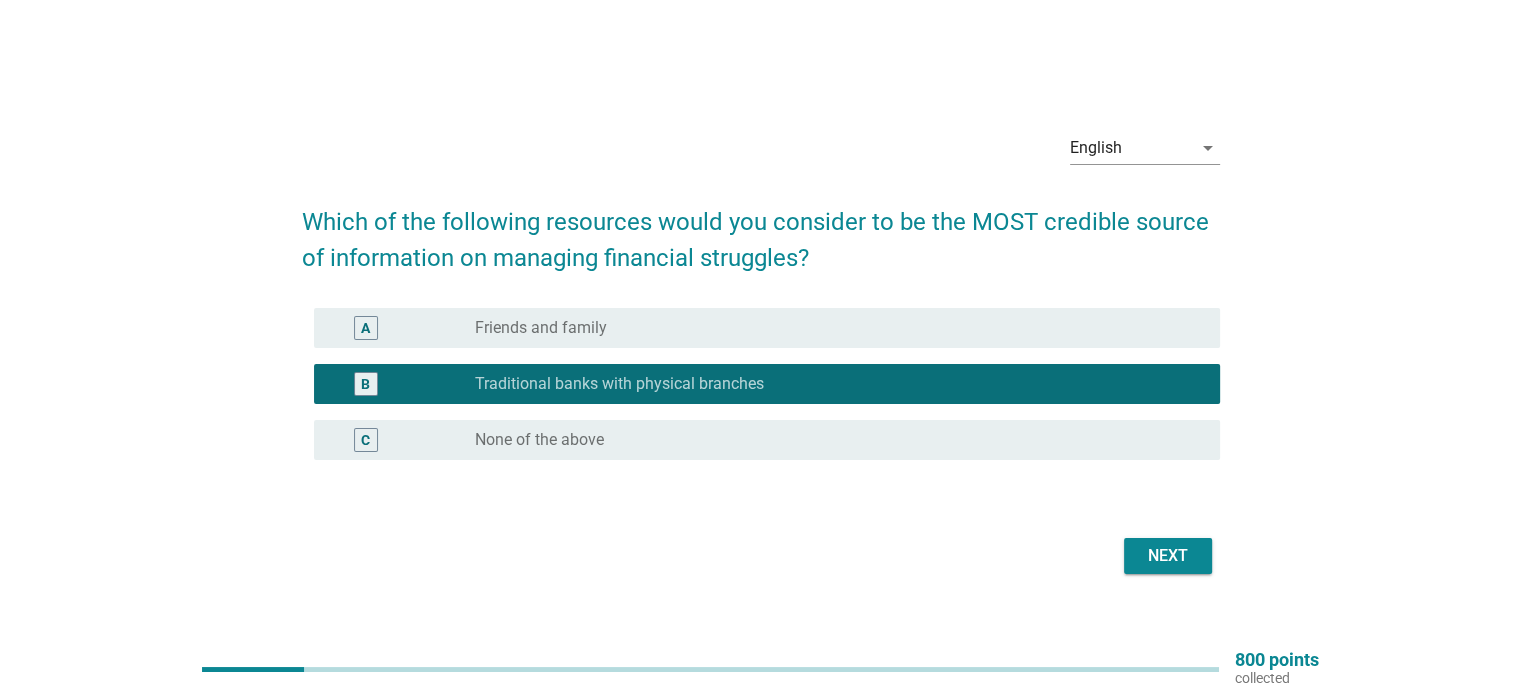 click on "Next" at bounding box center [1168, 556] 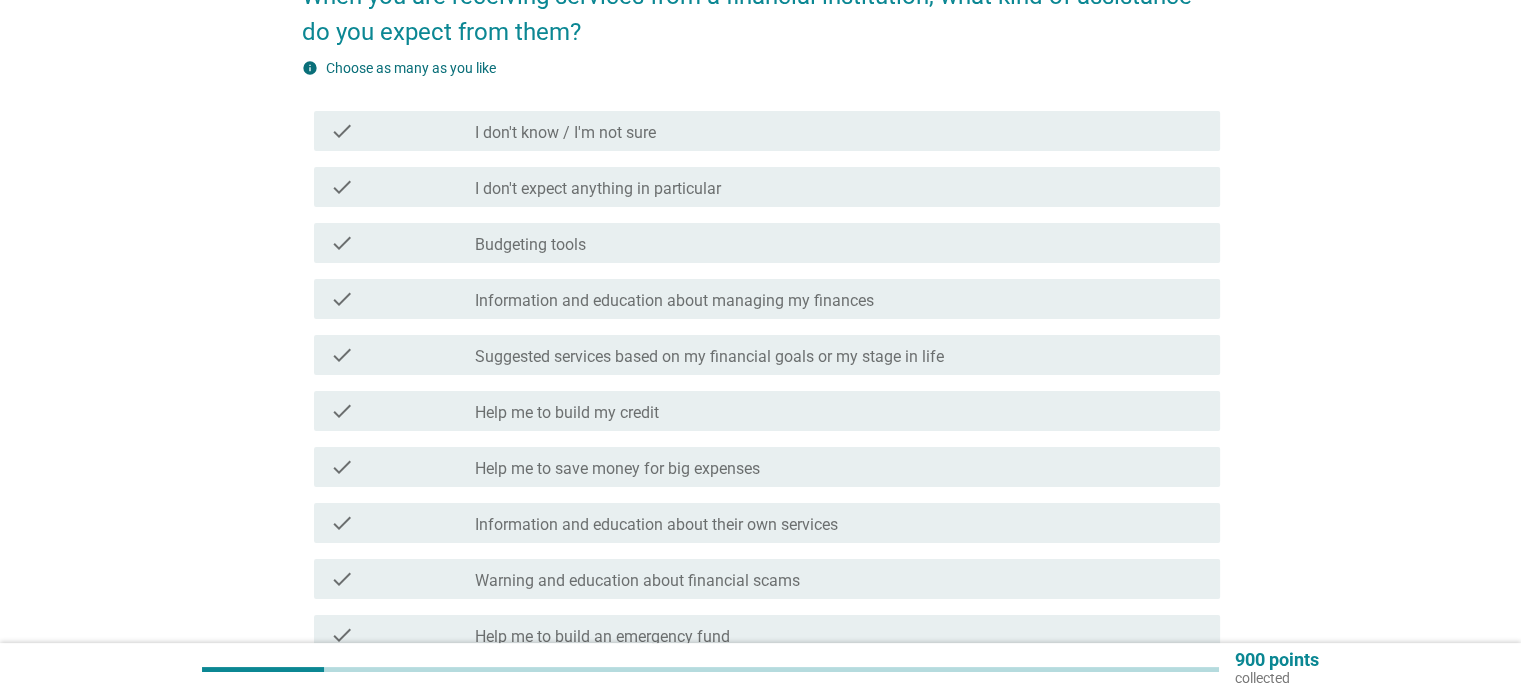scroll, scrollTop: 300, scrollLeft: 0, axis: vertical 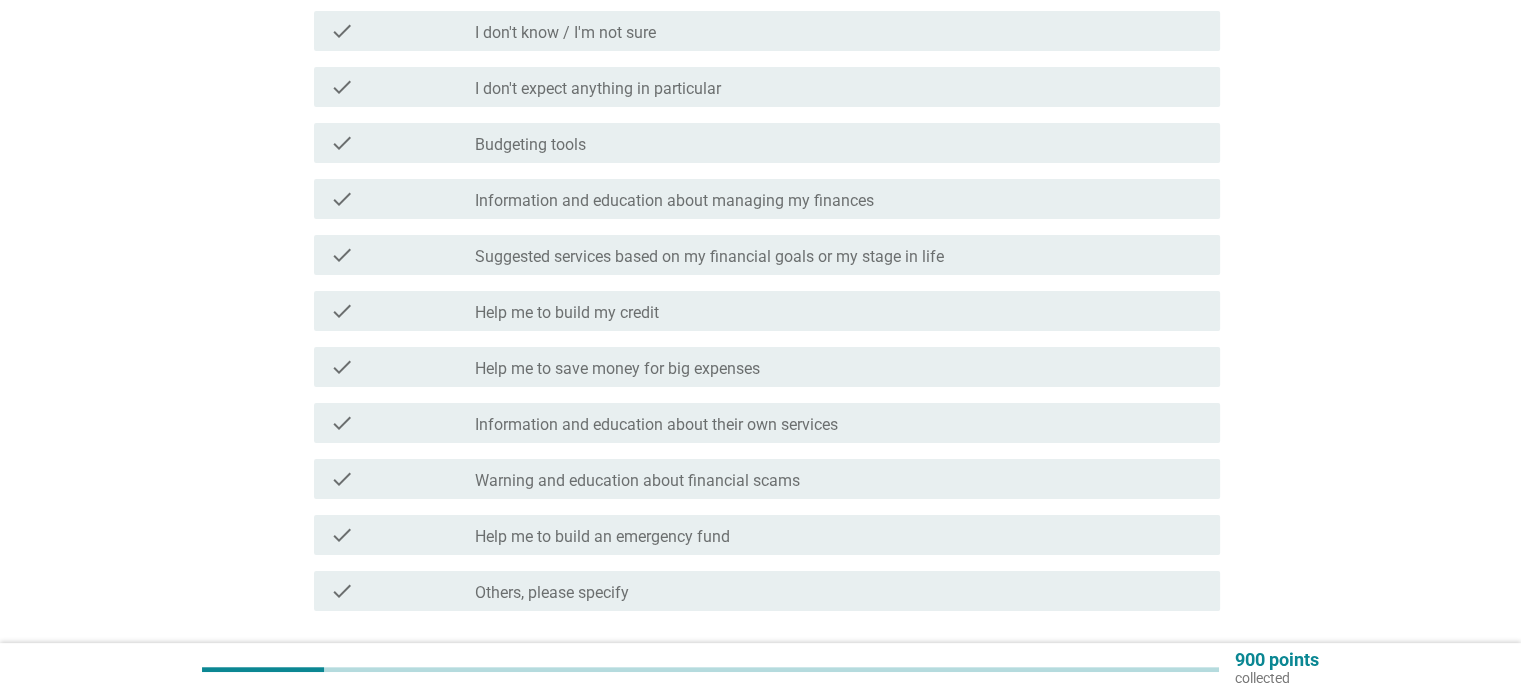 click on "Information and education about managing my finances" at bounding box center [674, 201] 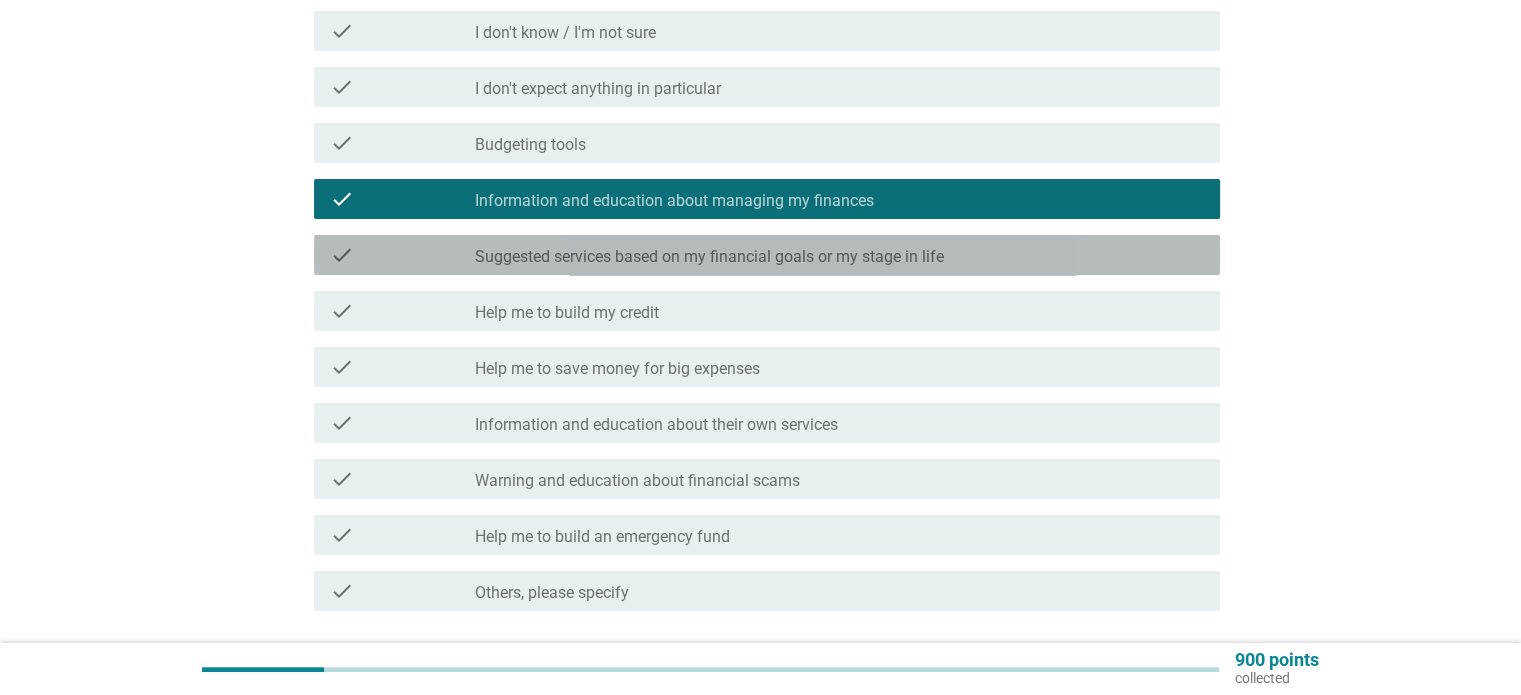 click on "check     check_box_outline_blank Suggested services based on my financial goals or my stage in life" at bounding box center [767, 255] 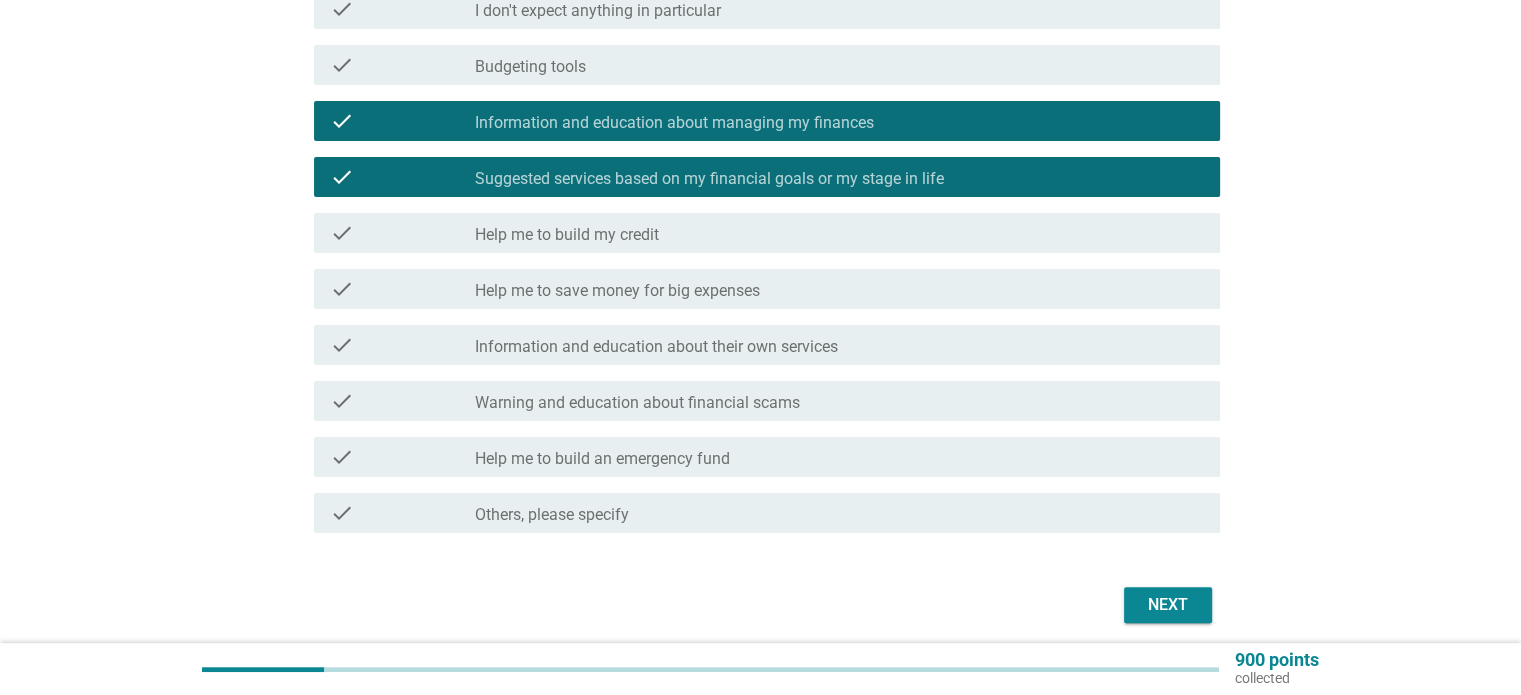 scroll, scrollTop: 400, scrollLeft: 0, axis: vertical 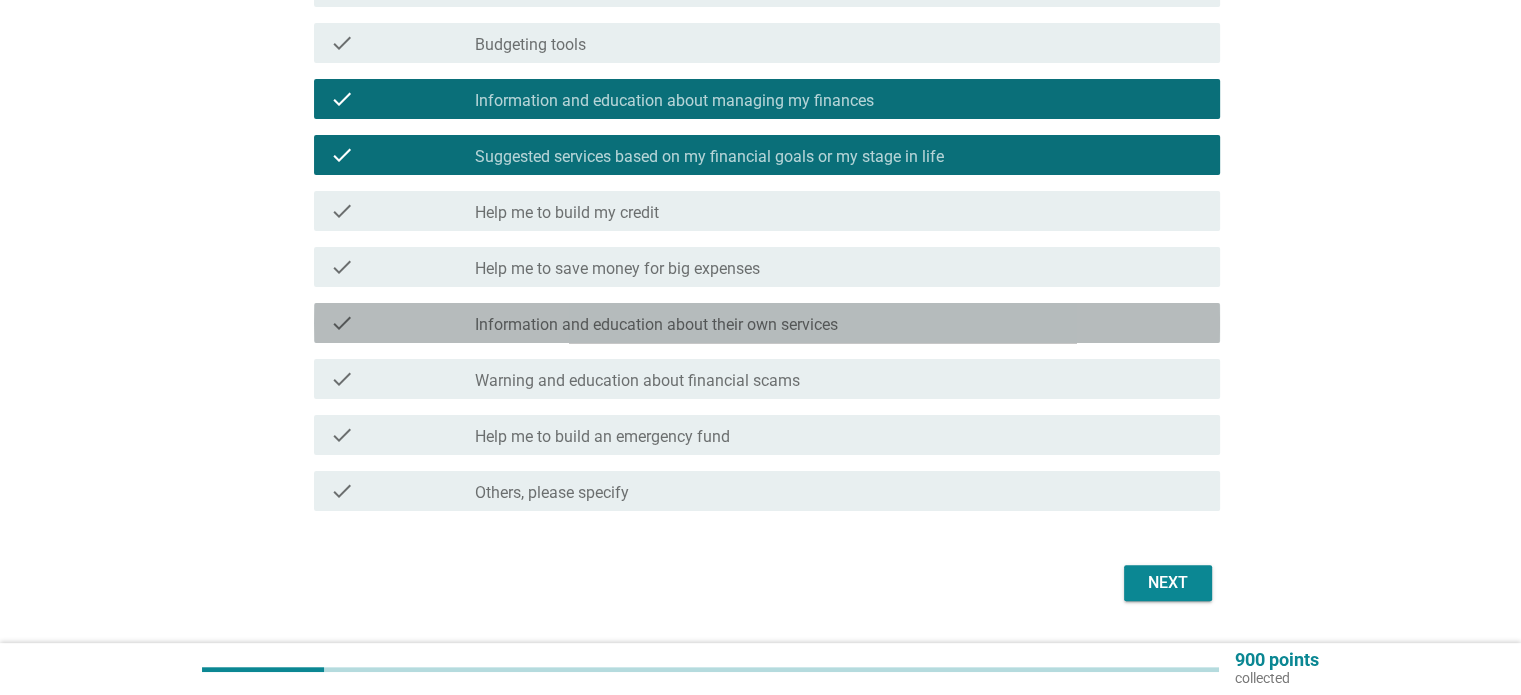 click on "Information and education about their own services" at bounding box center (656, 325) 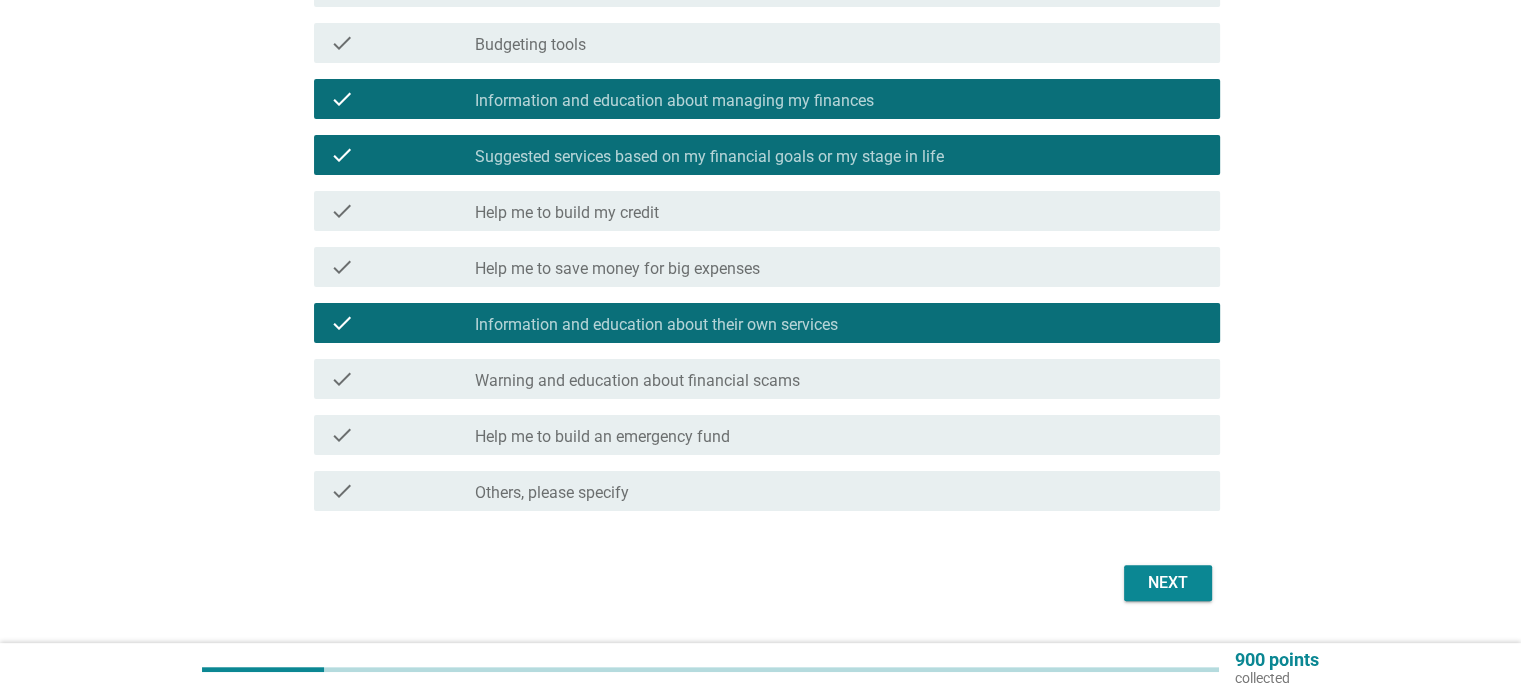 click on "Next" at bounding box center (1168, 583) 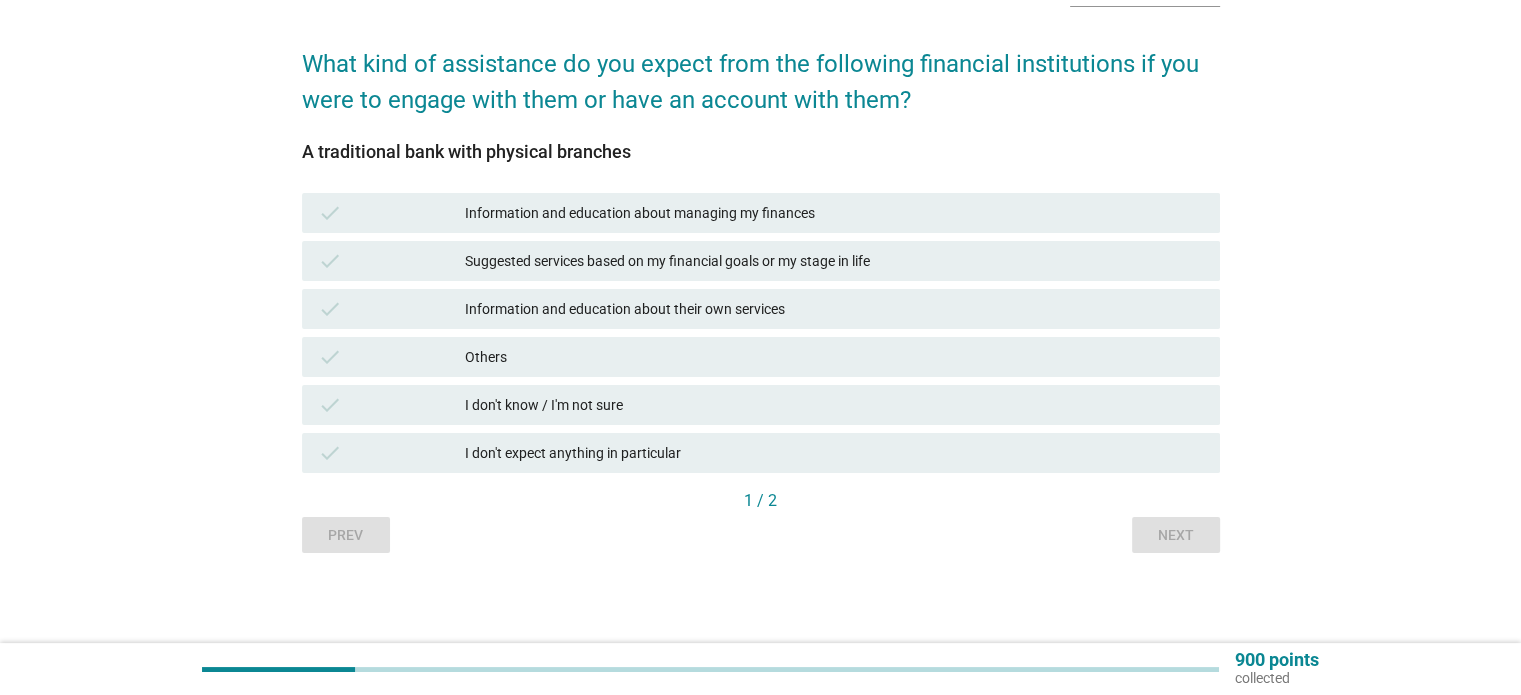scroll, scrollTop: 0, scrollLeft: 0, axis: both 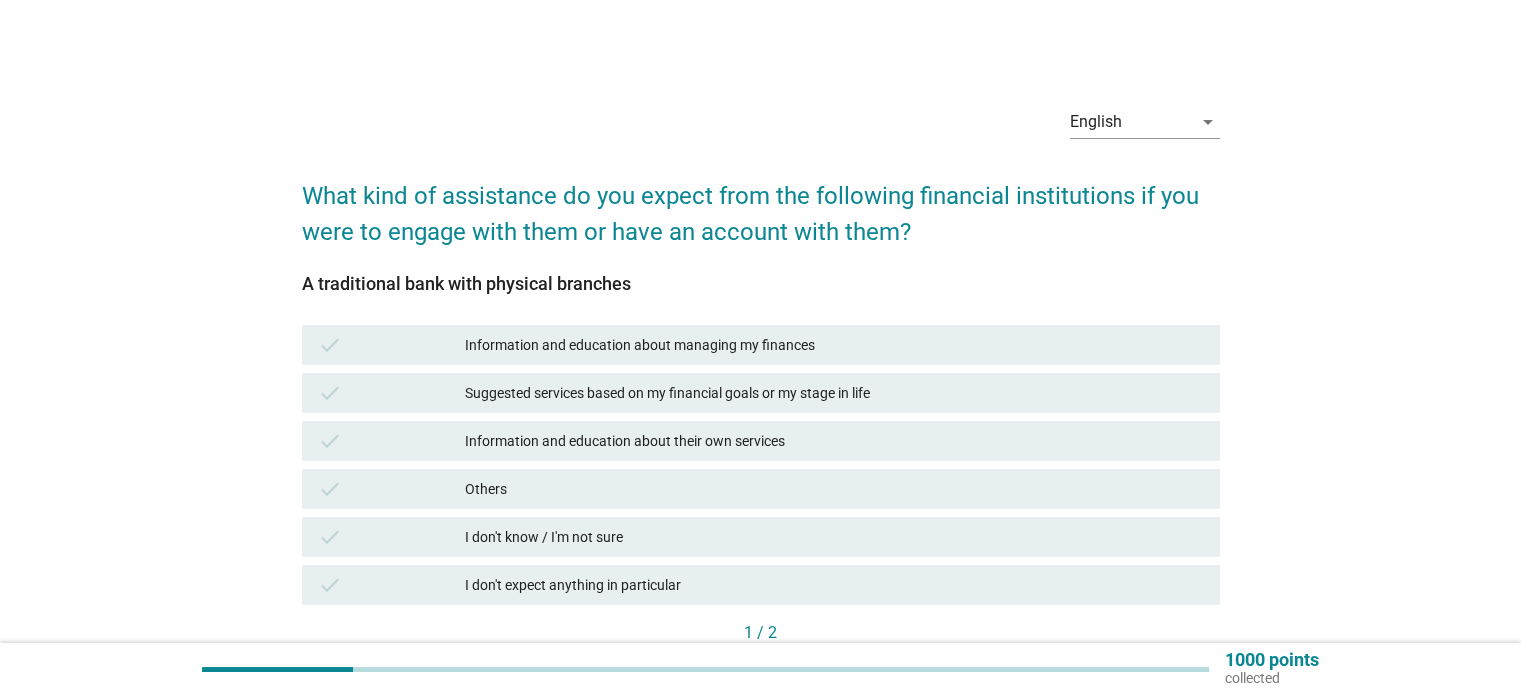 click on "check   Information and education about their own services" at bounding box center (761, 441) 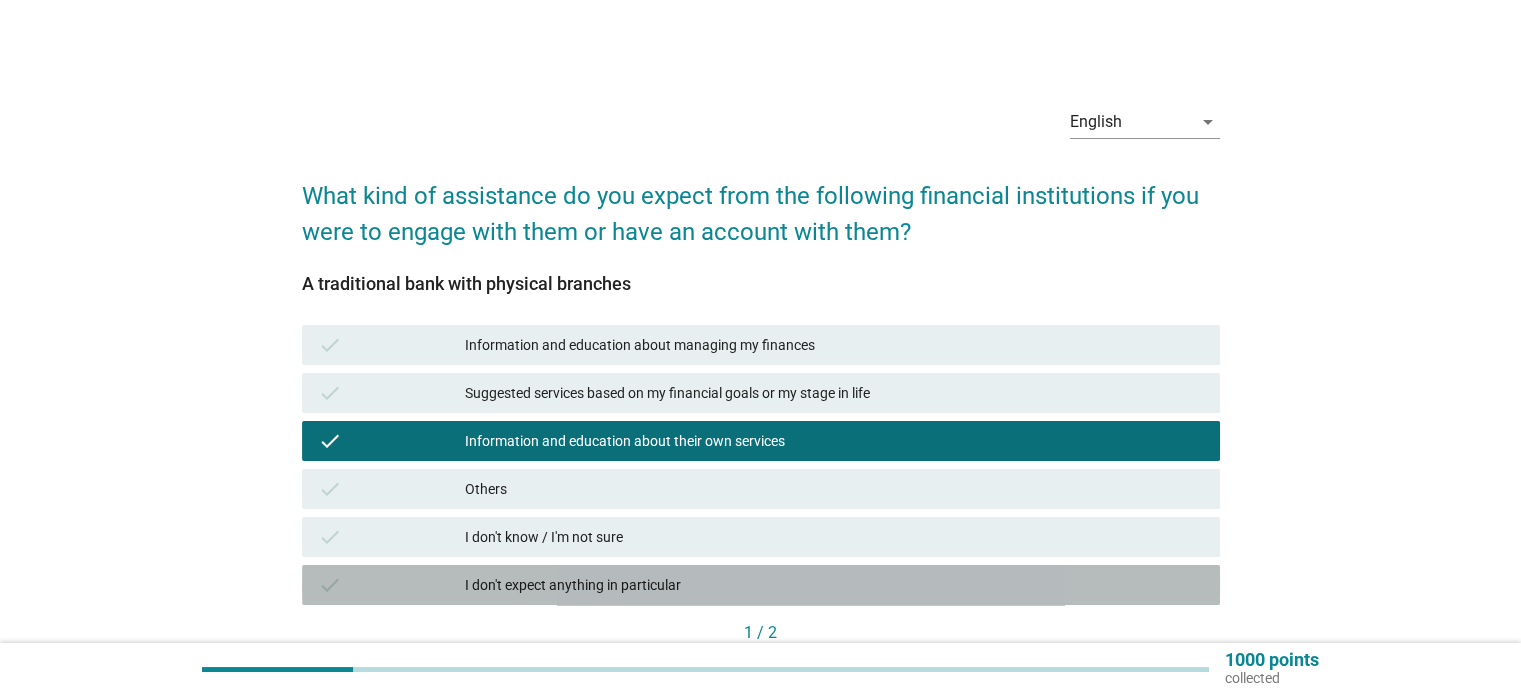 click on "I don't expect anything in particular" at bounding box center (834, 585) 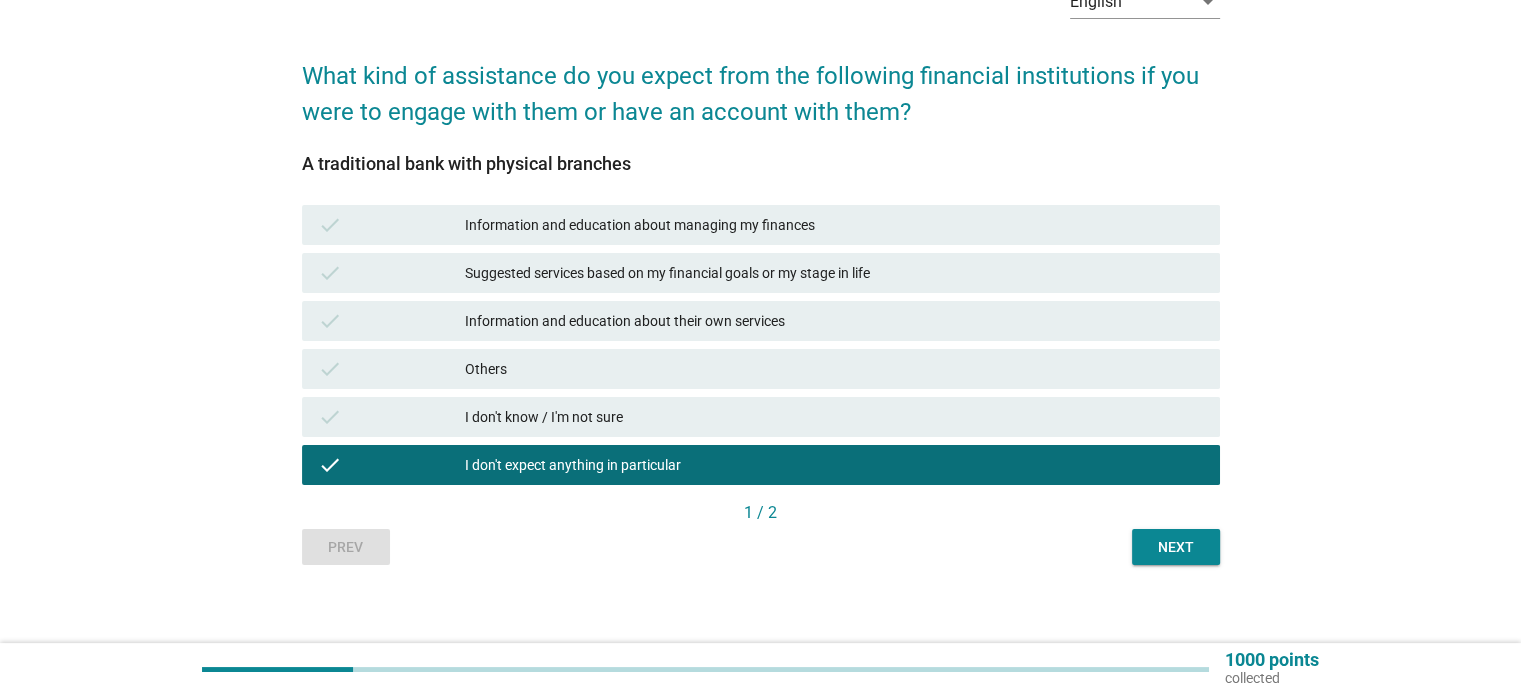 scroll, scrollTop: 132, scrollLeft: 0, axis: vertical 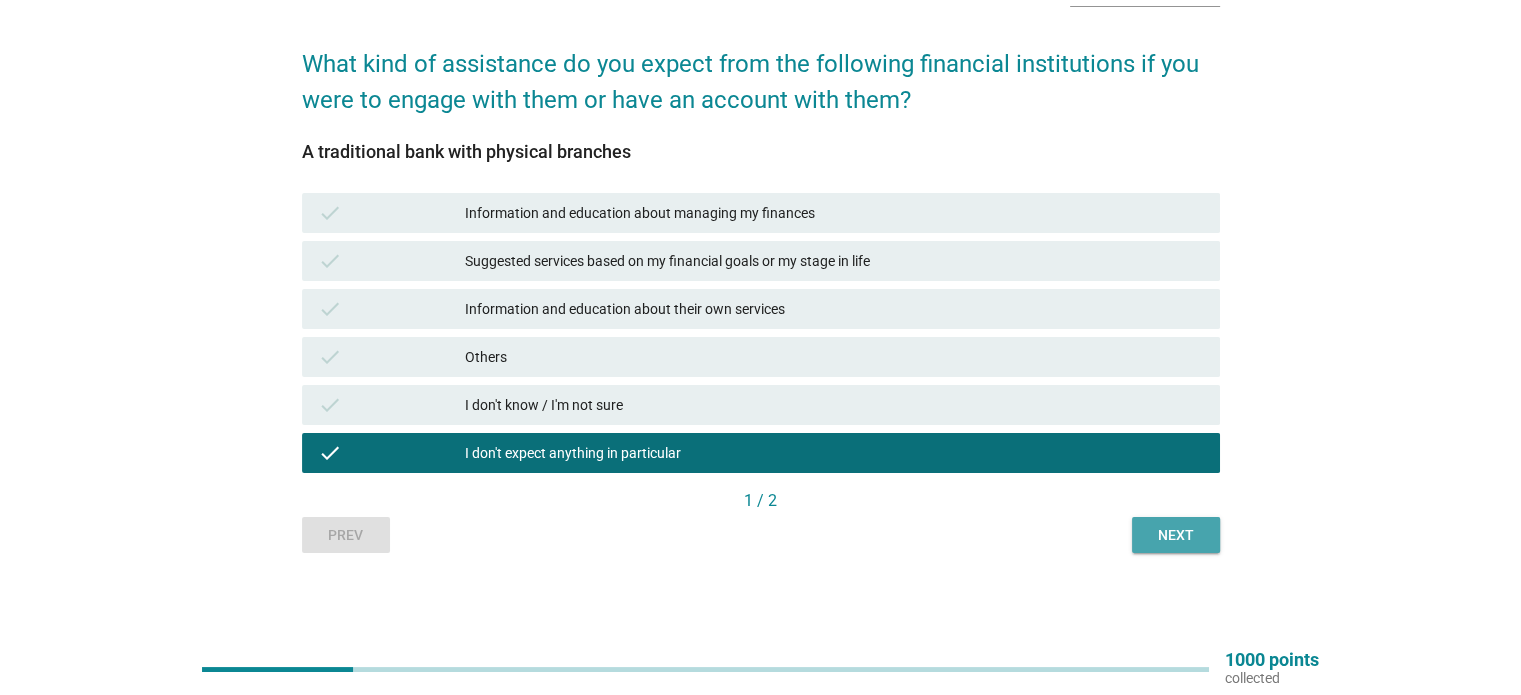 click on "Next" at bounding box center [1176, 535] 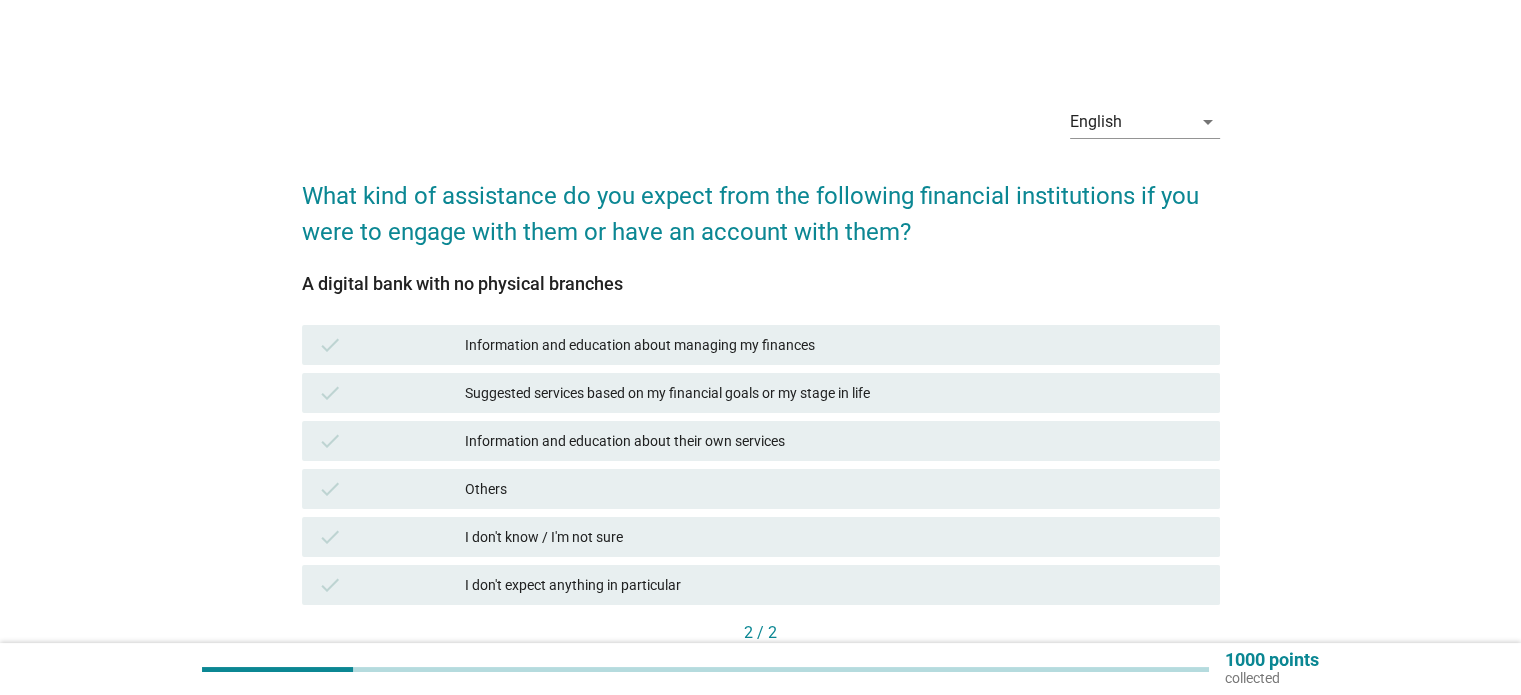 click on "check   Information and education about managing my finances" at bounding box center [761, 345] 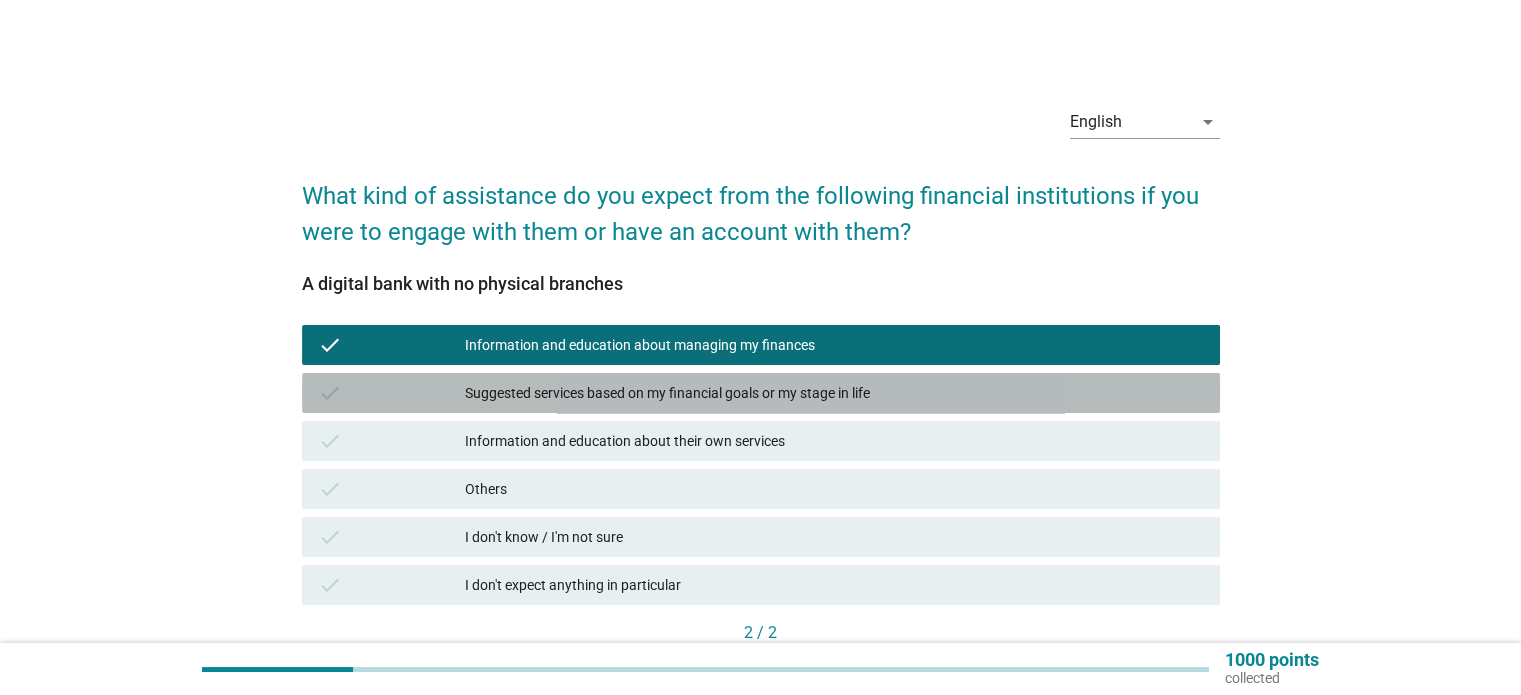 click on "Suggested services based on my financial goals or my stage in life" at bounding box center [834, 393] 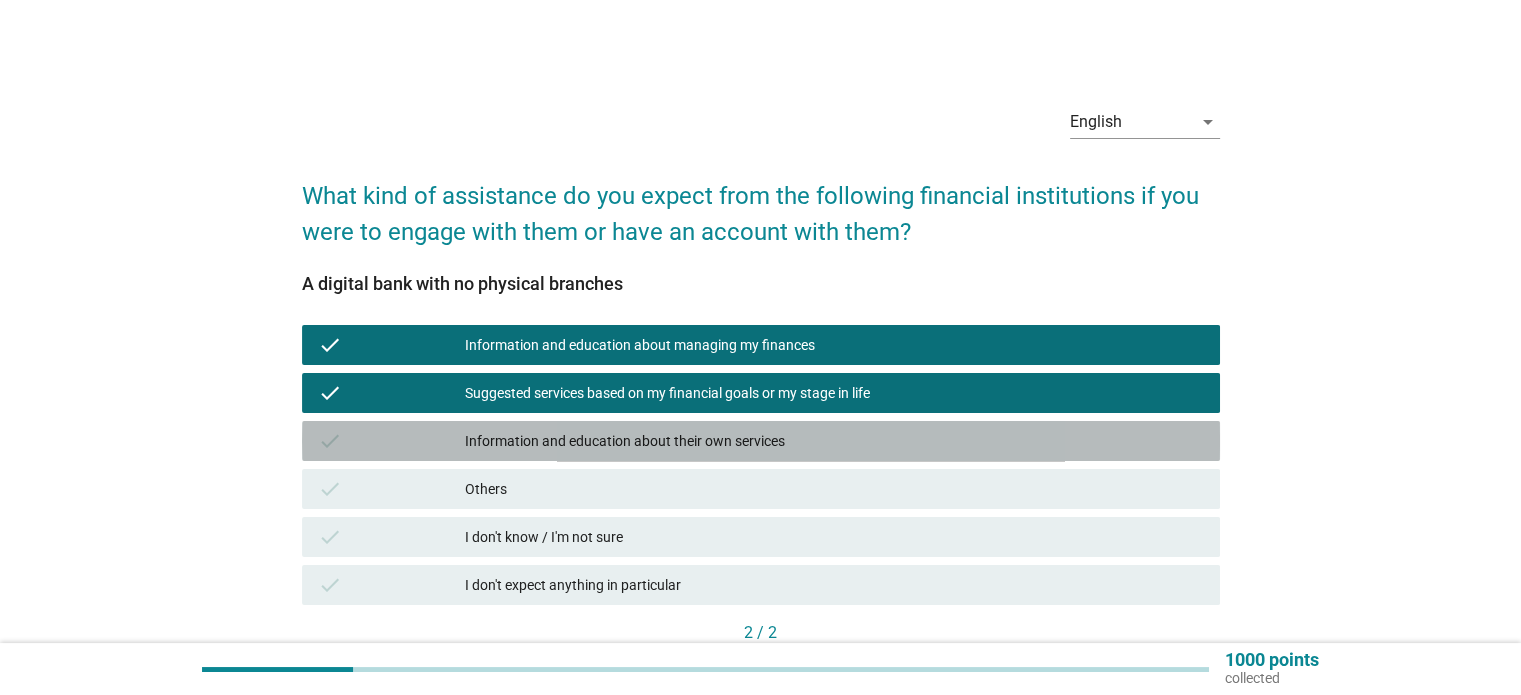 click on "Information and education about their own services" at bounding box center [834, 441] 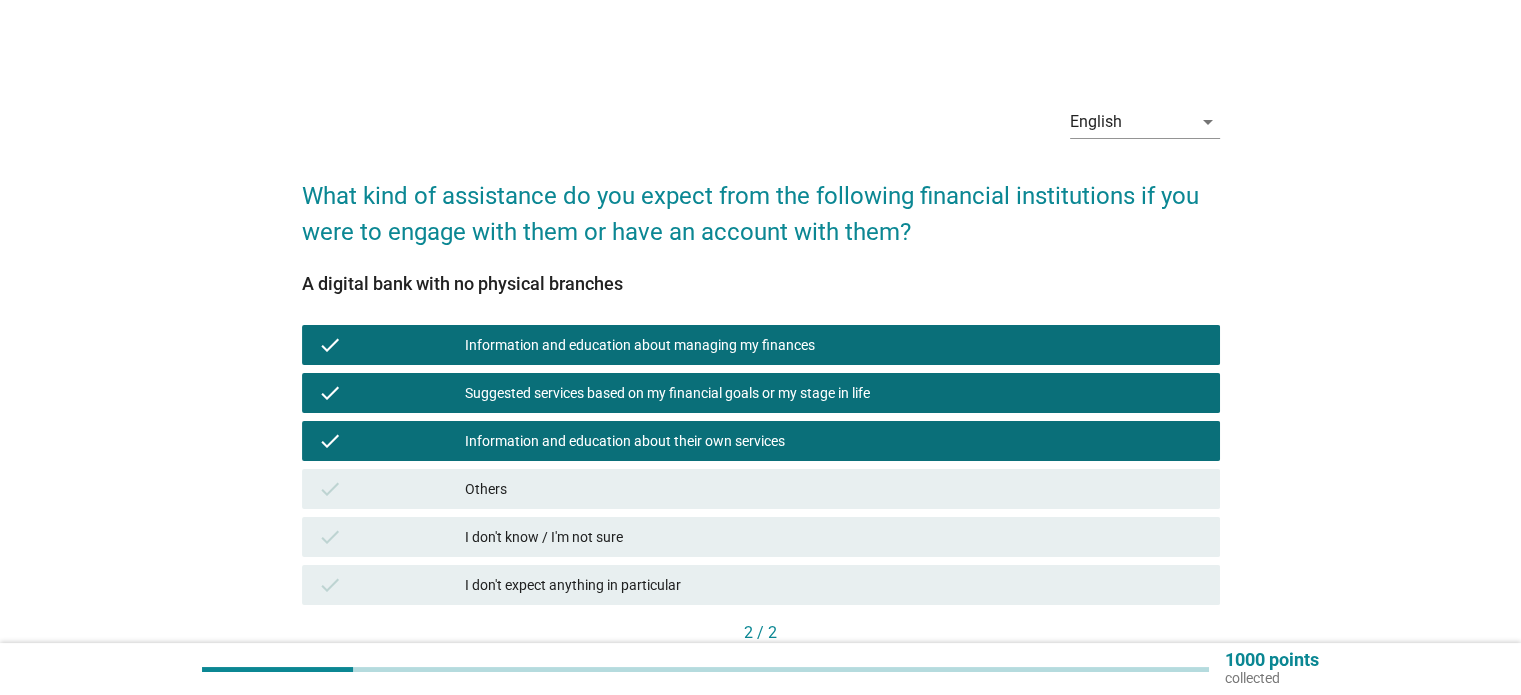 click on "1000 points" at bounding box center [1272, 660] 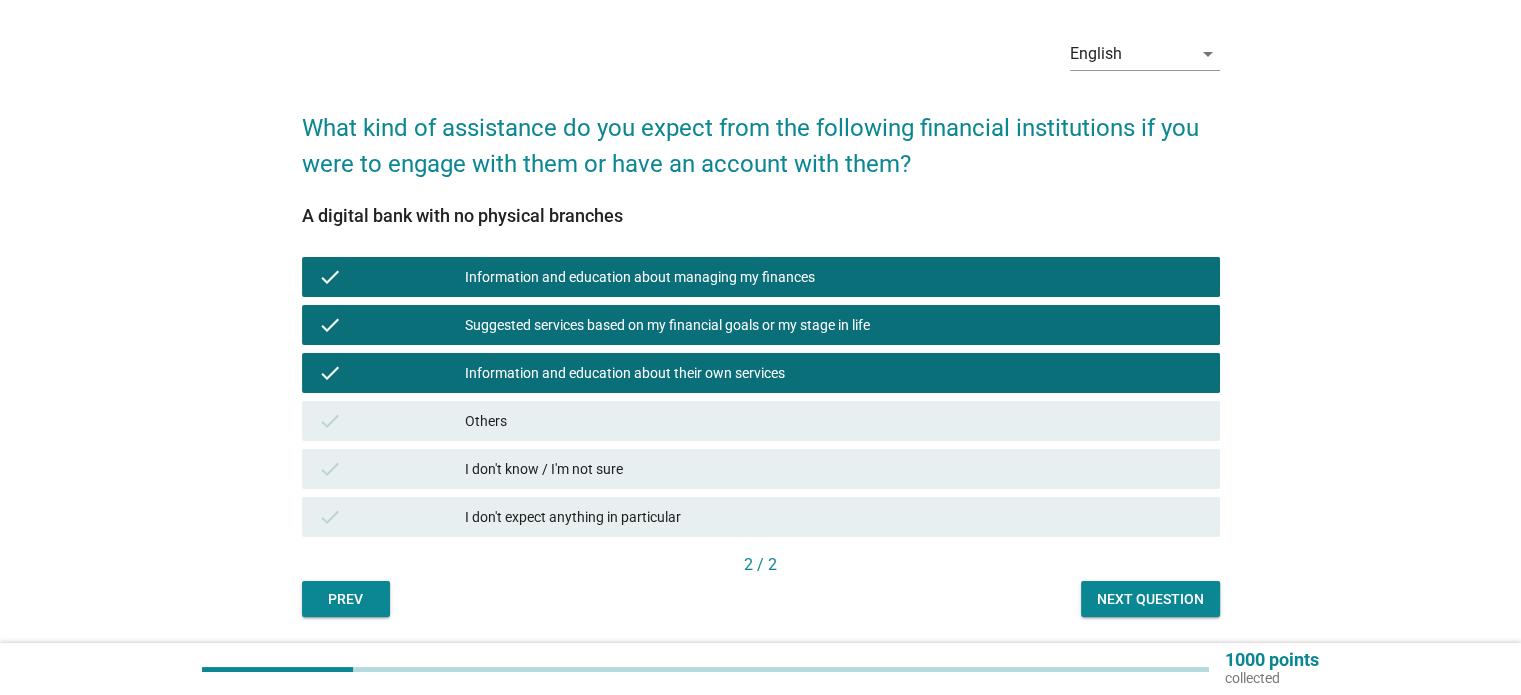 scroll, scrollTop: 132, scrollLeft: 0, axis: vertical 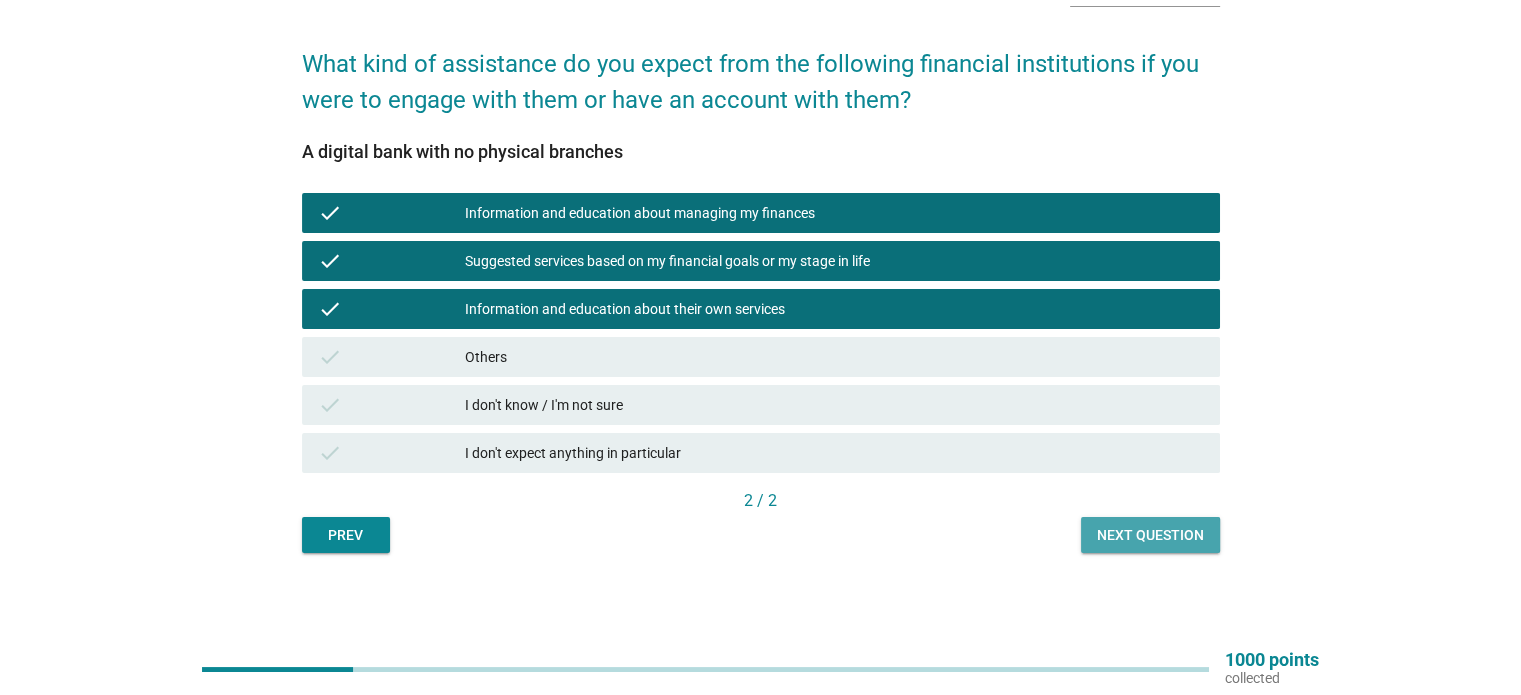 click on "Next question" at bounding box center [1150, 535] 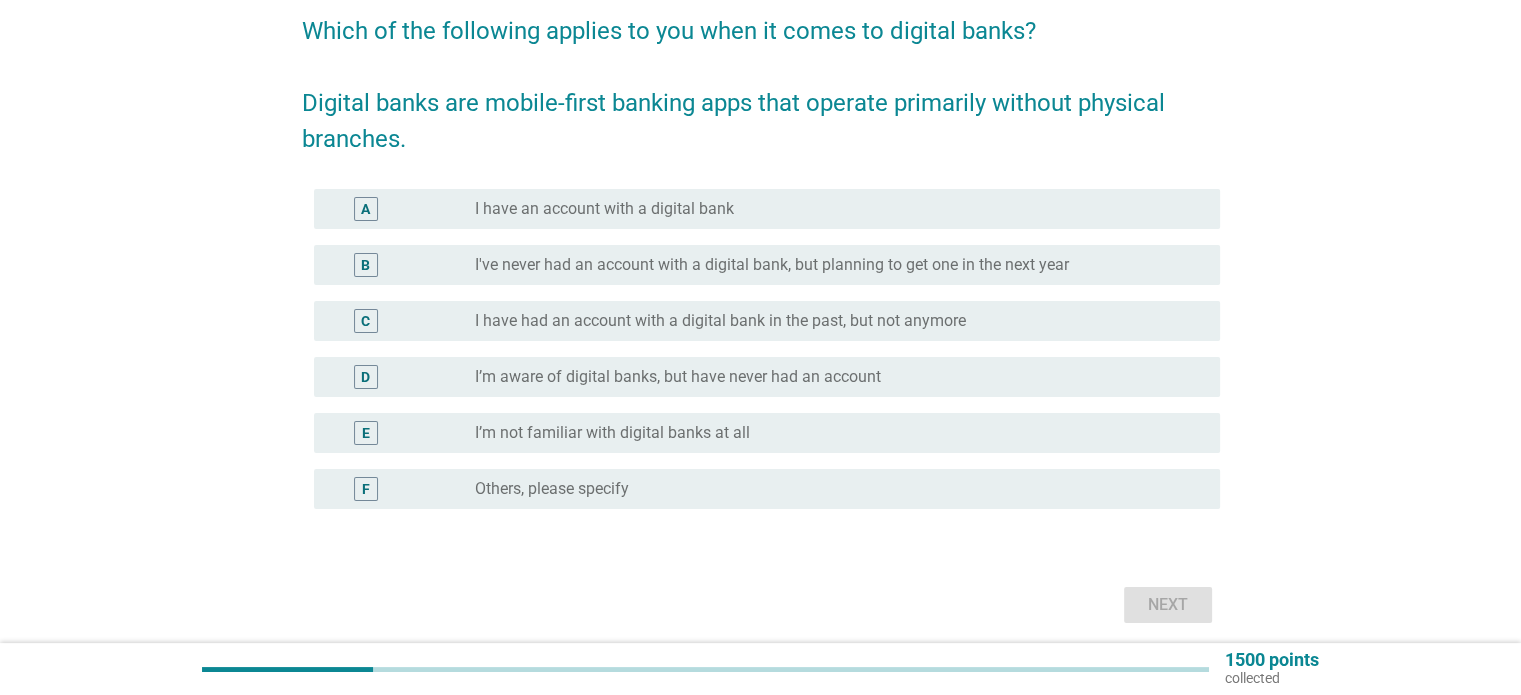 scroll, scrollTop: 200, scrollLeft: 0, axis: vertical 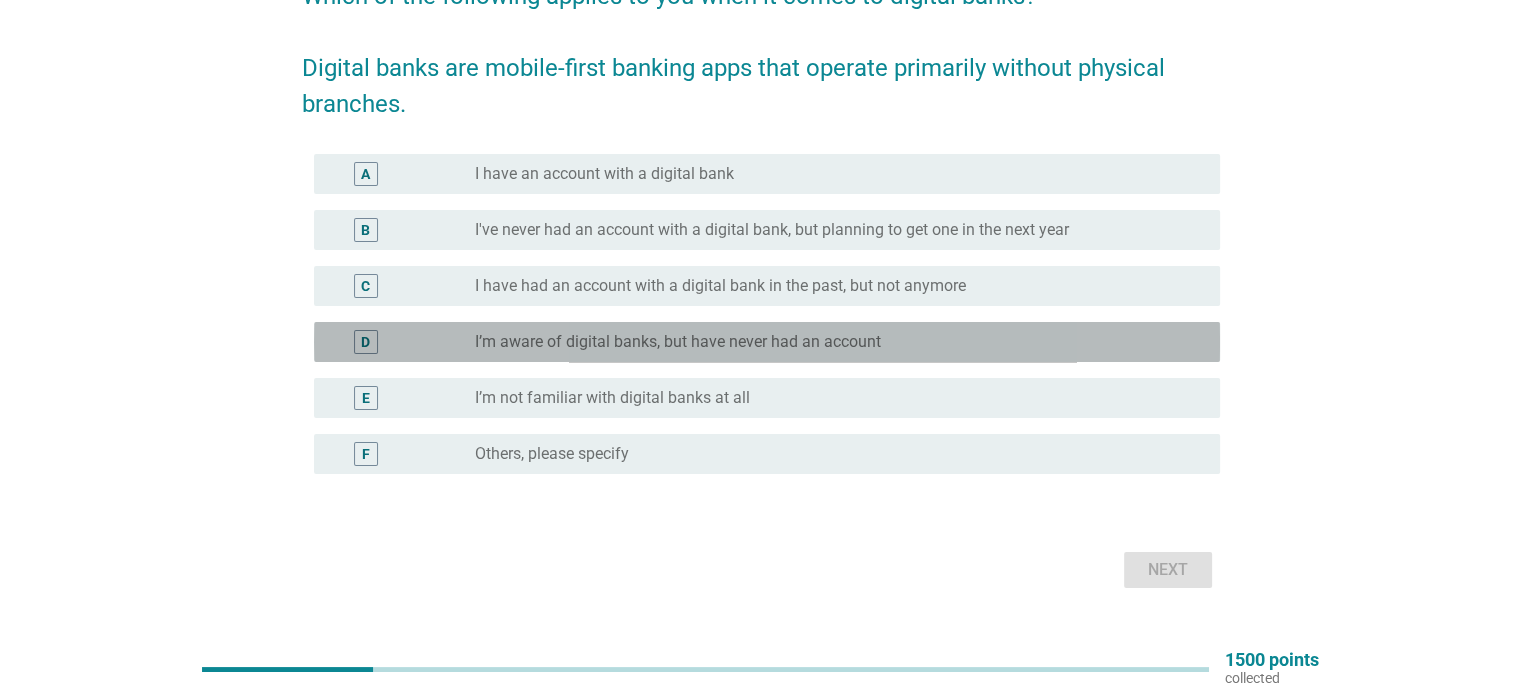 click on "D     radio_button_unchecked I’m aware of digital banks, but have never had an account" at bounding box center (767, 342) 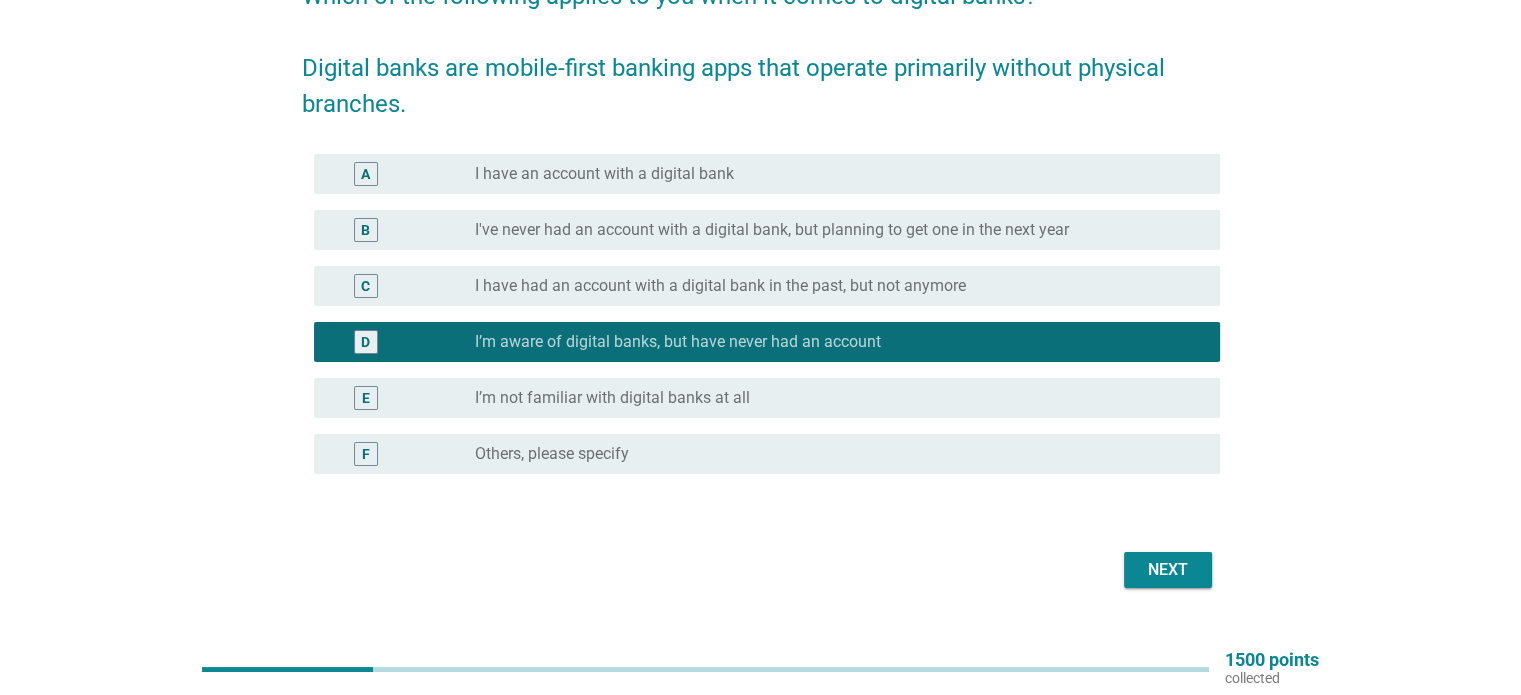 click on "Next" at bounding box center (1168, 570) 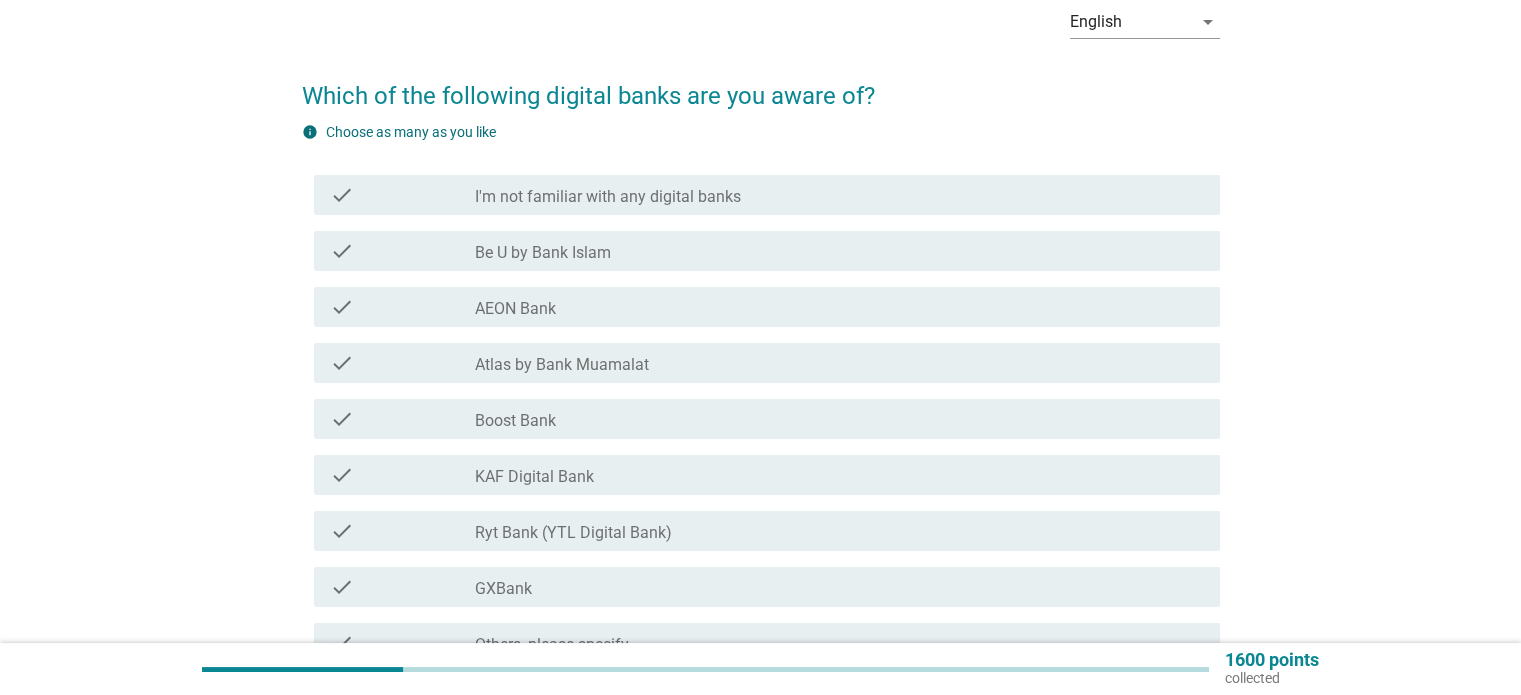 scroll, scrollTop: 200, scrollLeft: 0, axis: vertical 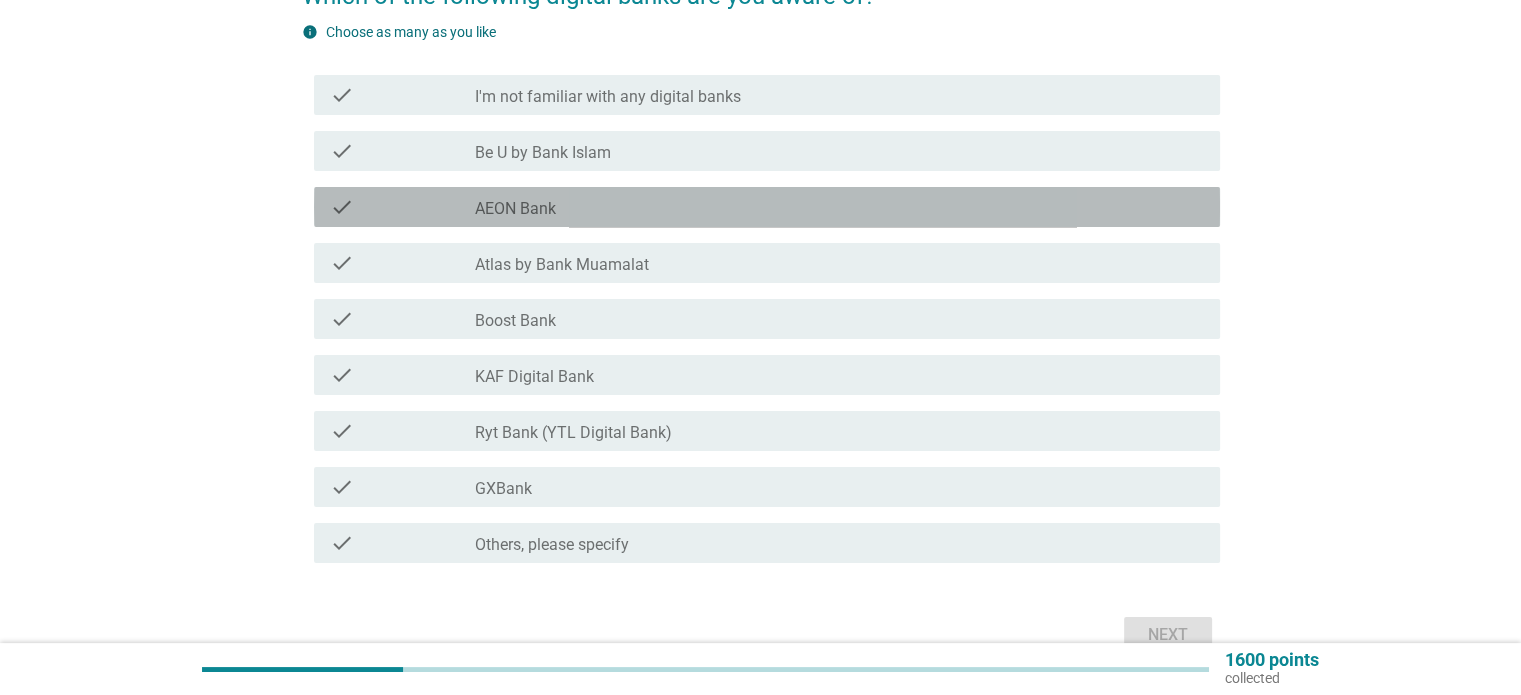 click on "AEON Bank" at bounding box center (515, 209) 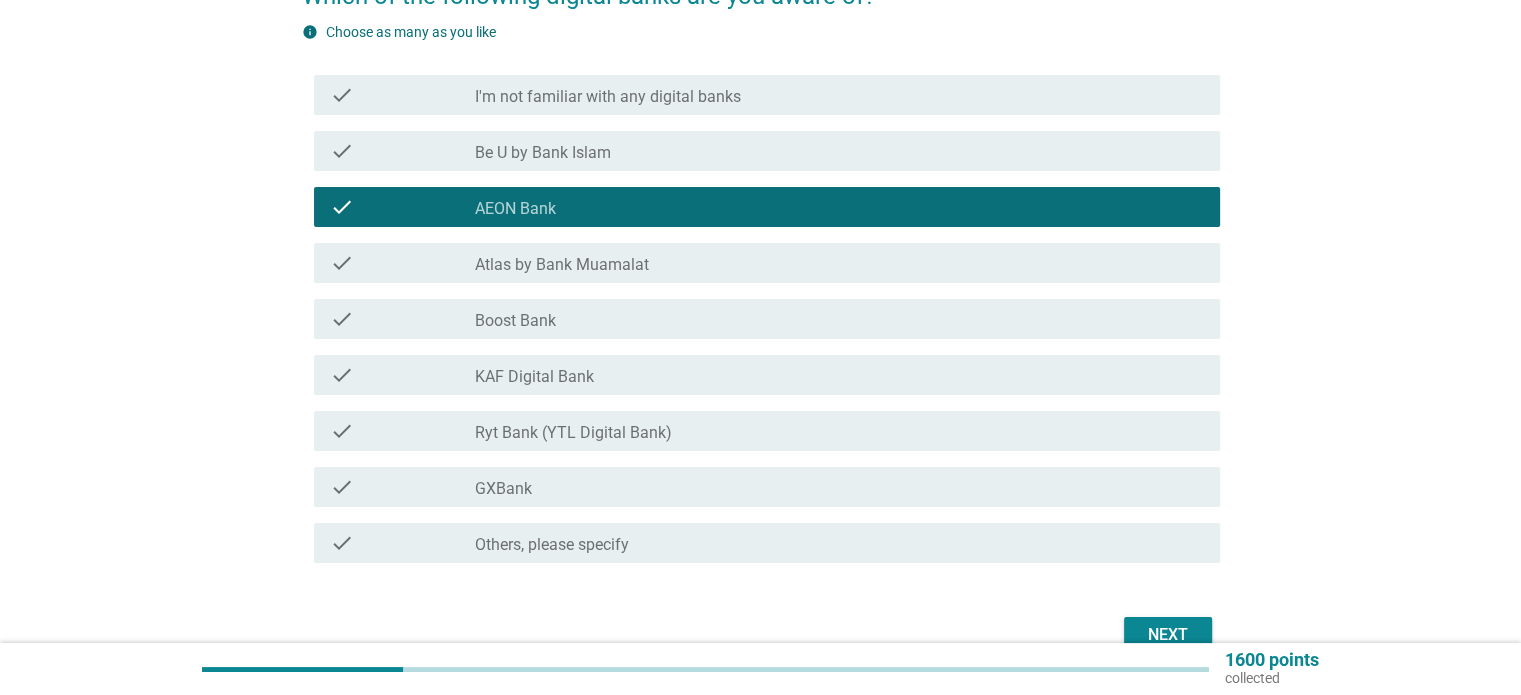 click on "check_box_outline_blank Boost Bank" at bounding box center (839, 319) 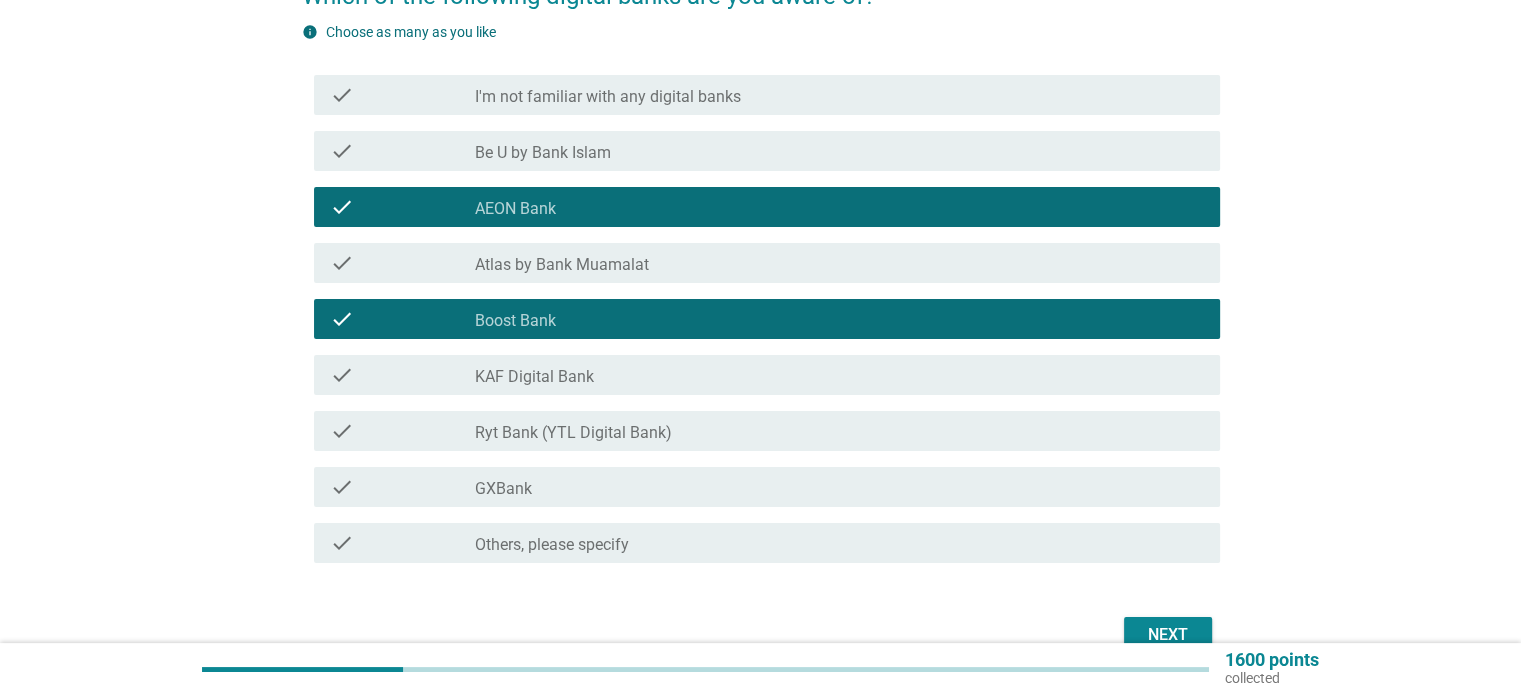 scroll, scrollTop: 300, scrollLeft: 0, axis: vertical 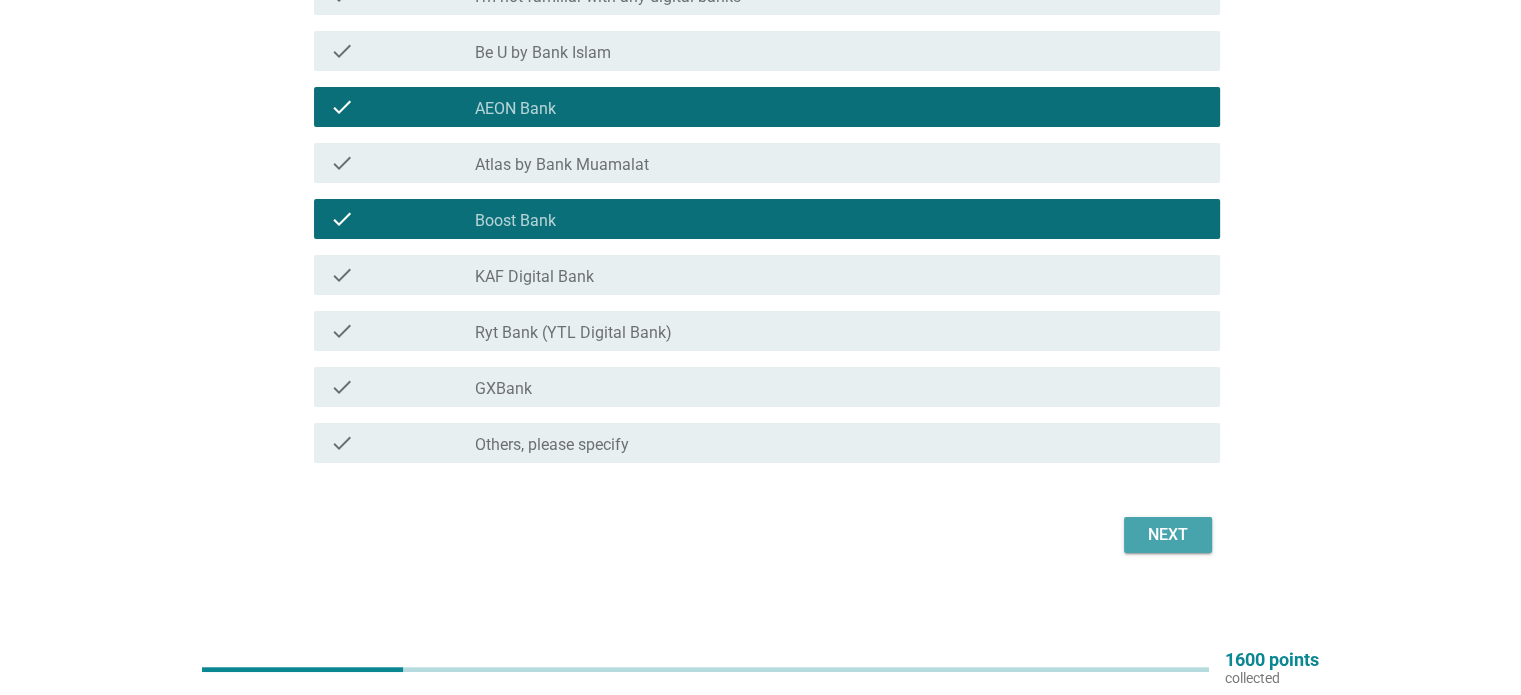 click on "Next" at bounding box center [1168, 535] 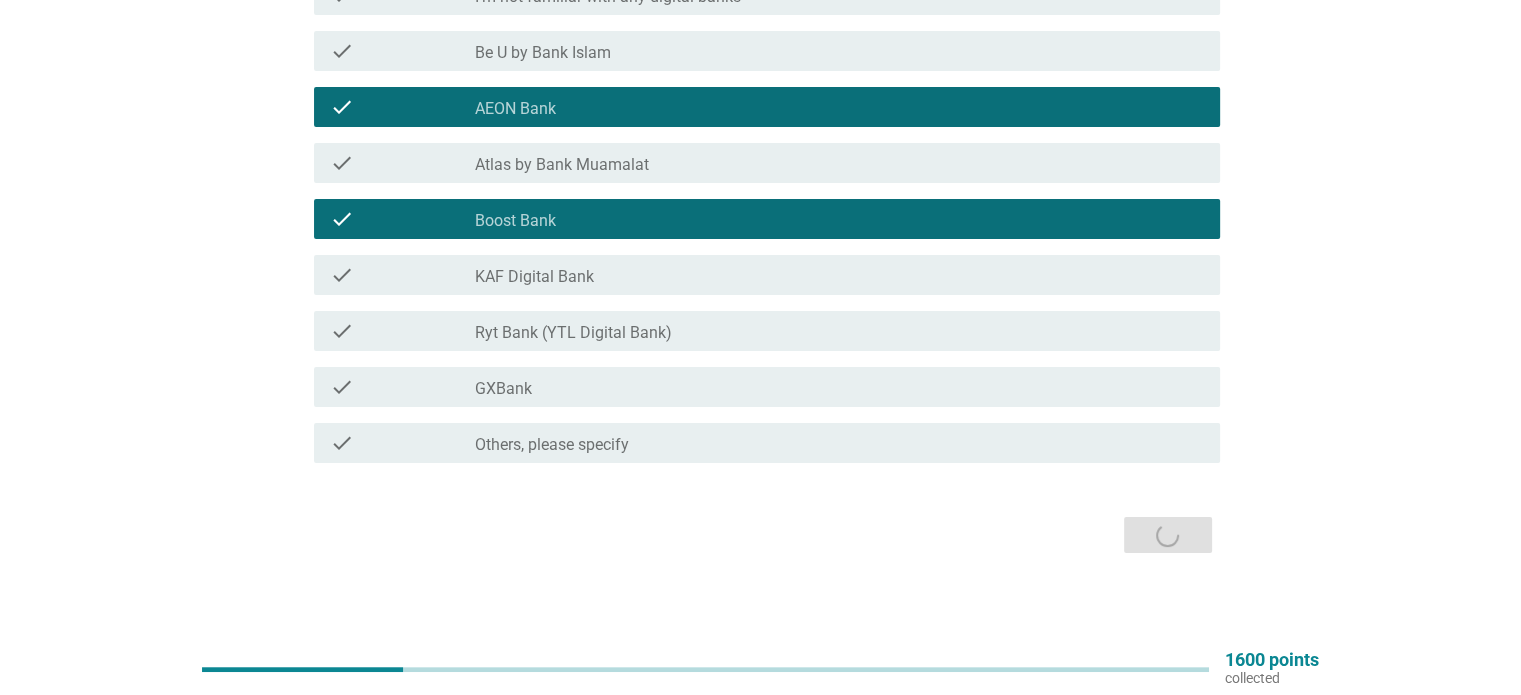 scroll, scrollTop: 0, scrollLeft: 0, axis: both 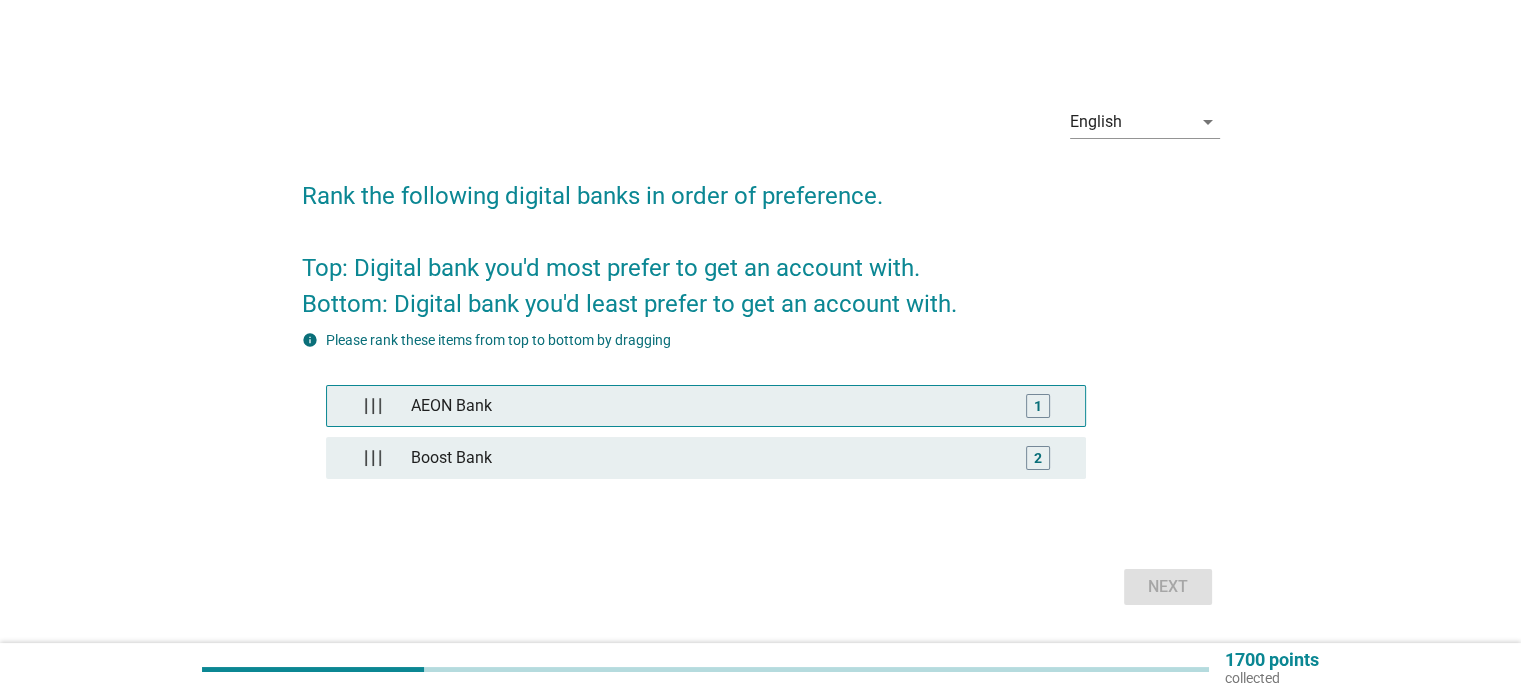 click on "AEON Bank" at bounding box center (705, 406) 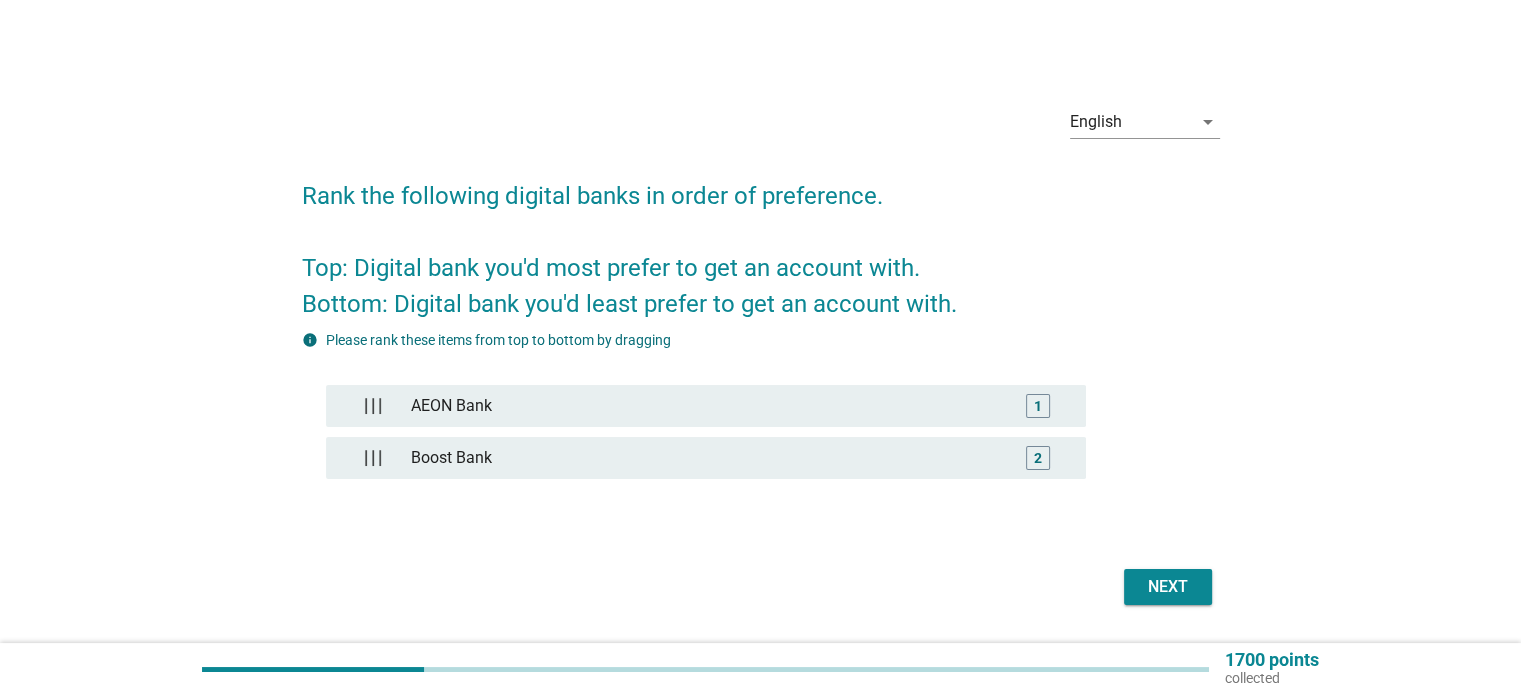 click on "Next" at bounding box center [1168, 587] 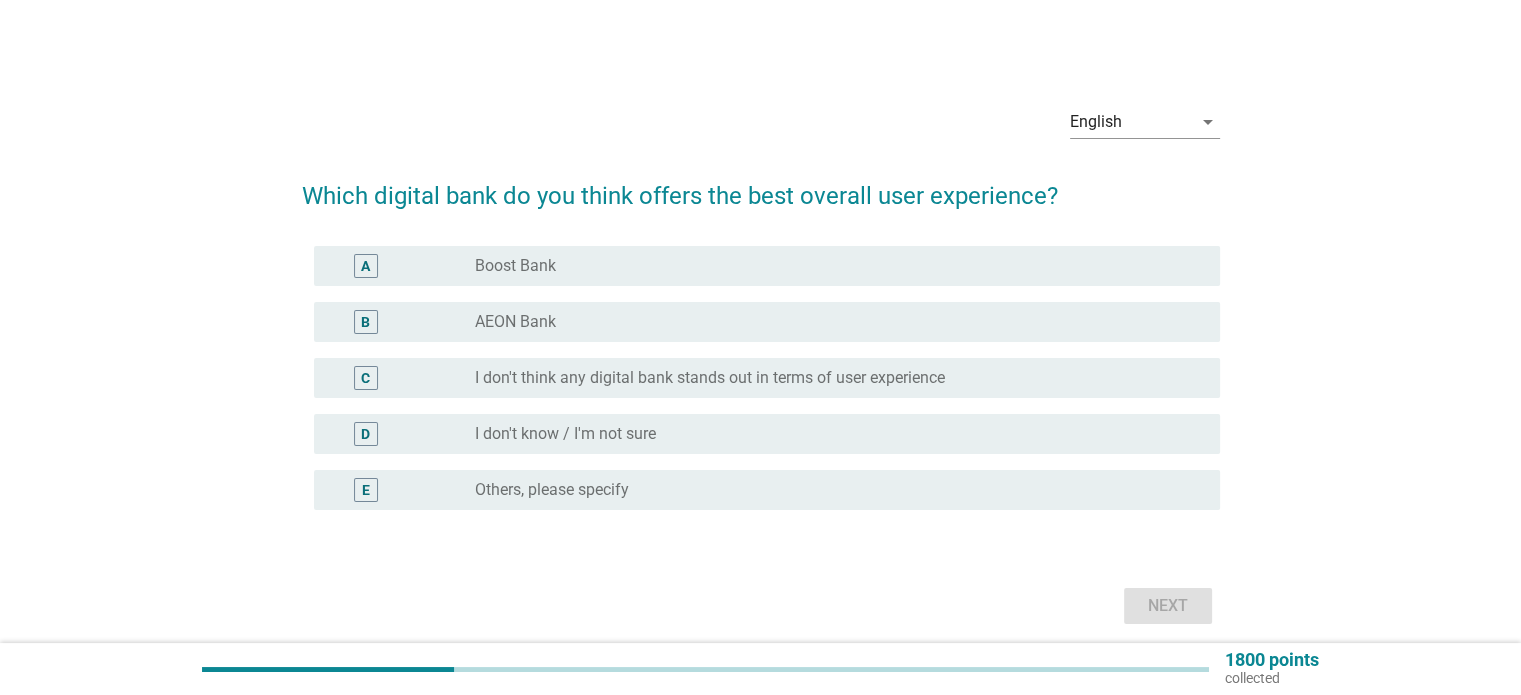click on "radio_button_unchecked I don't know / I'm not sure" at bounding box center [831, 434] 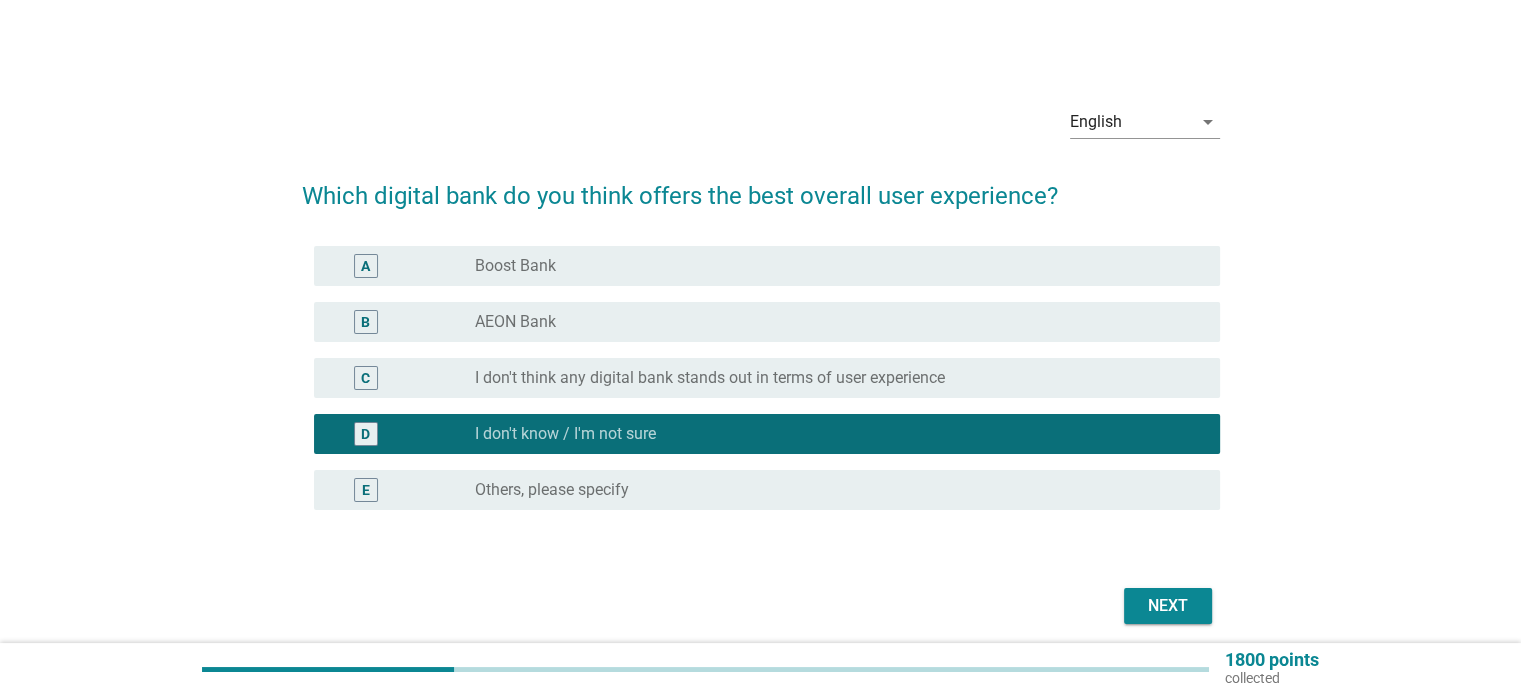click on "Next" at bounding box center (761, 606) 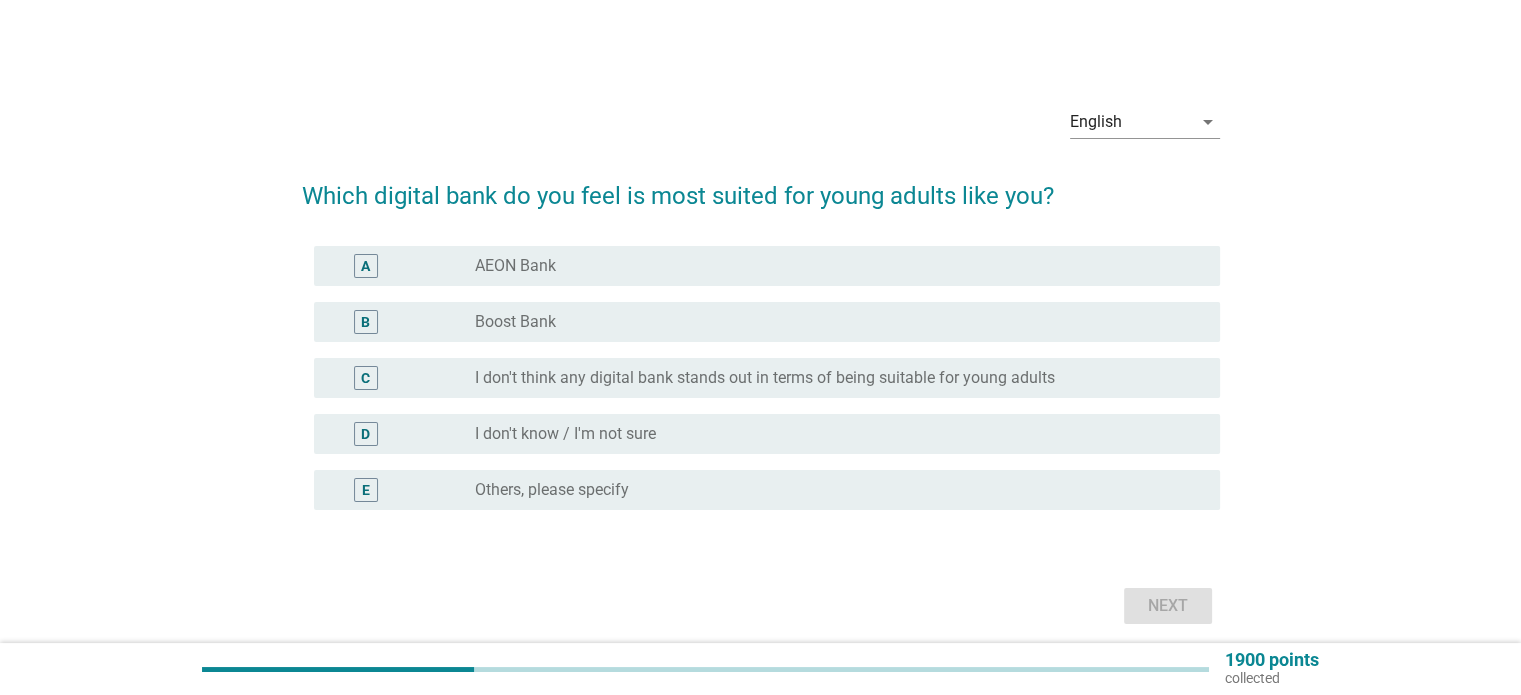click on "radio_button_unchecked I don't know / I'm not sure" at bounding box center [831, 434] 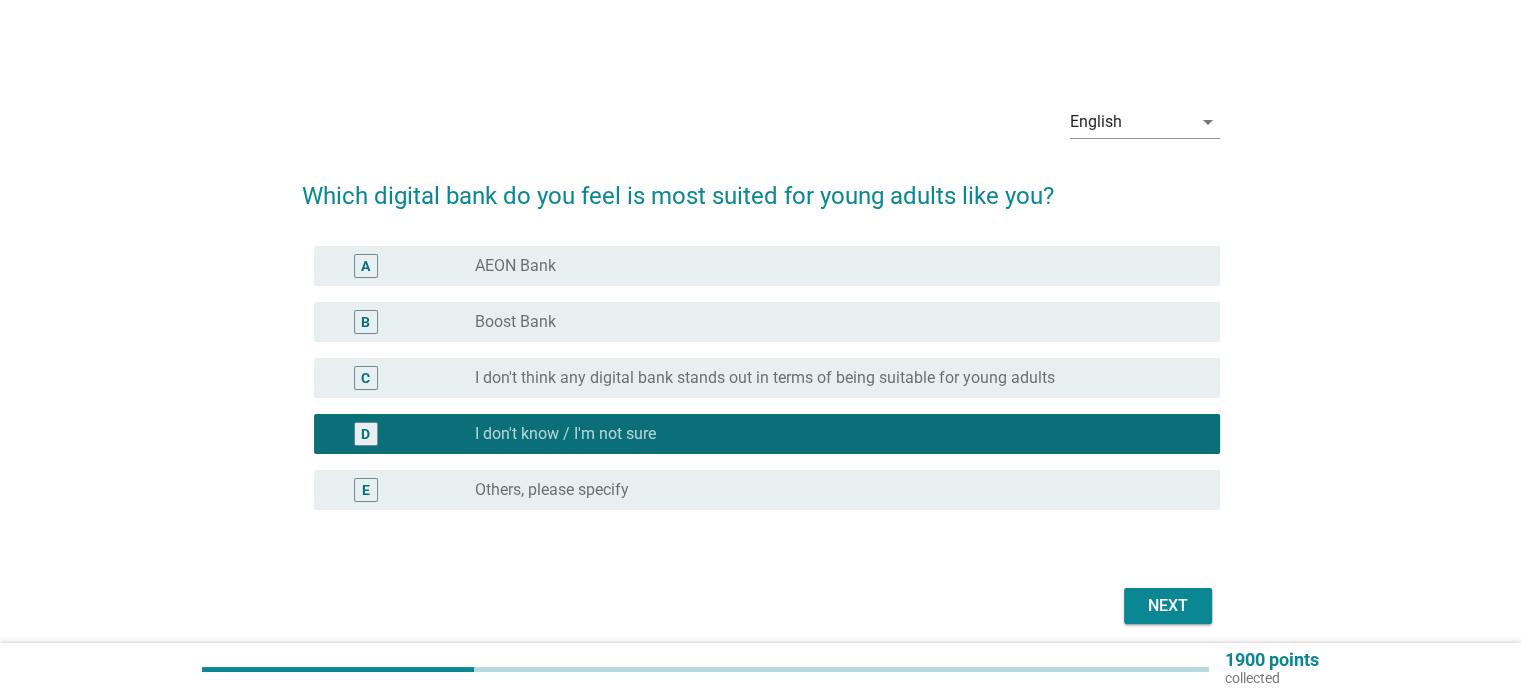 click on "Next" at bounding box center [1168, 606] 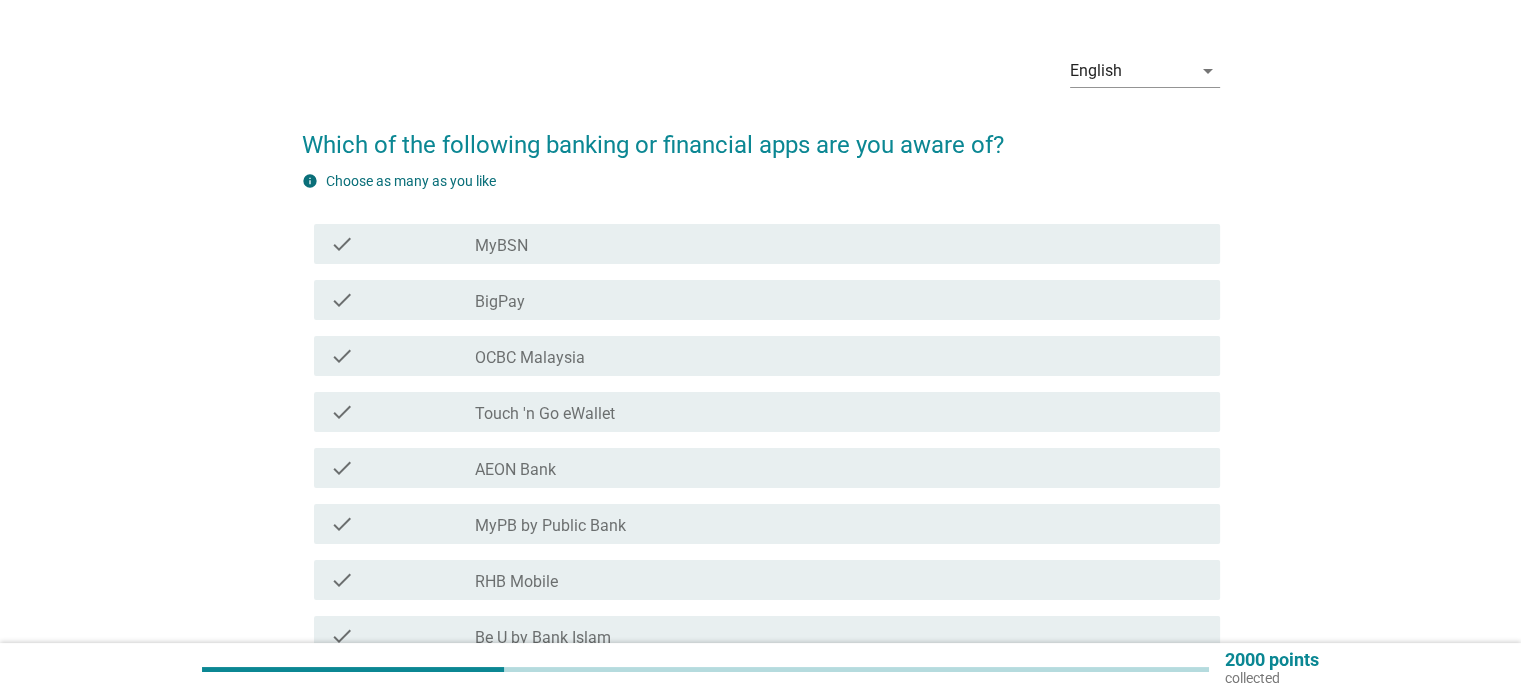 scroll, scrollTop: 100, scrollLeft: 0, axis: vertical 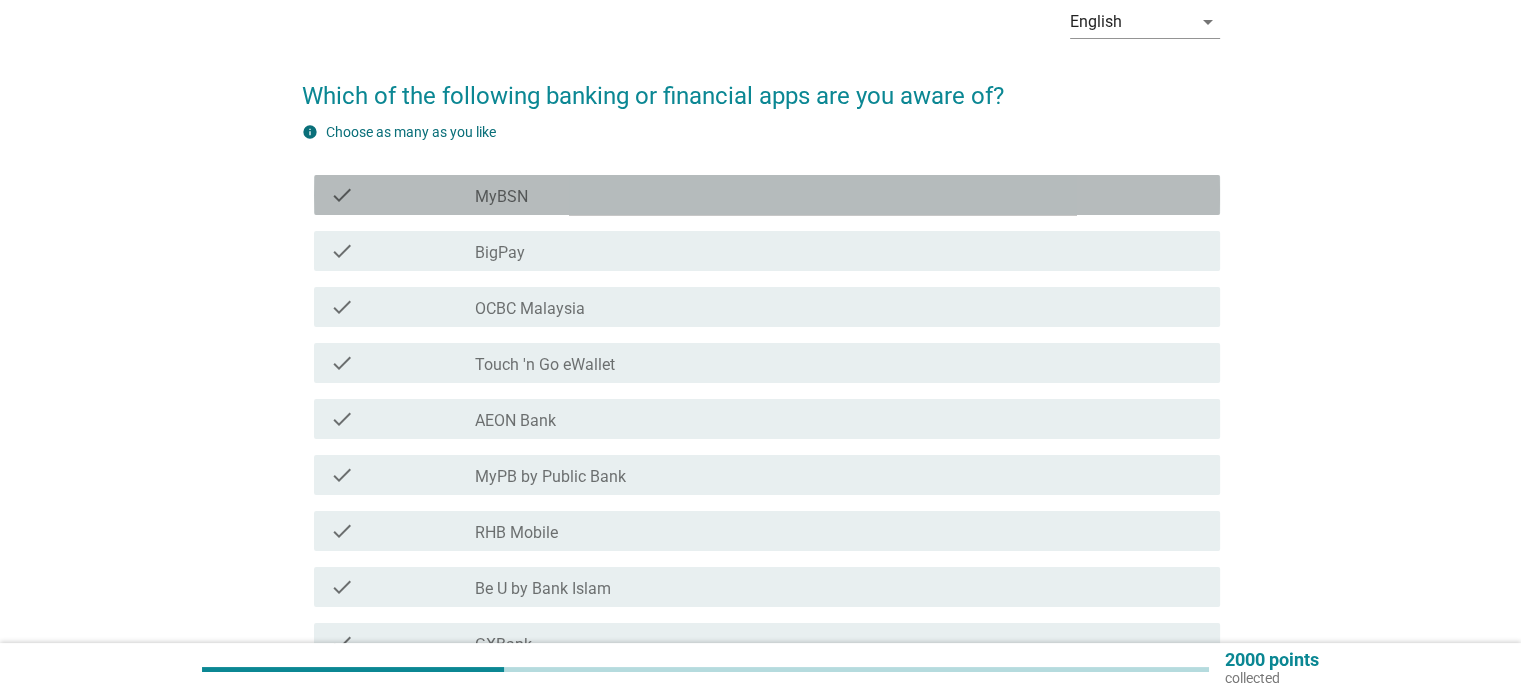 click on "check_box_outline_blank MyBSN" at bounding box center [839, 195] 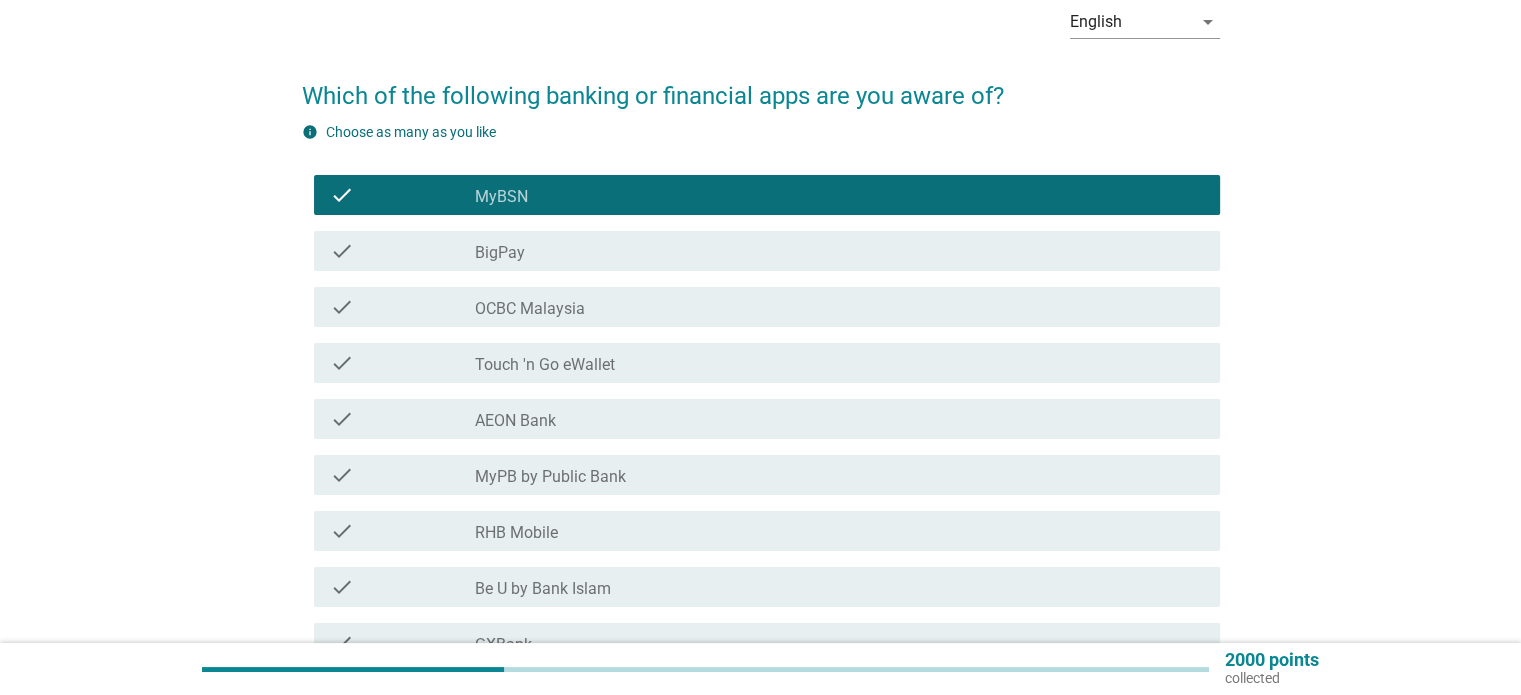 click on "check_box_outline_blank Touch 'n Go eWallet" at bounding box center [839, 363] 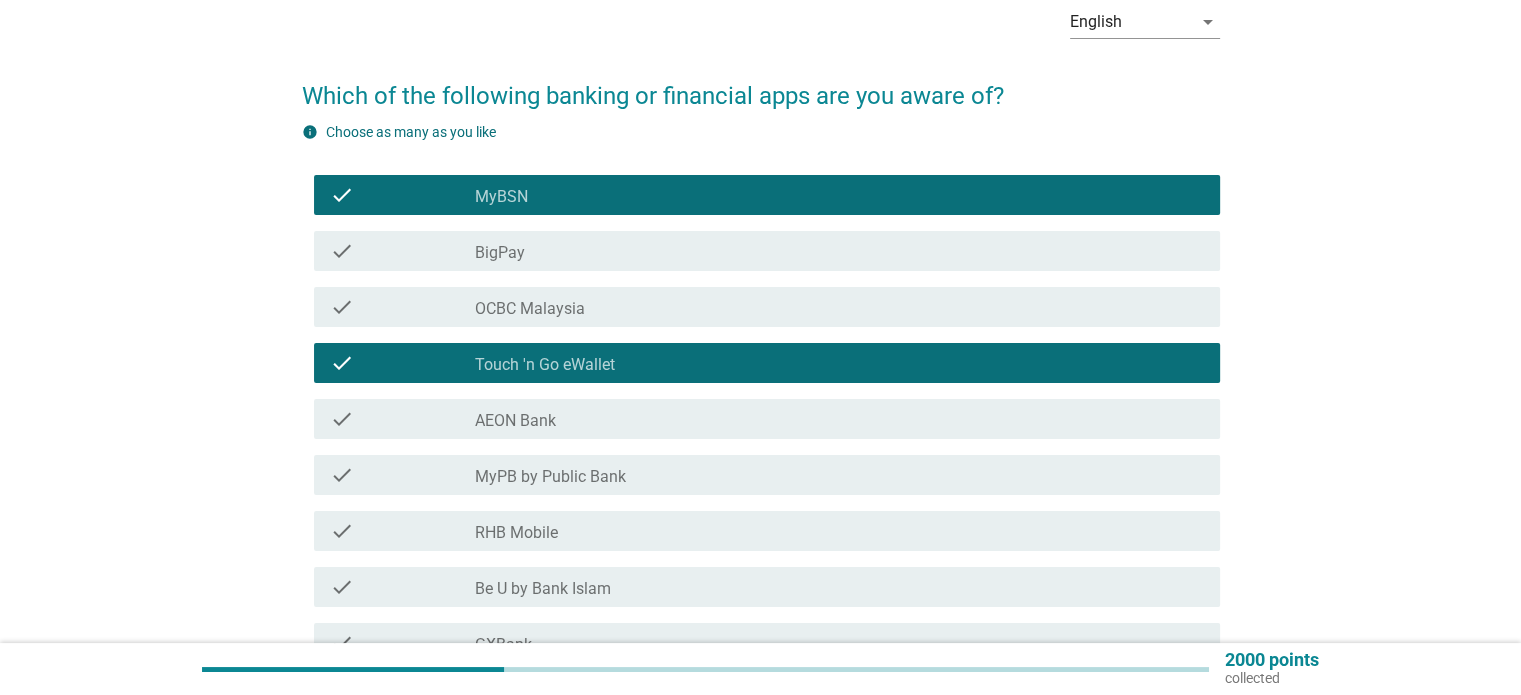 scroll, scrollTop: 200, scrollLeft: 0, axis: vertical 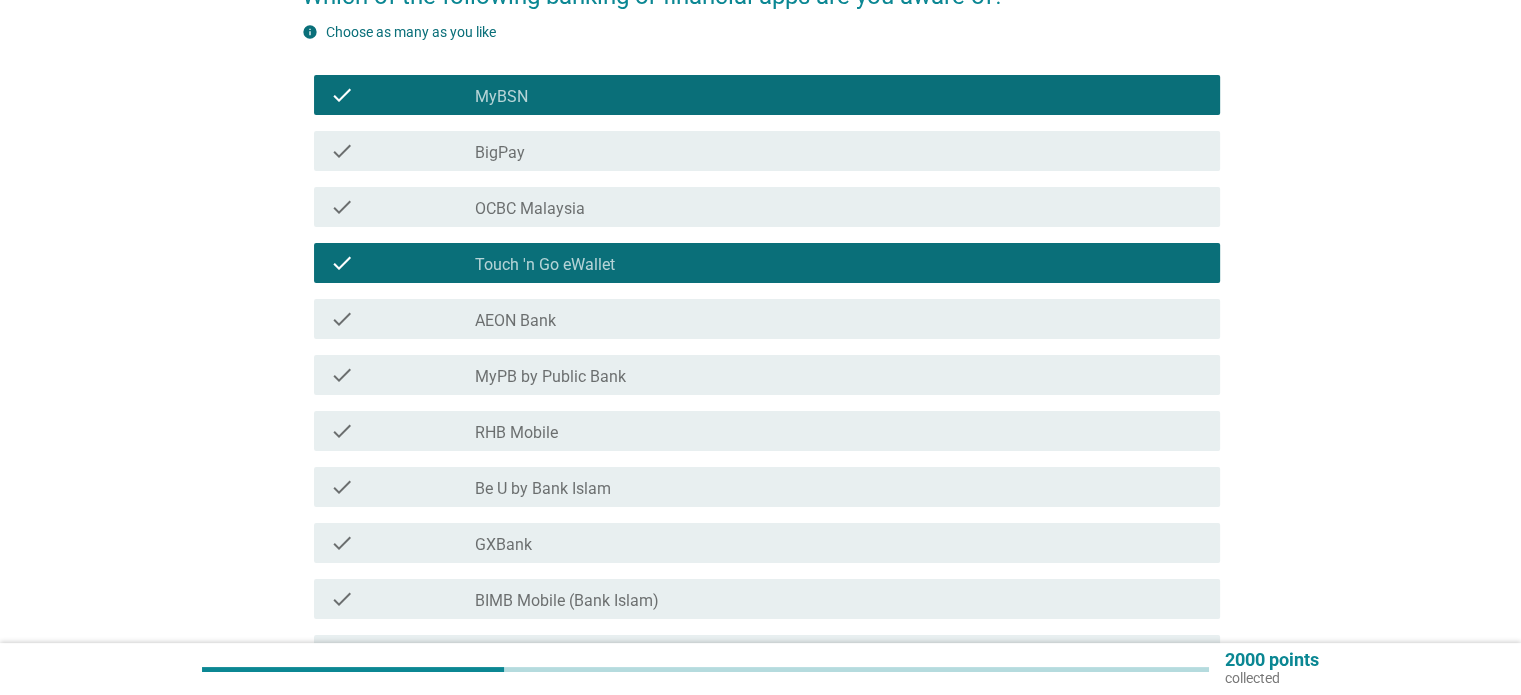 click on "check_box_outline_blank RHB Mobile" at bounding box center [839, 431] 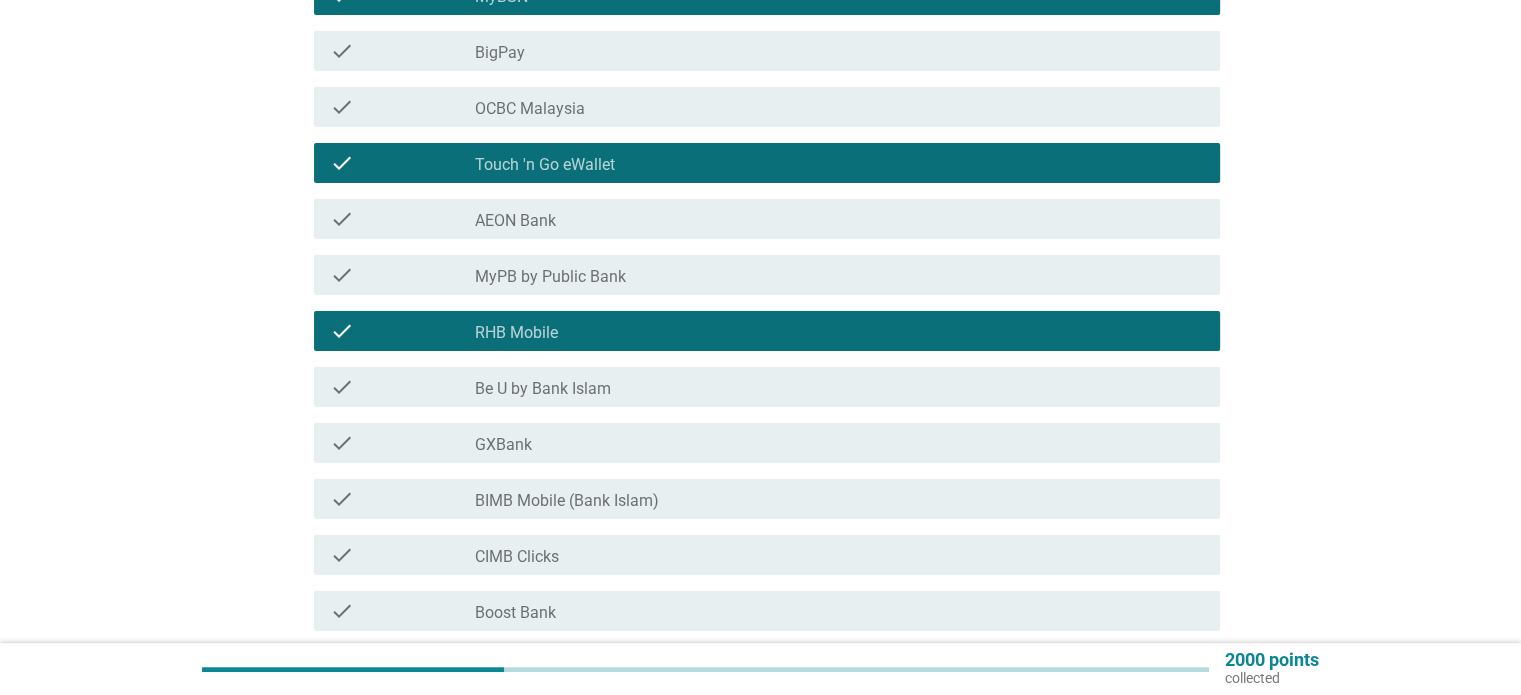 scroll, scrollTop: 400, scrollLeft: 0, axis: vertical 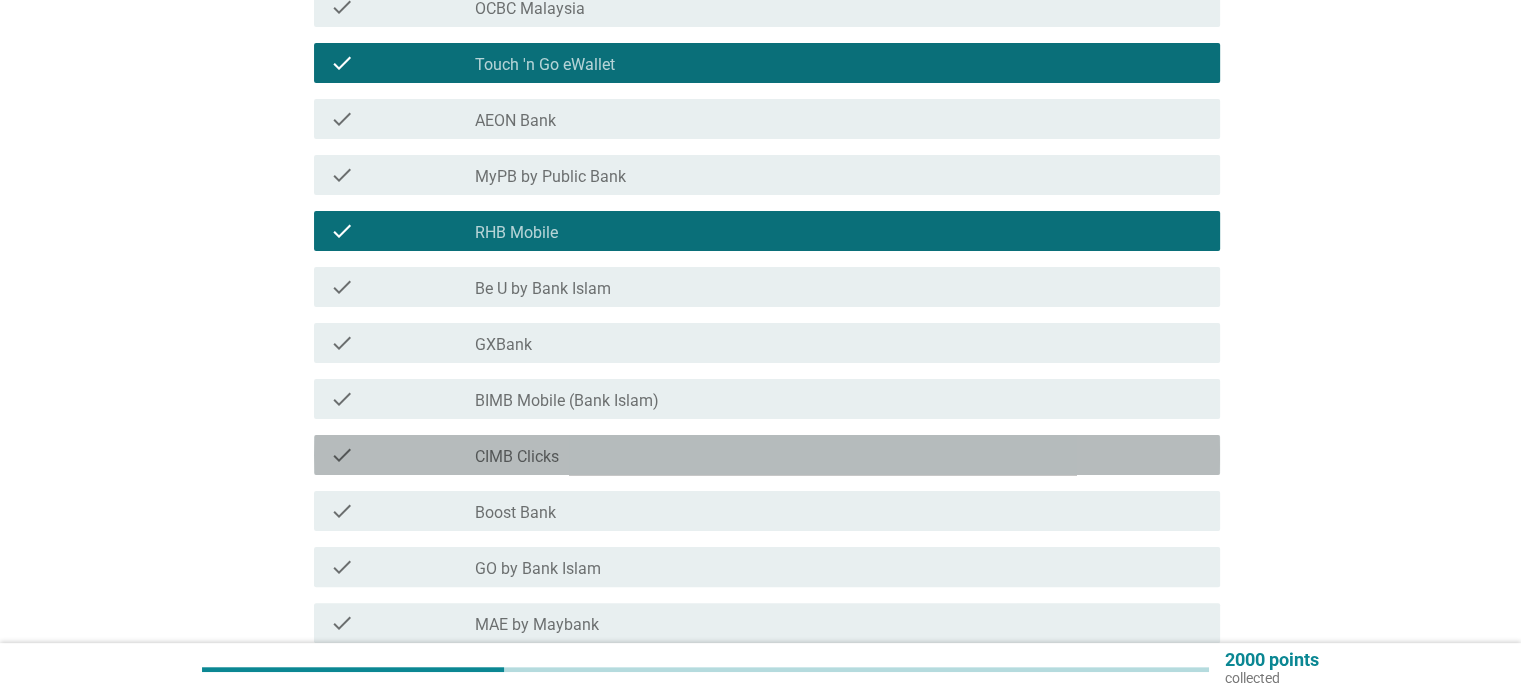 click on "CIMB Clicks" at bounding box center (517, 457) 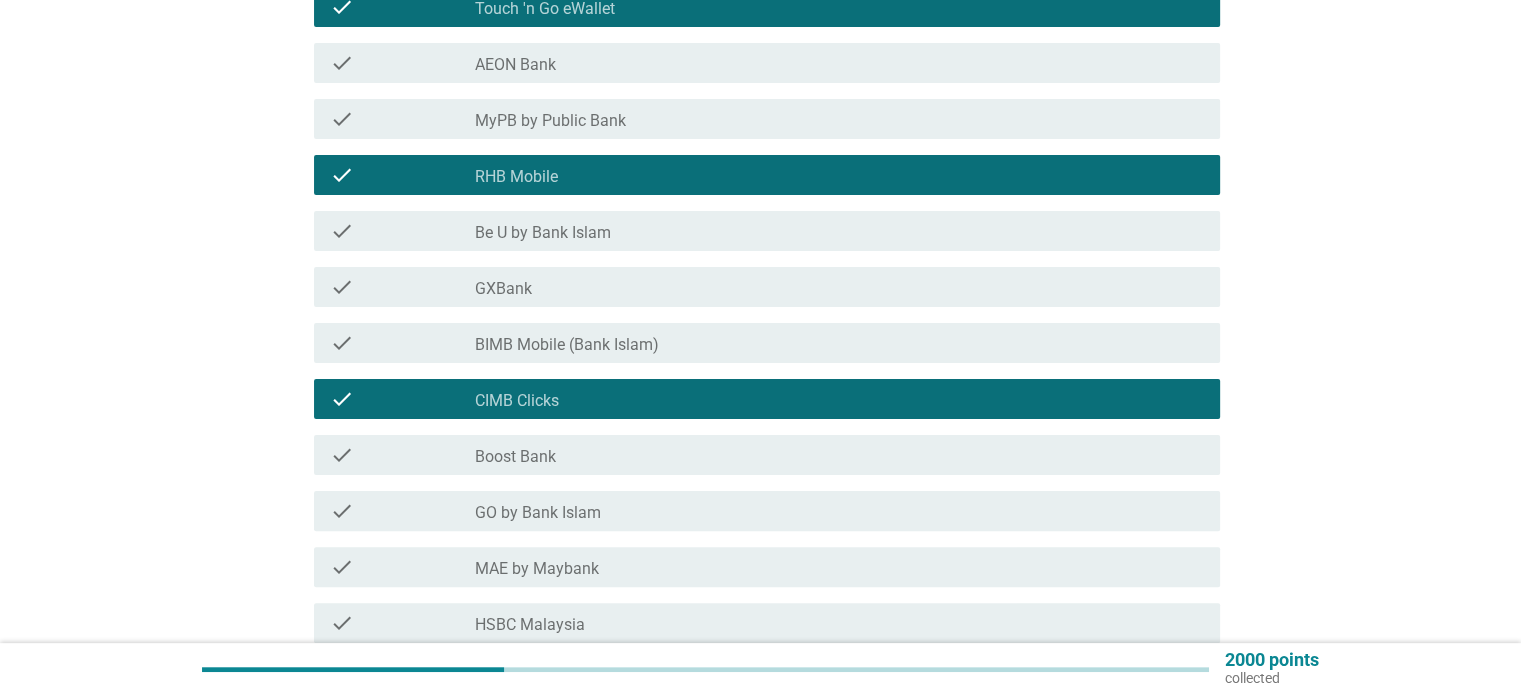 scroll, scrollTop: 500, scrollLeft: 0, axis: vertical 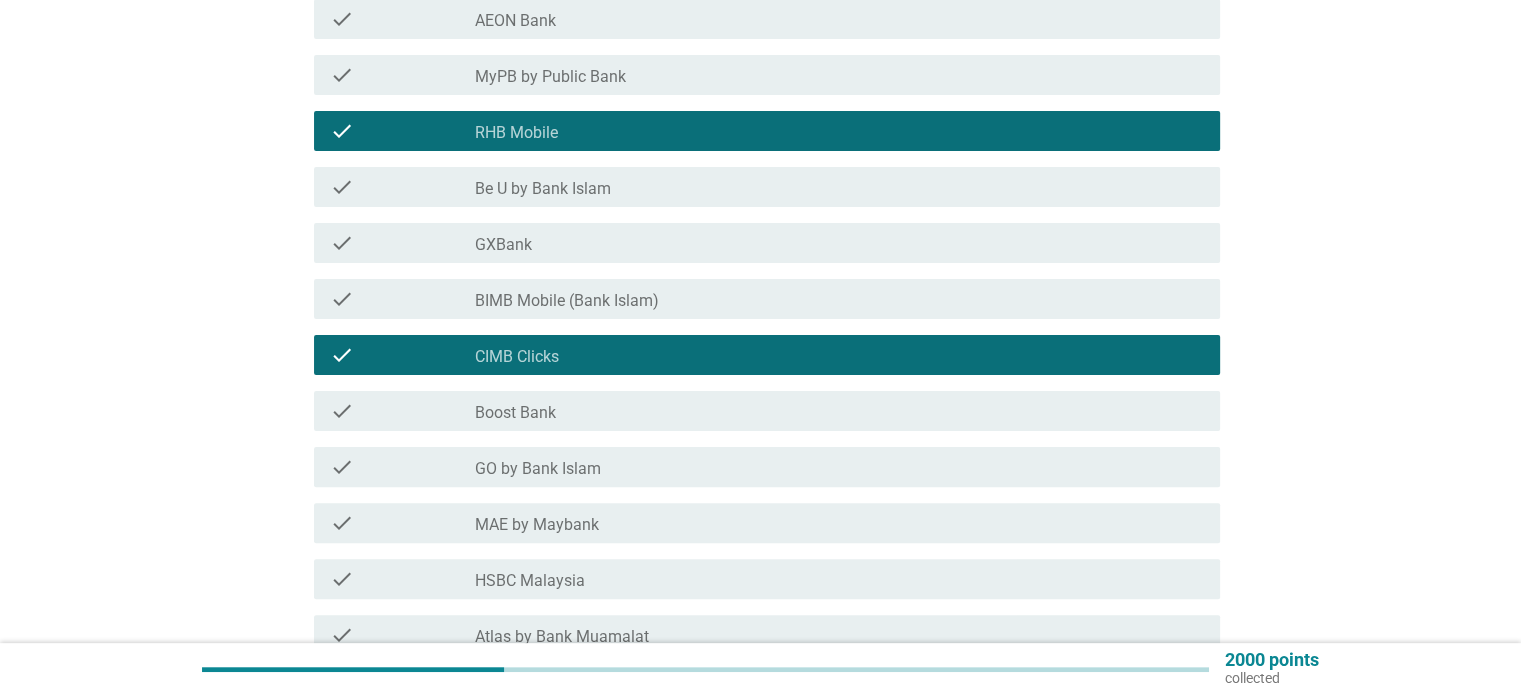 click on "MAE by Maybank" at bounding box center (537, 525) 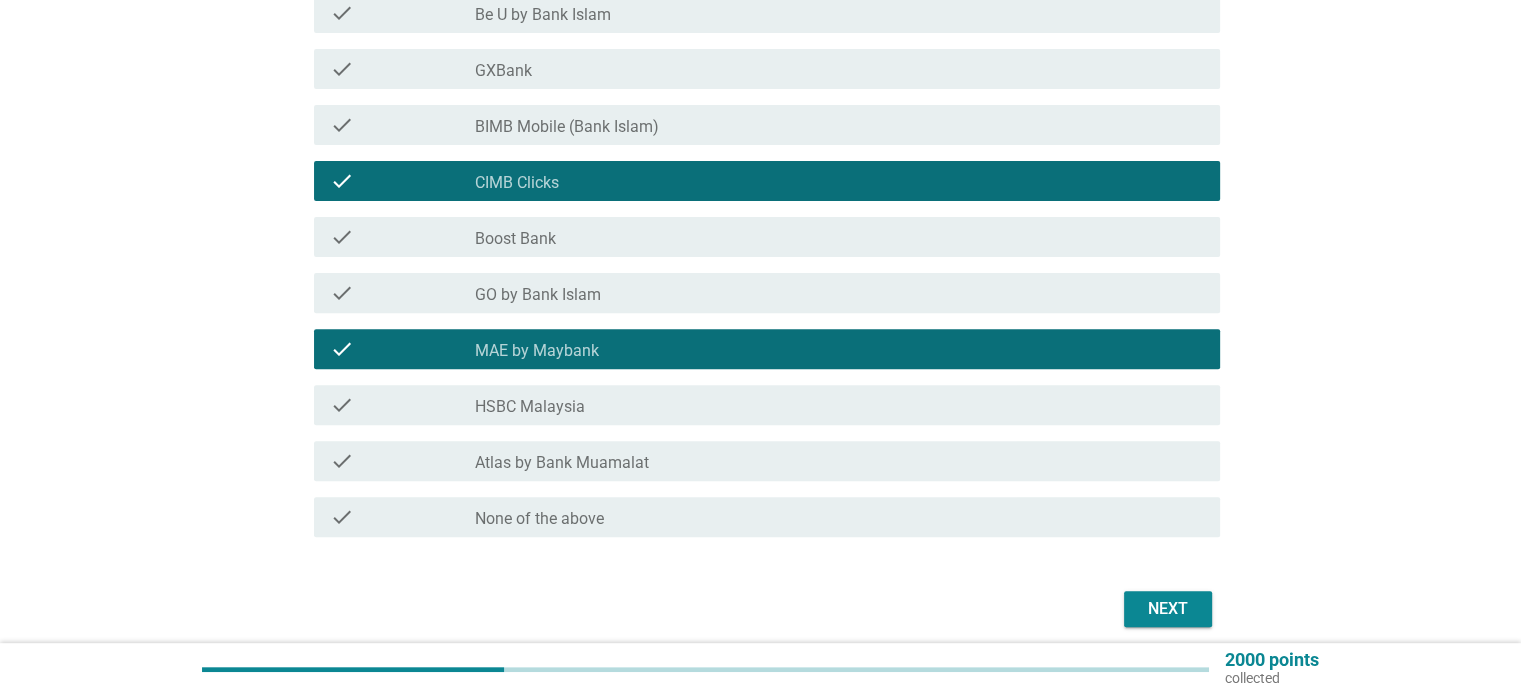 scroll, scrollTop: 700, scrollLeft: 0, axis: vertical 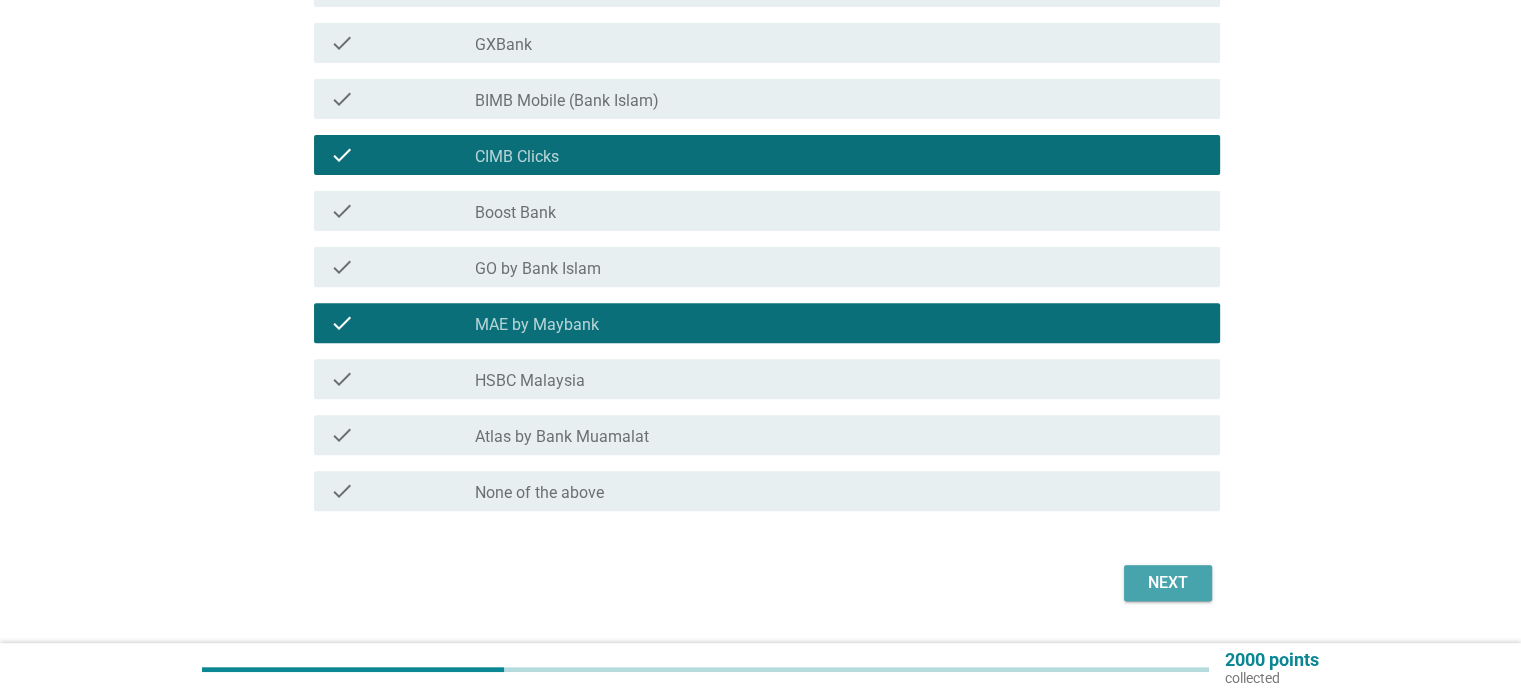 click on "Next" at bounding box center (1168, 583) 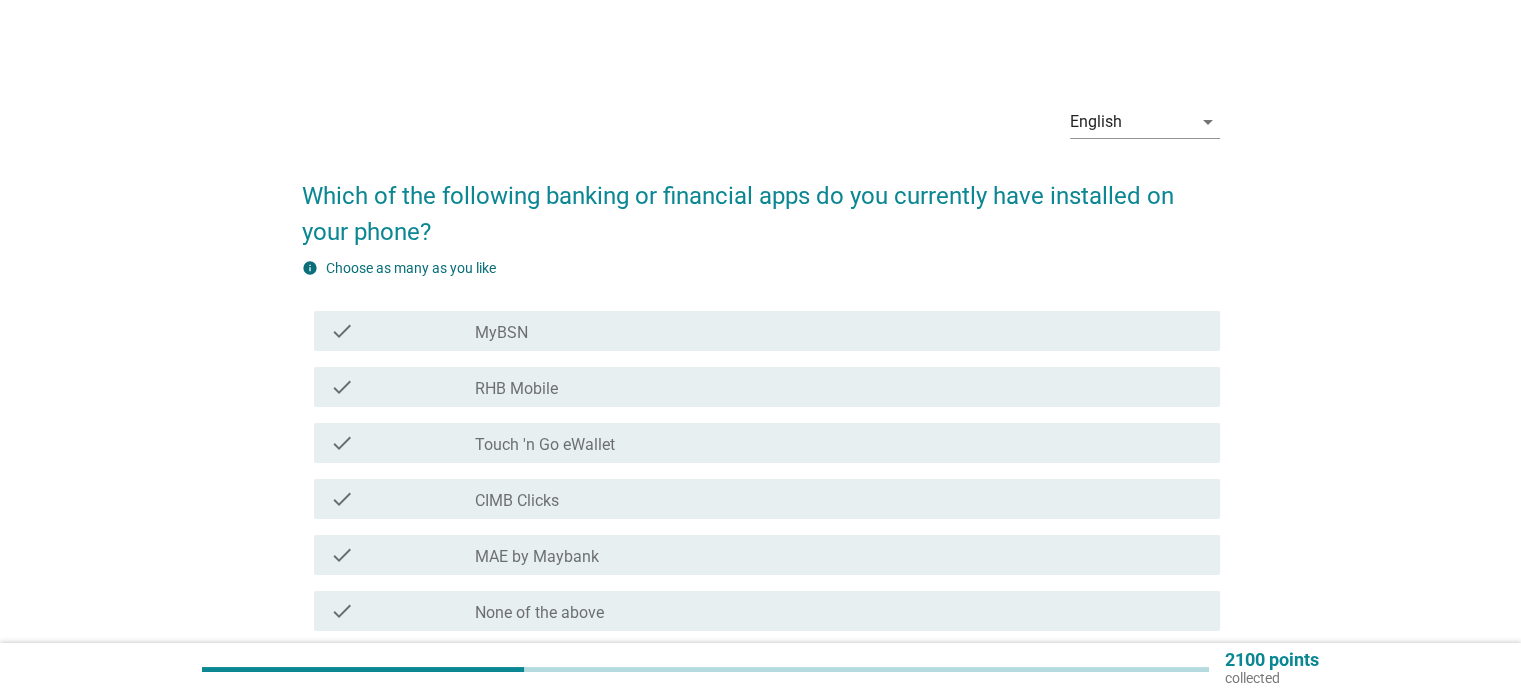 scroll, scrollTop: 100, scrollLeft: 0, axis: vertical 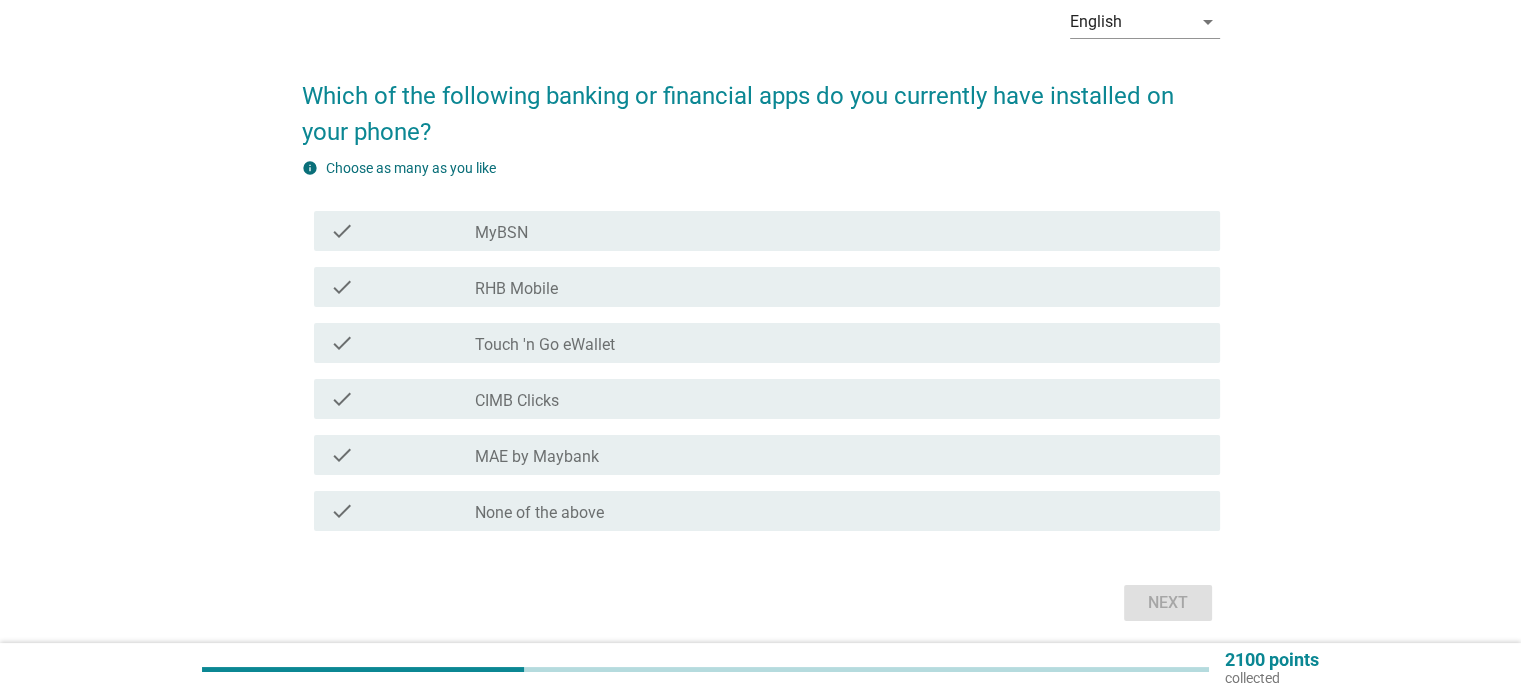 click on "check_box_outline_blank MyBSN" at bounding box center (839, 231) 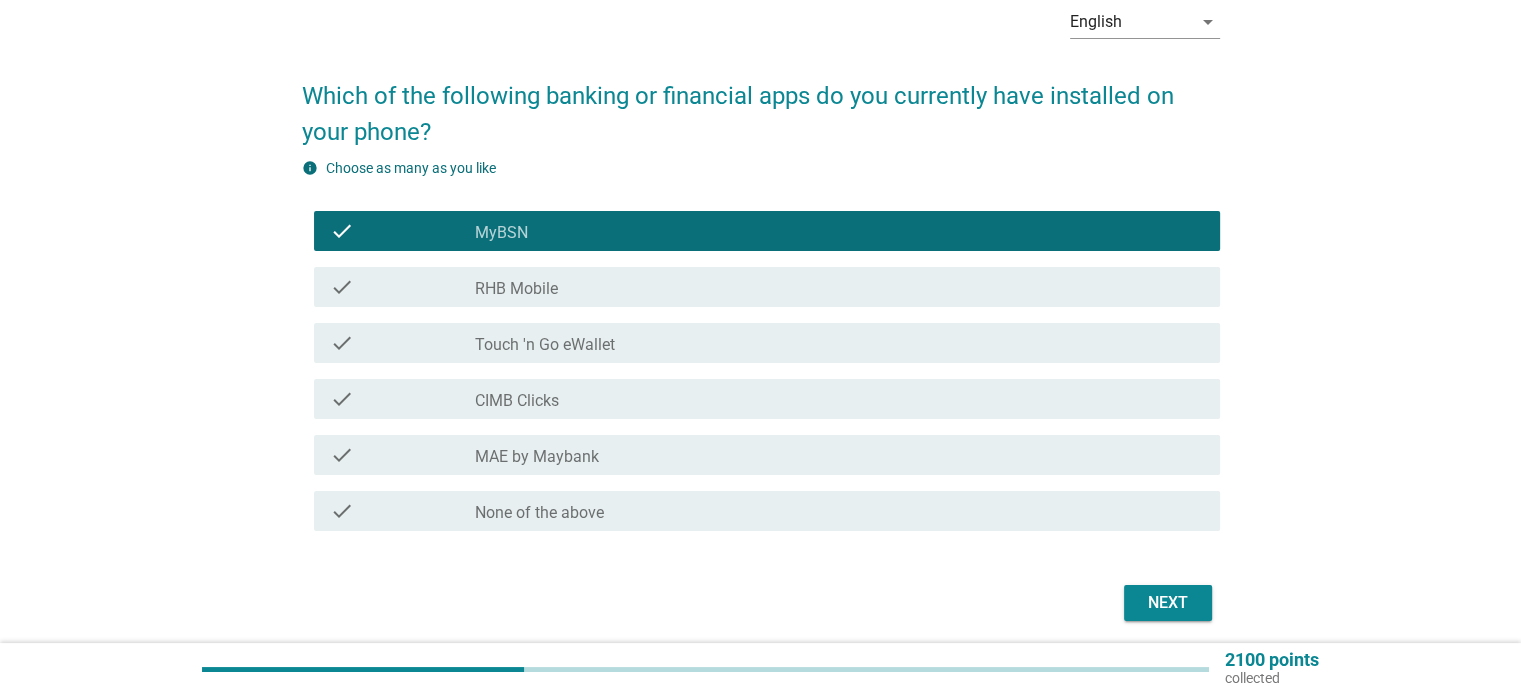 click on "check_box_outline_blank RHB Mobile" at bounding box center [839, 287] 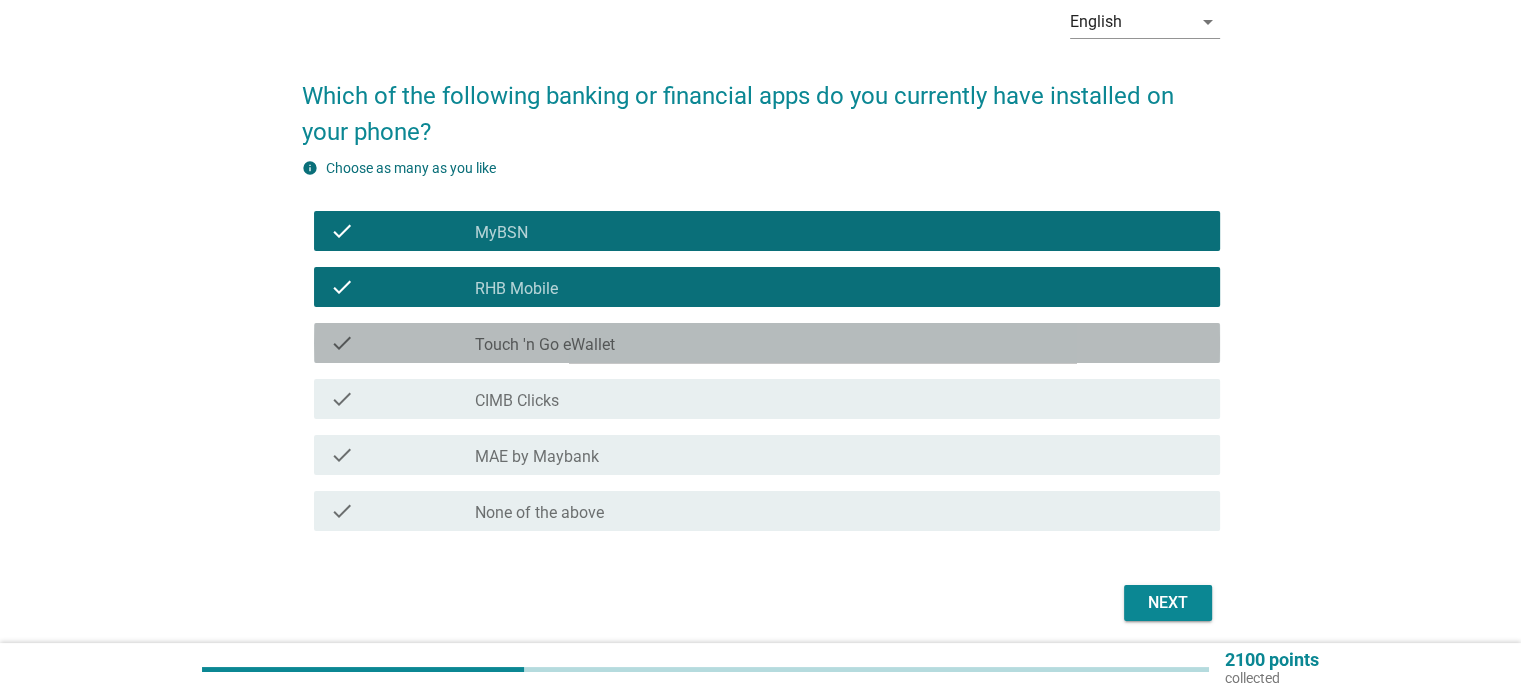 click on "check_box_outline_blank Touch 'n Go eWallet" at bounding box center [839, 343] 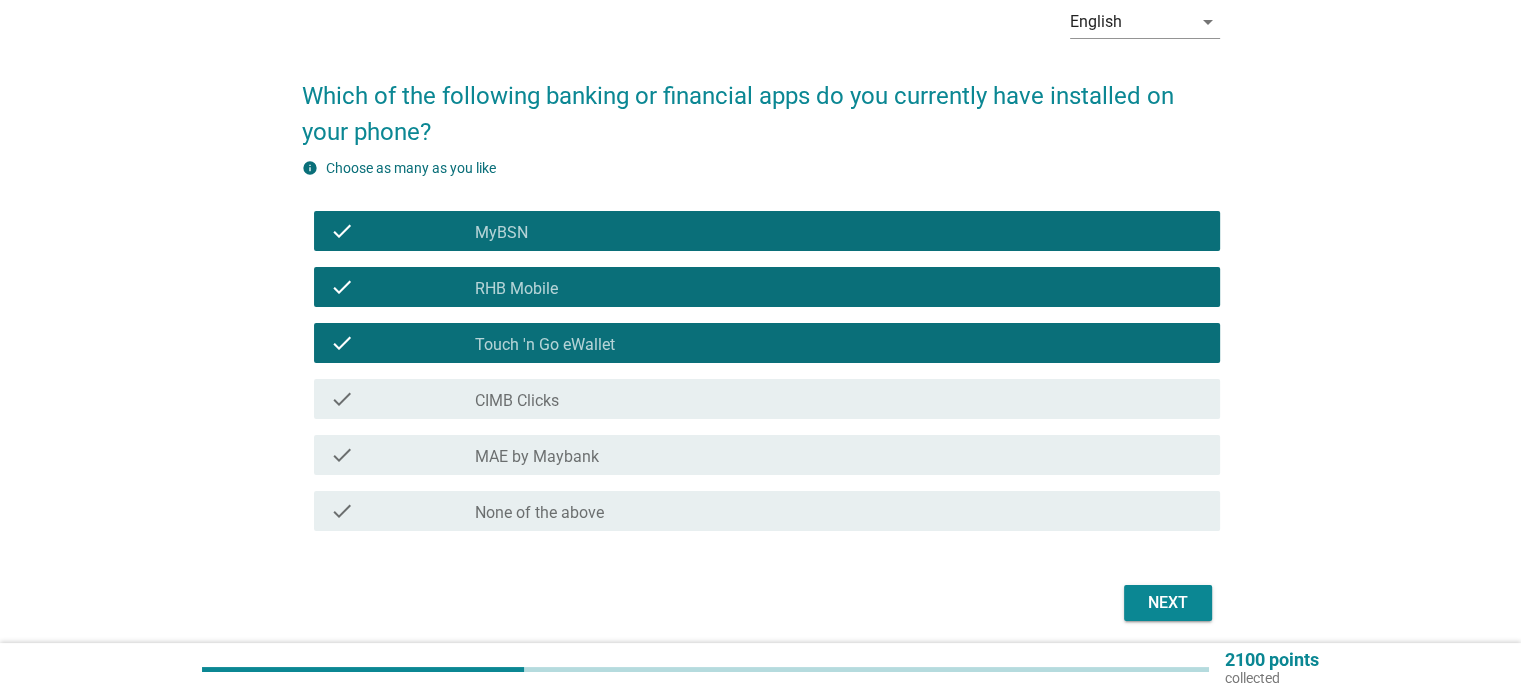 click on "check     check_box_outline_blank CIMB Clicks" at bounding box center [767, 399] 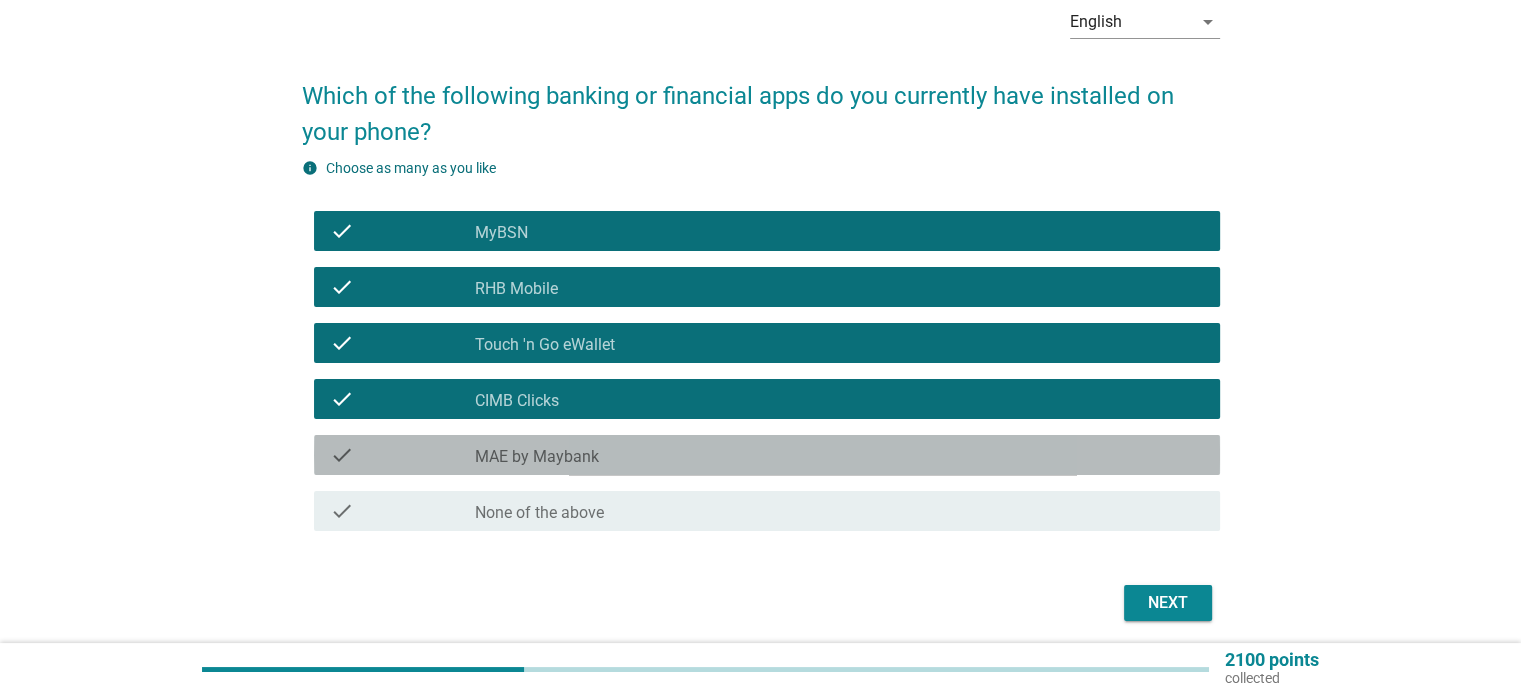 click on "check_box_outline_blank MAE by Maybank" at bounding box center (839, 455) 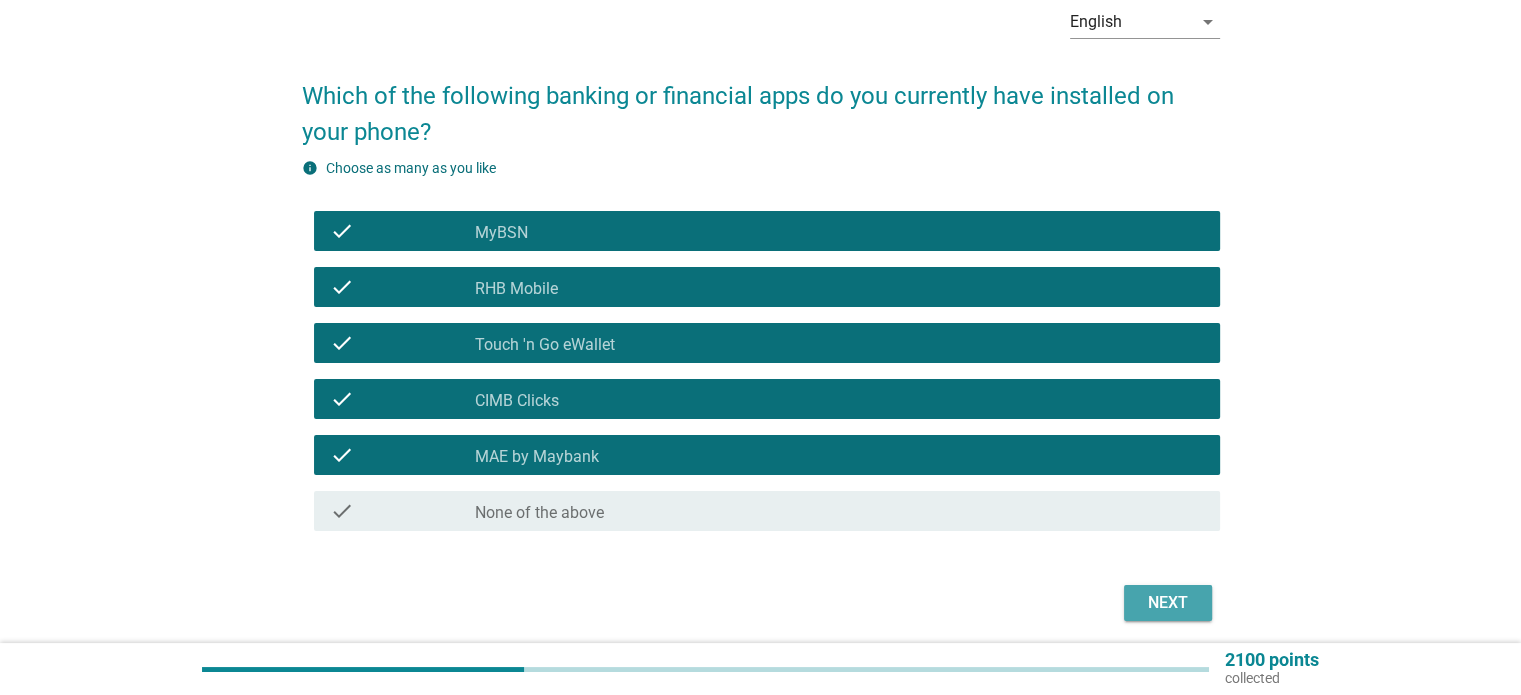 click on "Next" at bounding box center (1168, 603) 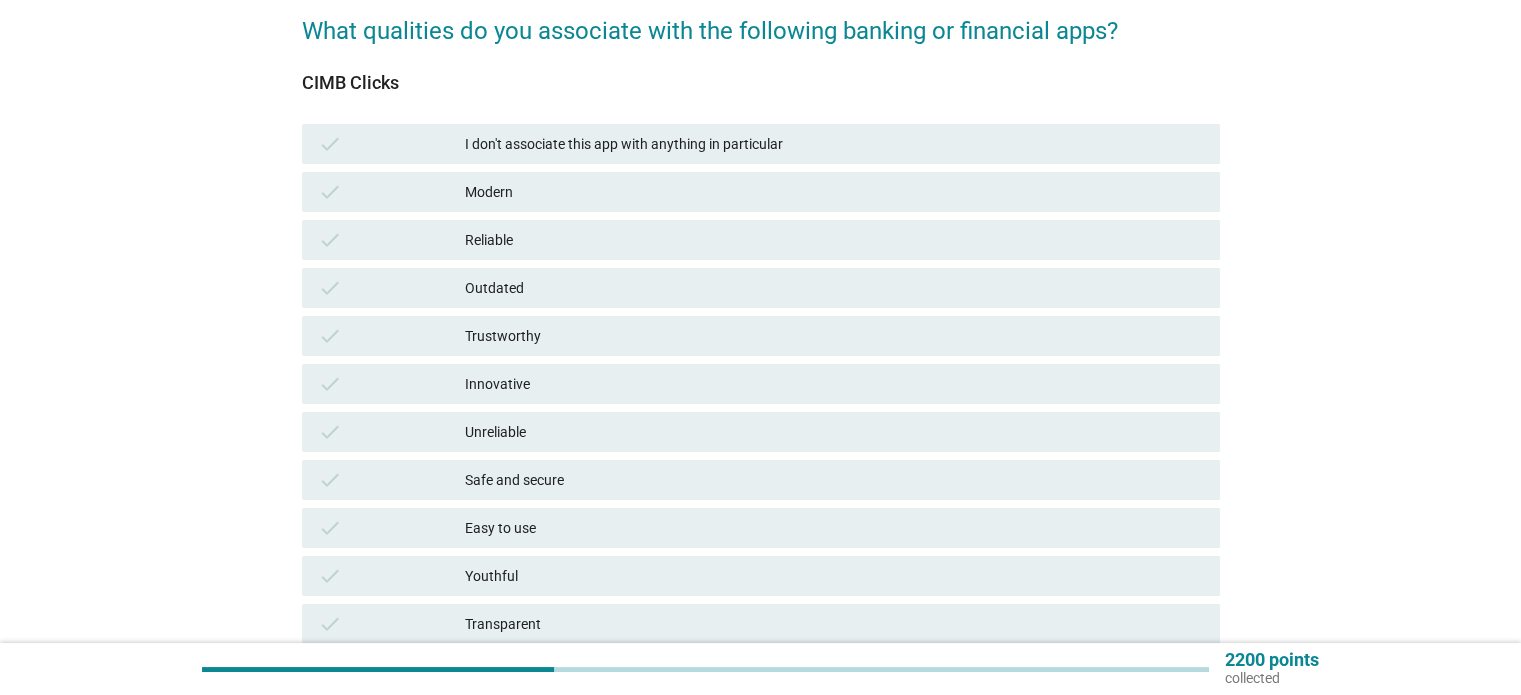 scroll, scrollTop: 200, scrollLeft: 0, axis: vertical 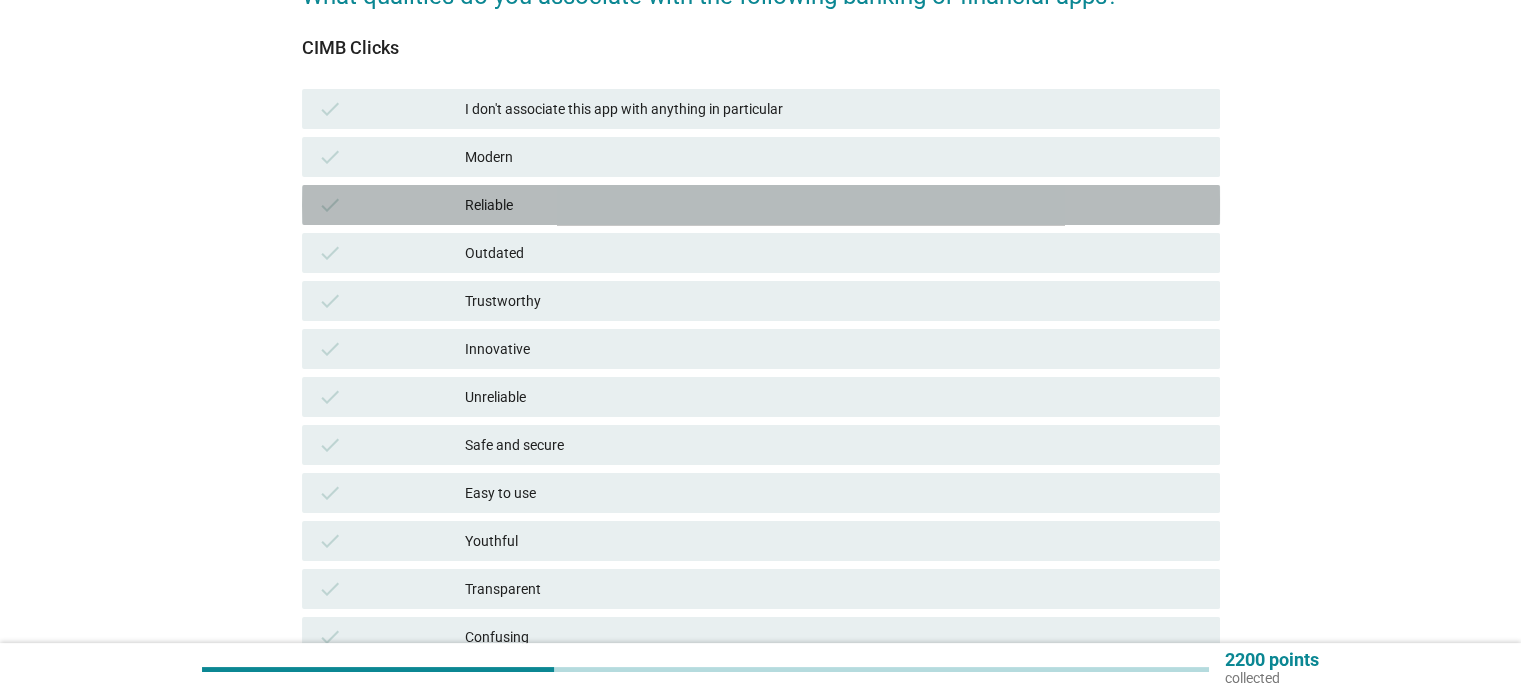 click on "check   Reliable" at bounding box center (761, 205) 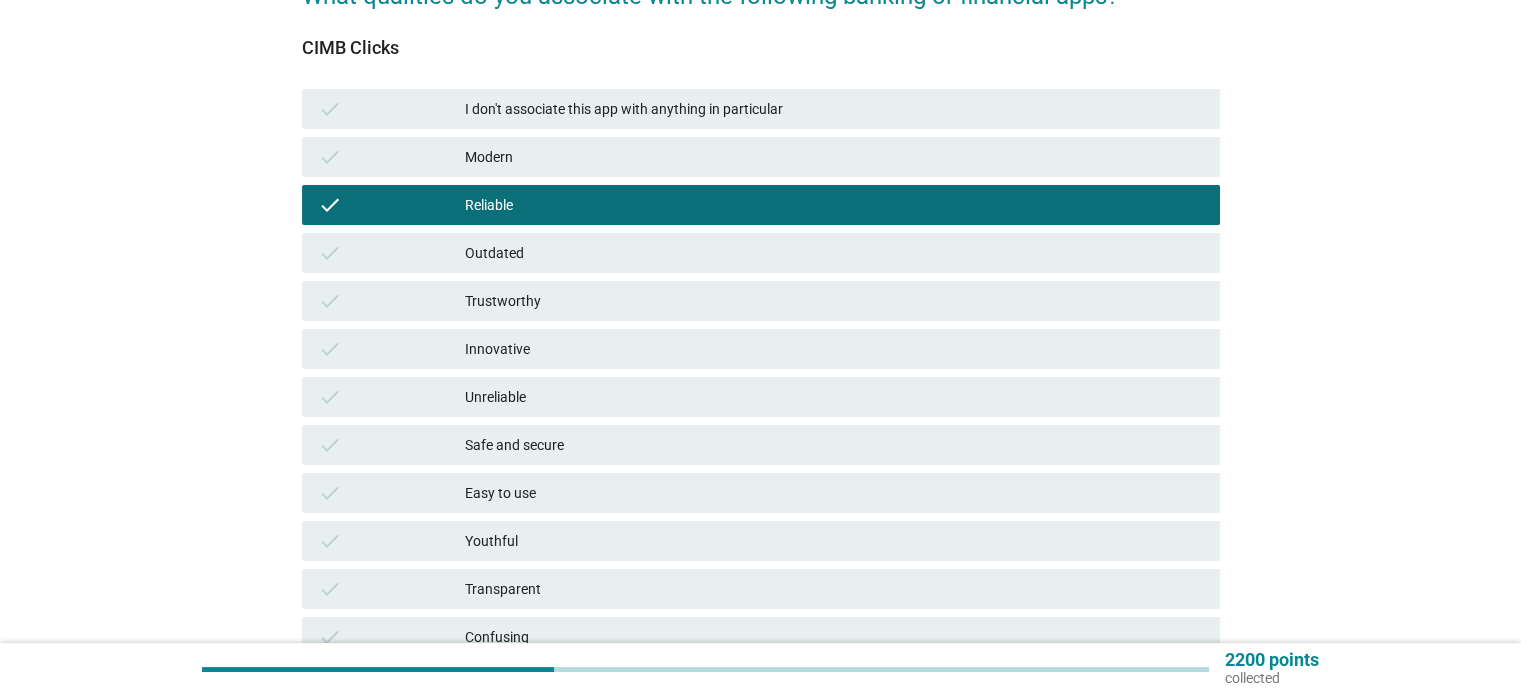 scroll, scrollTop: 300, scrollLeft: 0, axis: vertical 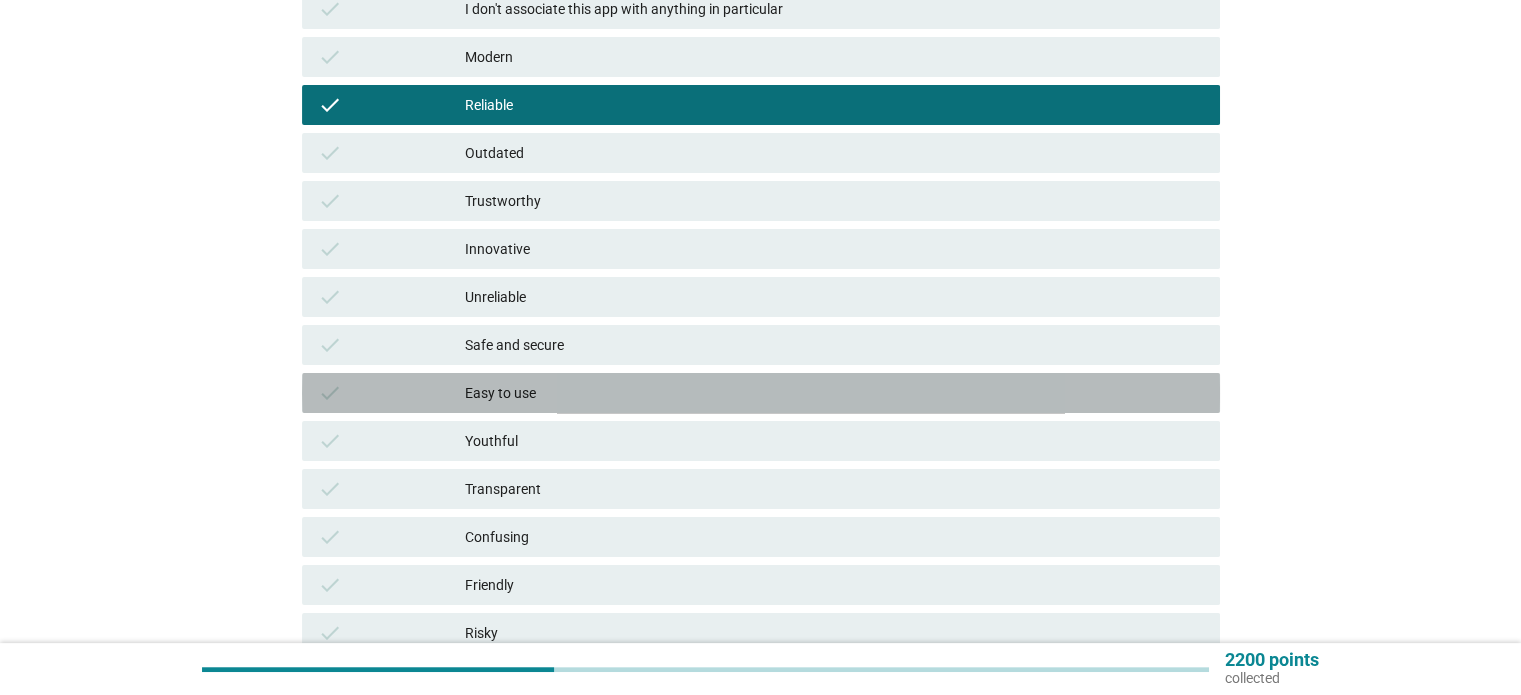 click on "Easy to use" at bounding box center [834, 393] 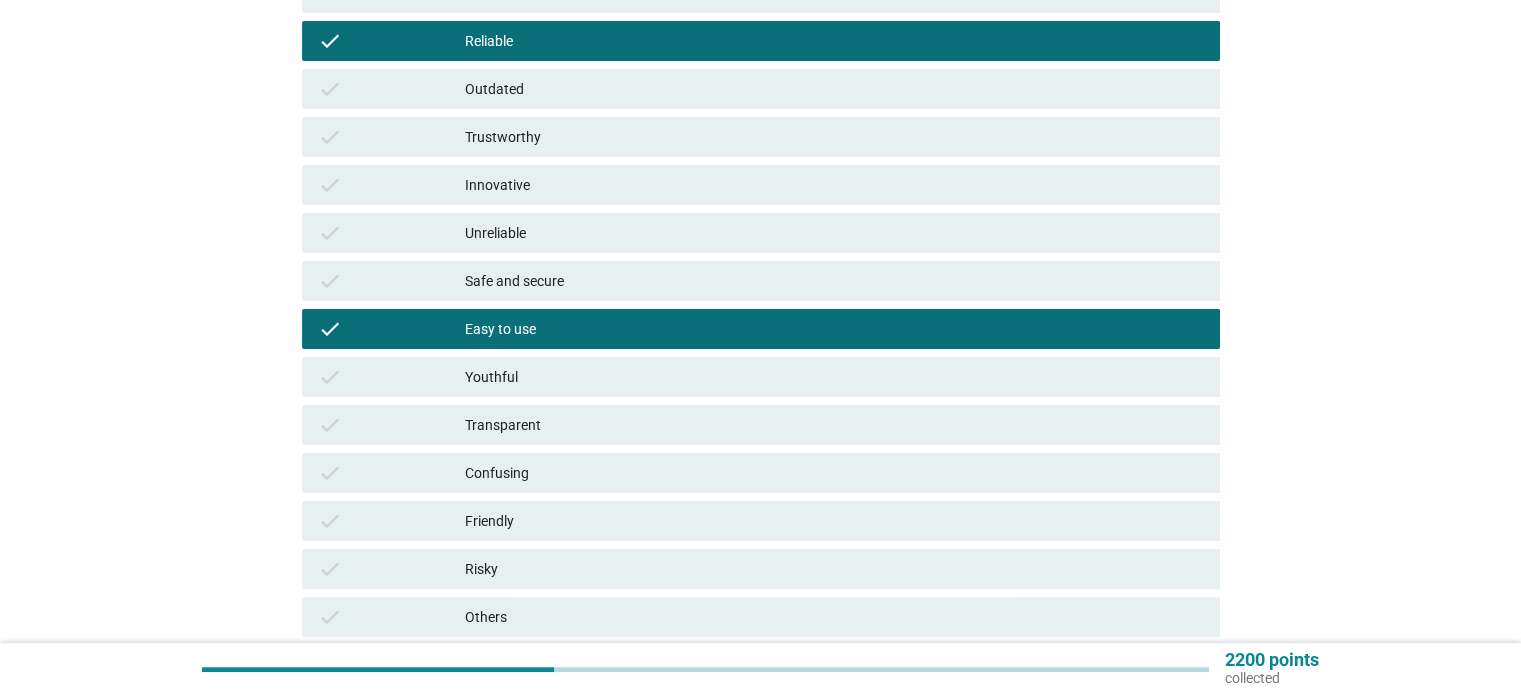 scroll, scrollTop: 400, scrollLeft: 0, axis: vertical 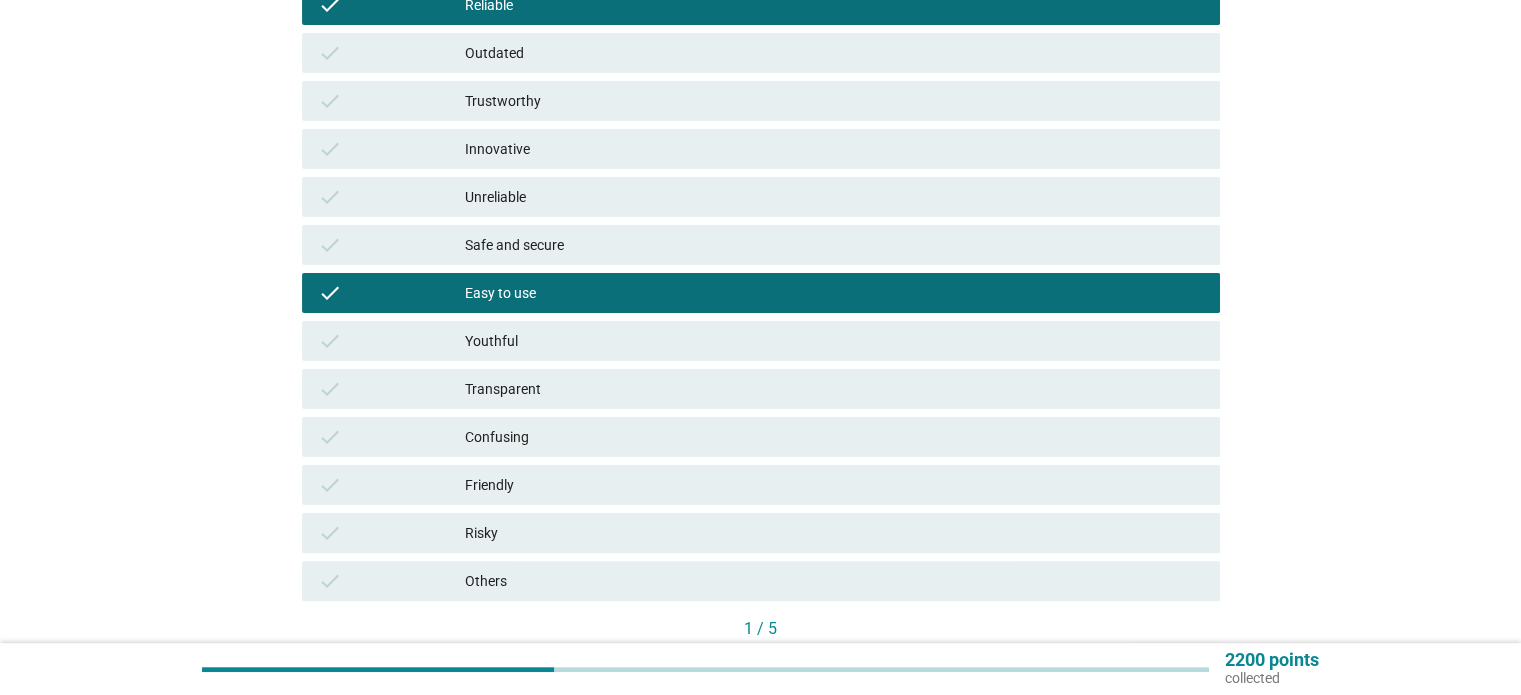 click on "check   Friendly" at bounding box center [761, 485] 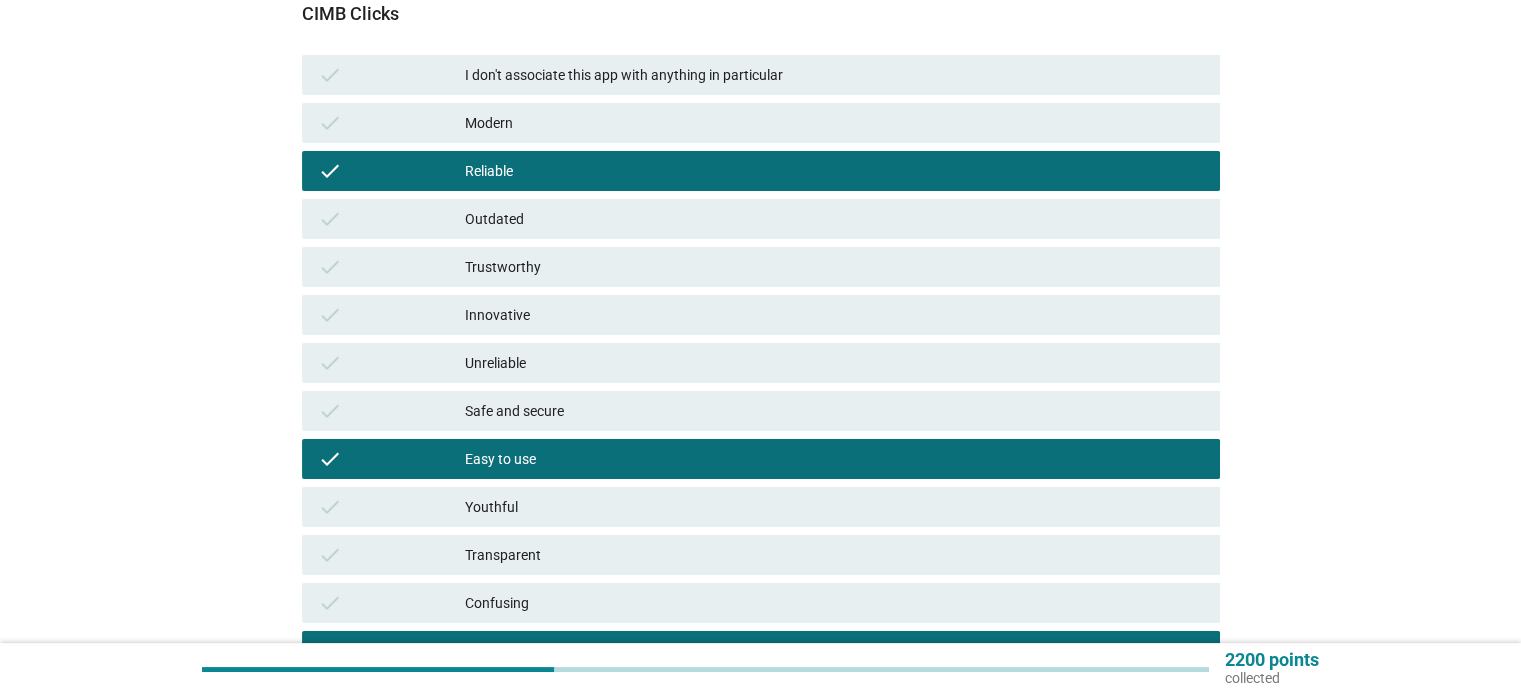 scroll, scrollTop: 200, scrollLeft: 0, axis: vertical 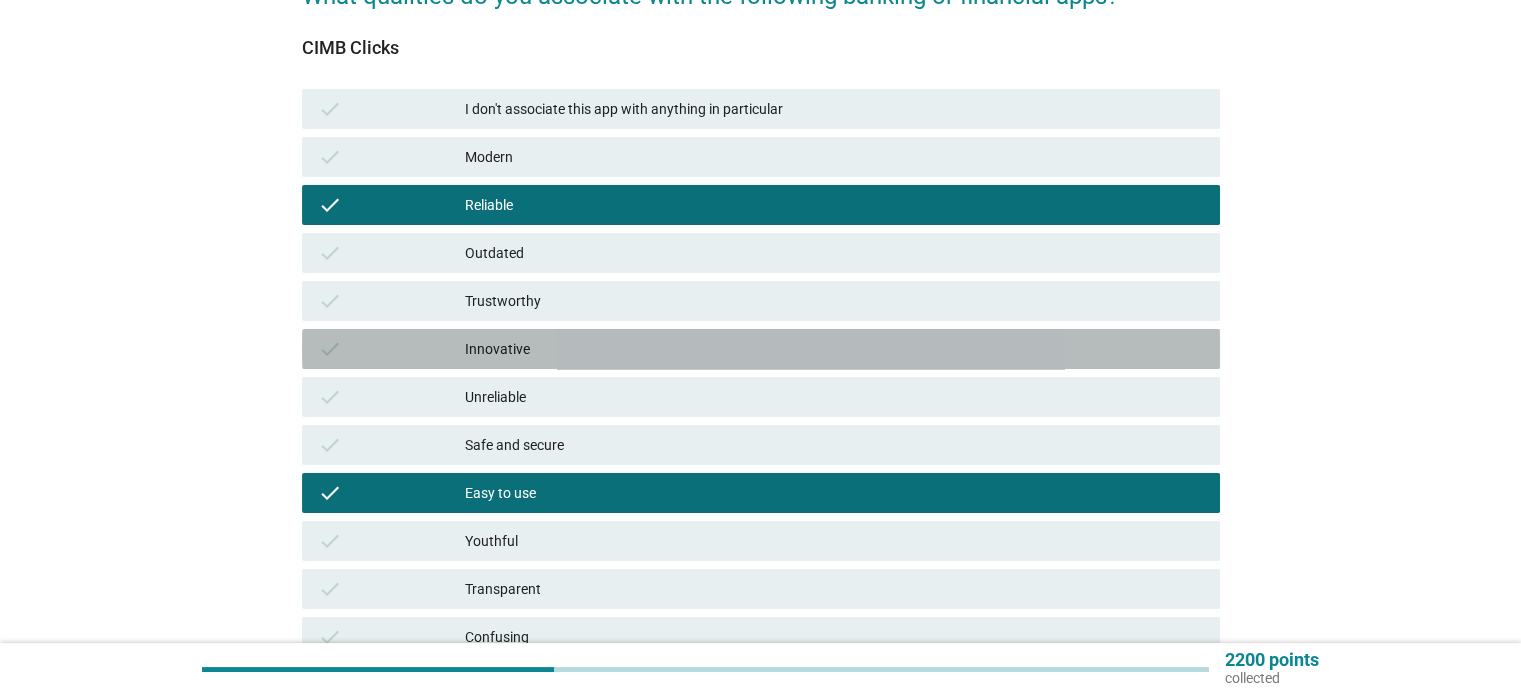 click on "Innovative" at bounding box center (834, 349) 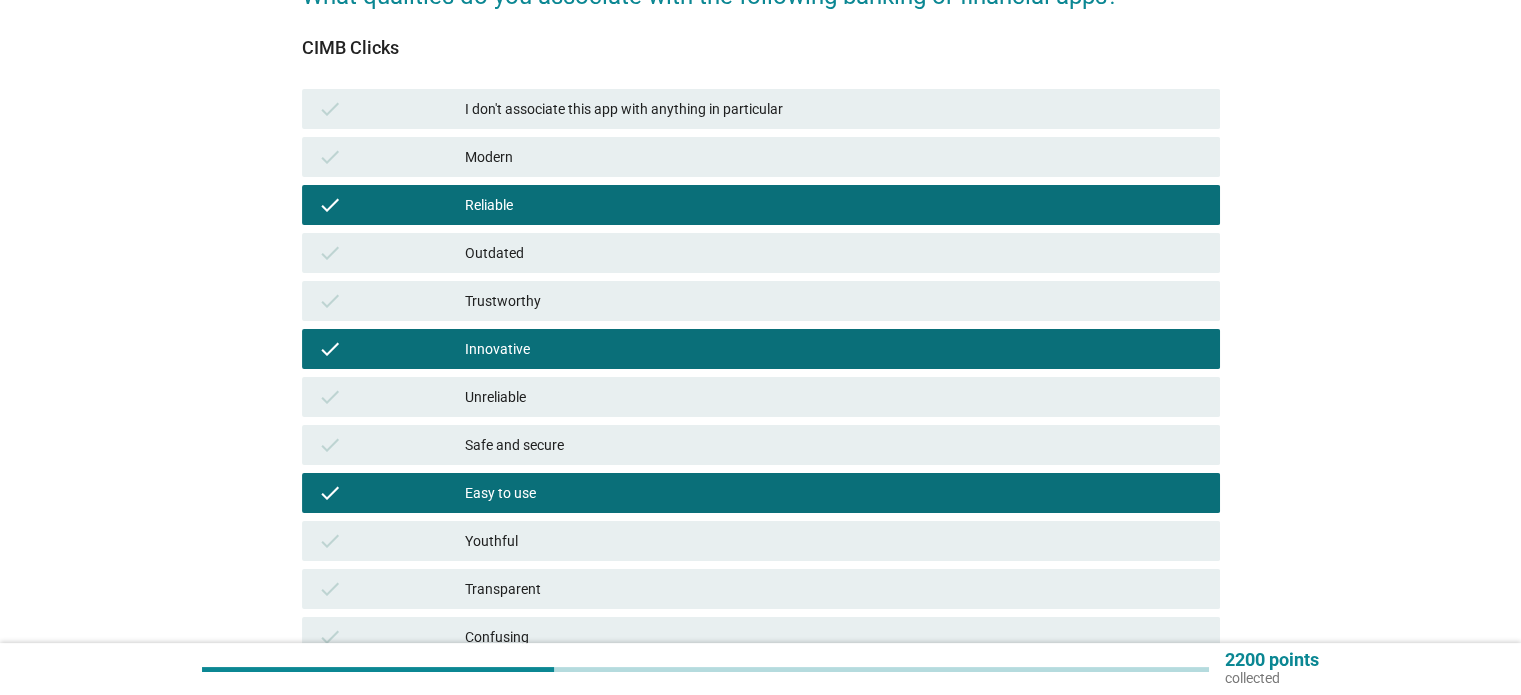 scroll, scrollTop: 300, scrollLeft: 0, axis: vertical 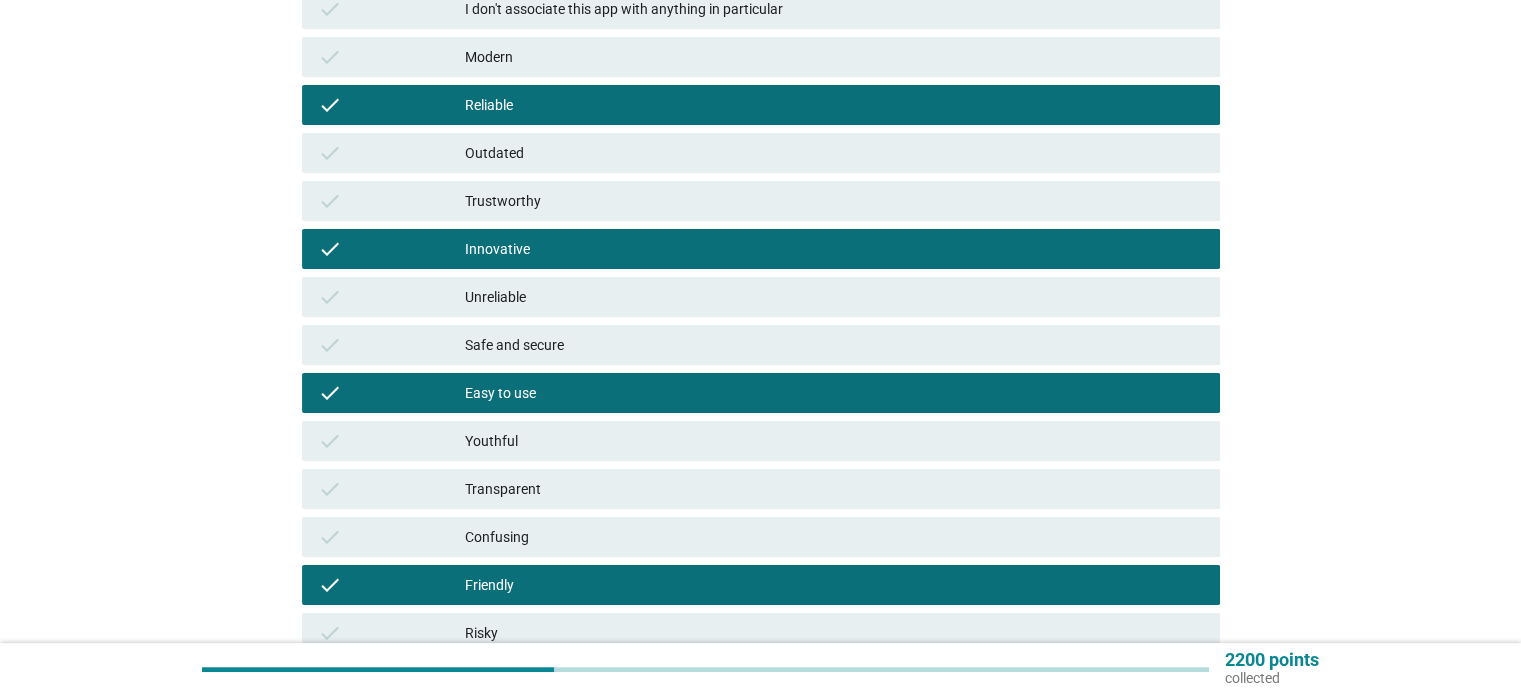 click on "Safe and secure" at bounding box center (834, 345) 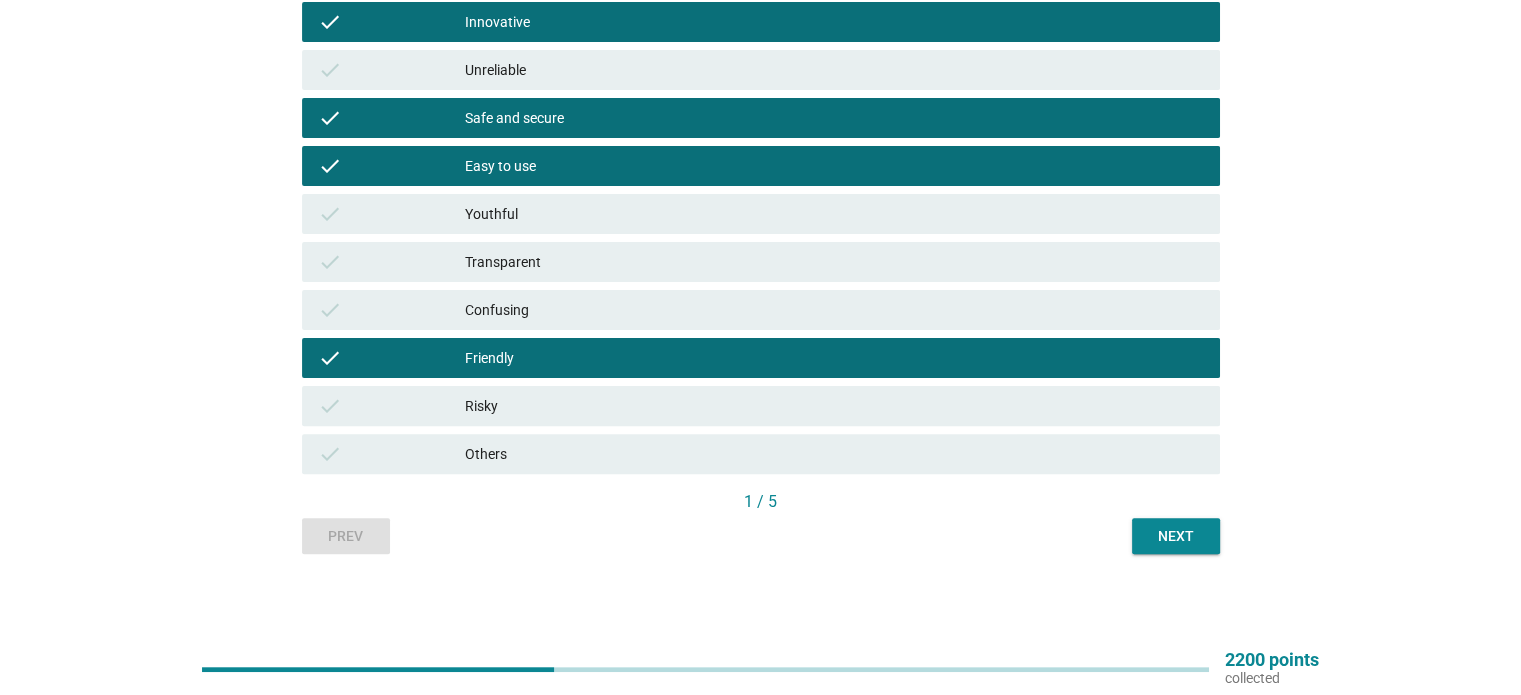 scroll, scrollTop: 528, scrollLeft: 0, axis: vertical 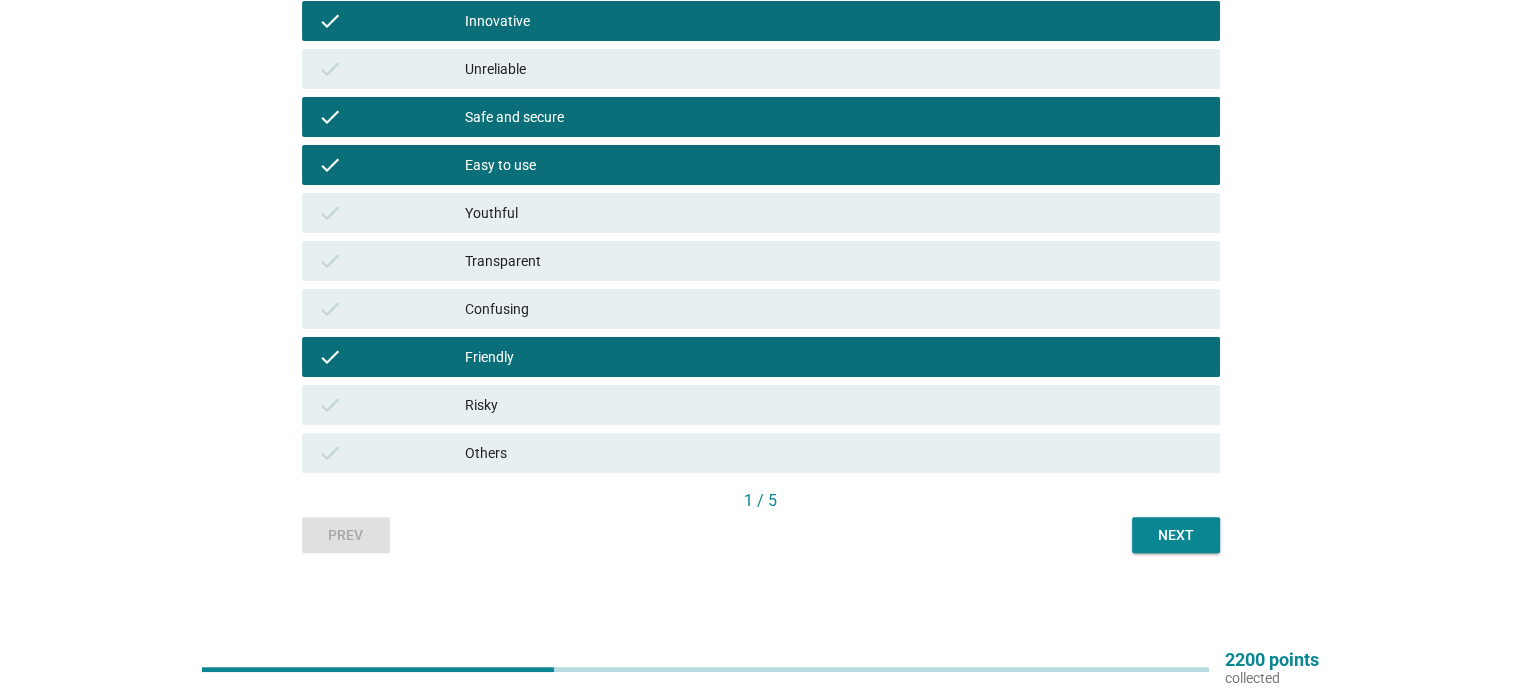 click on "Next" at bounding box center [1176, 535] 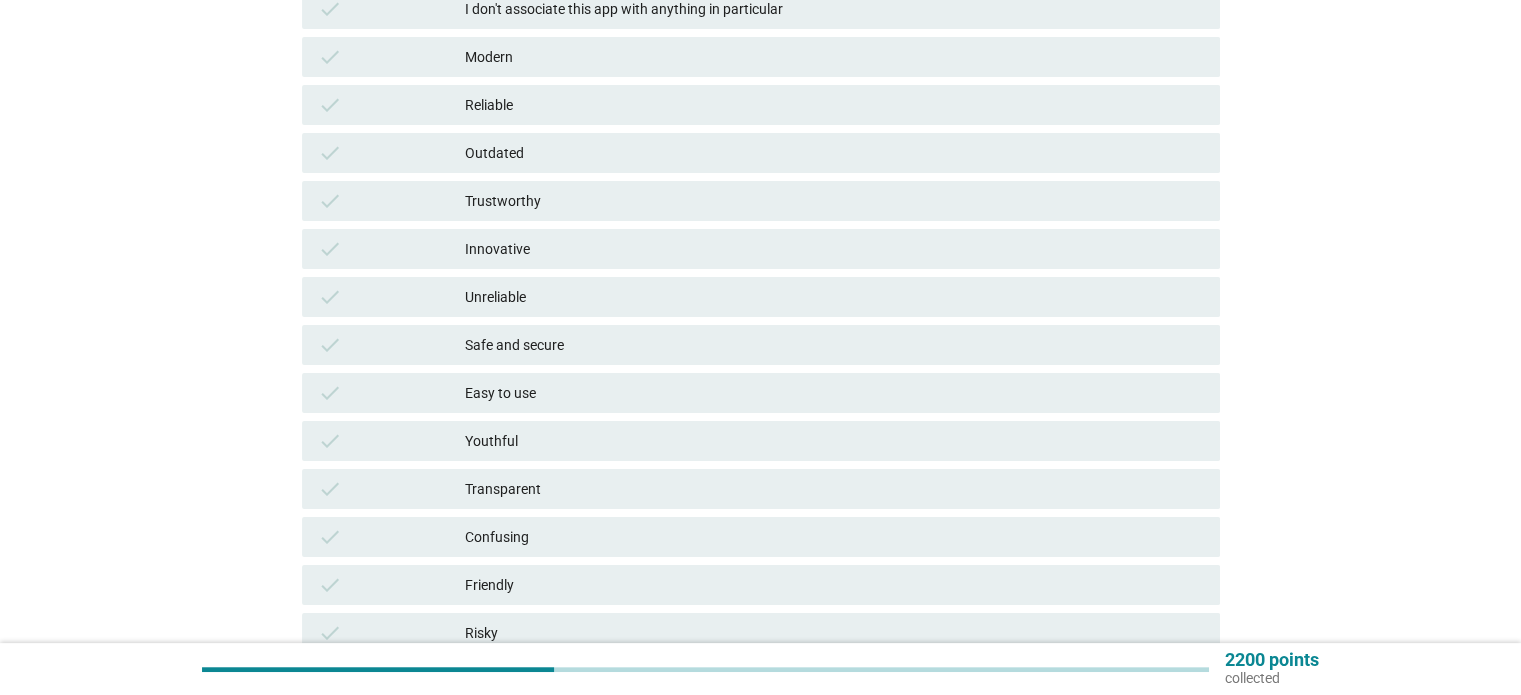 scroll, scrollTop: 500, scrollLeft: 0, axis: vertical 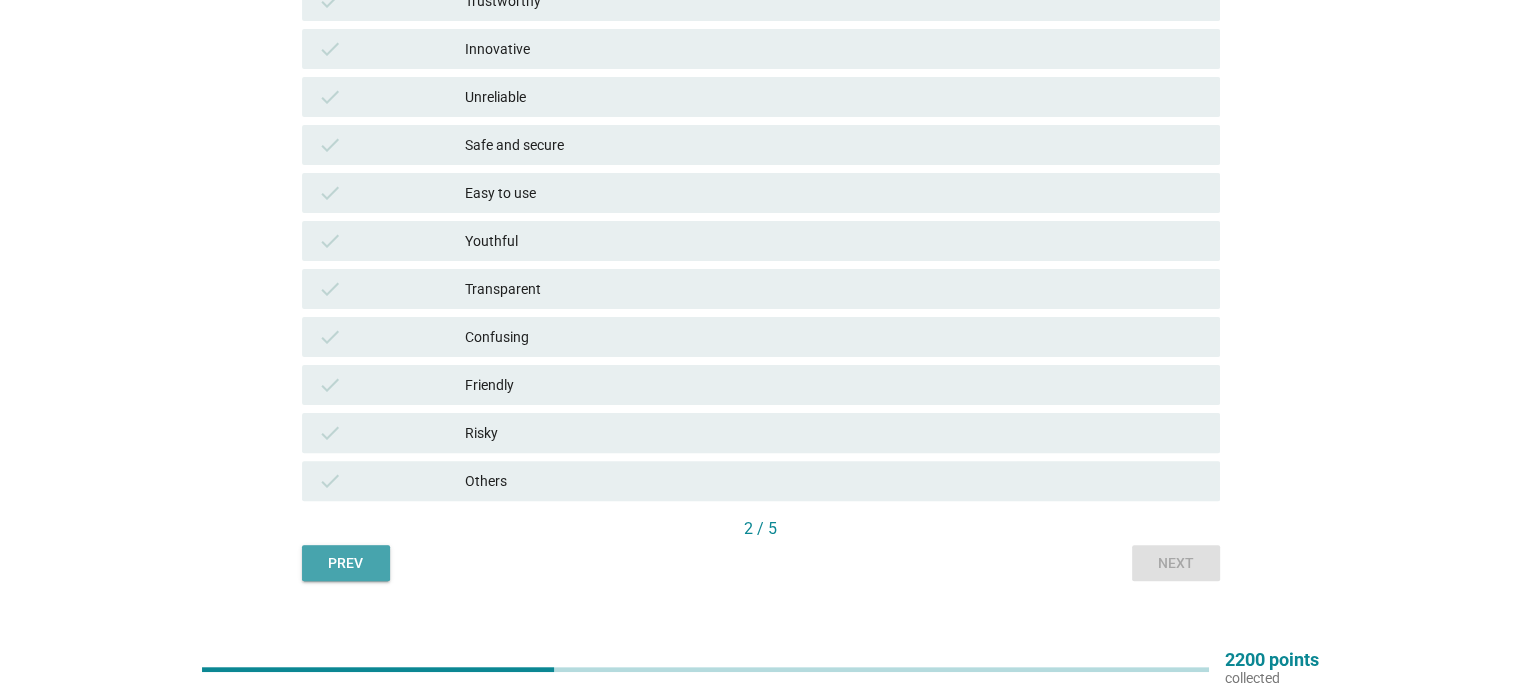 click on "Prev" at bounding box center [346, 563] 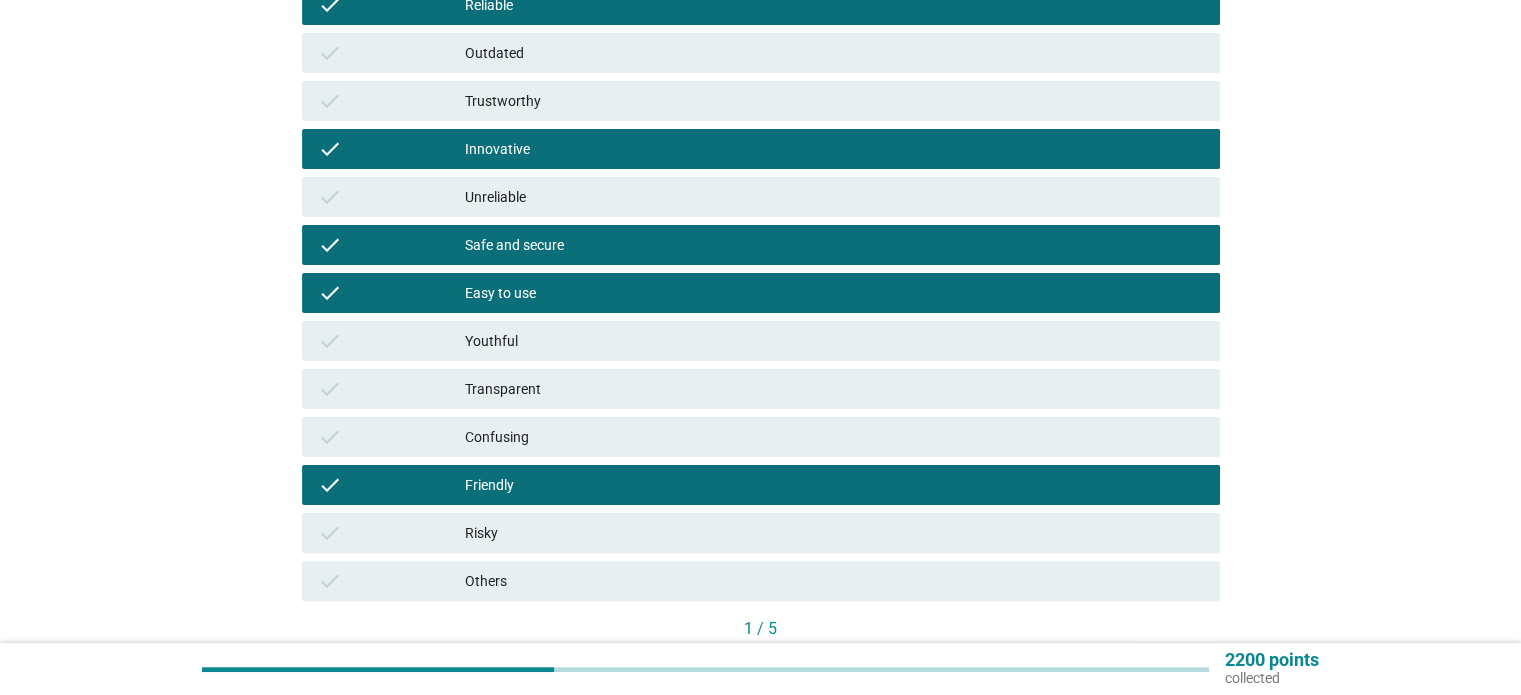 scroll, scrollTop: 500, scrollLeft: 0, axis: vertical 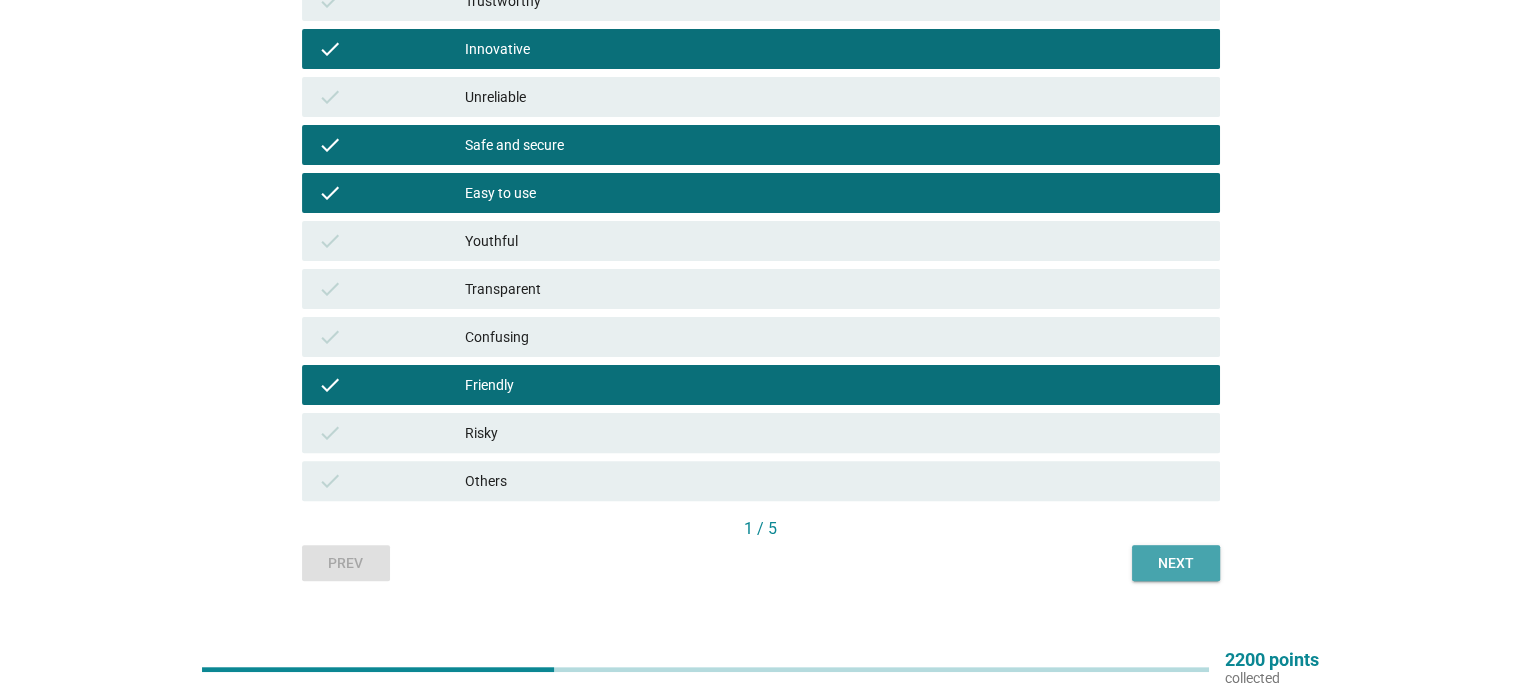 click on "Next" at bounding box center (1176, 563) 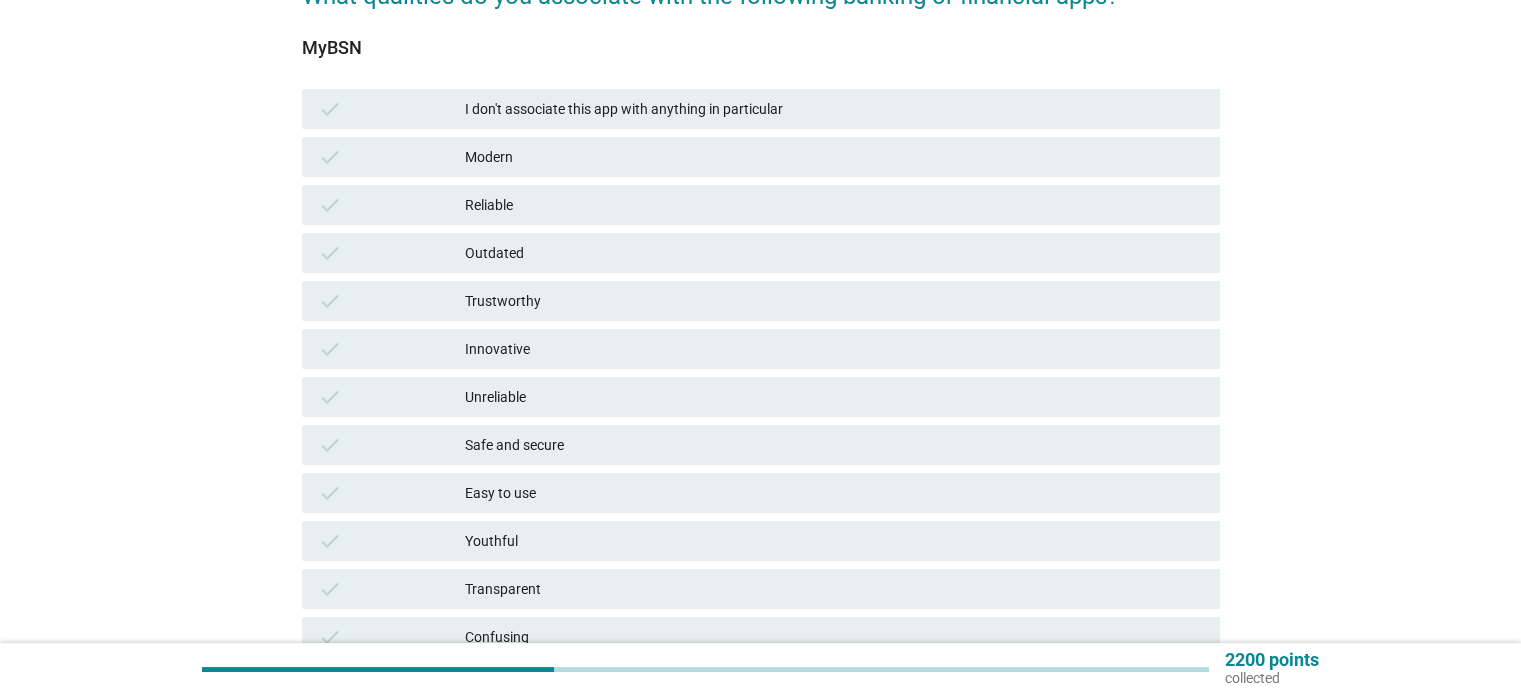 scroll, scrollTop: 300, scrollLeft: 0, axis: vertical 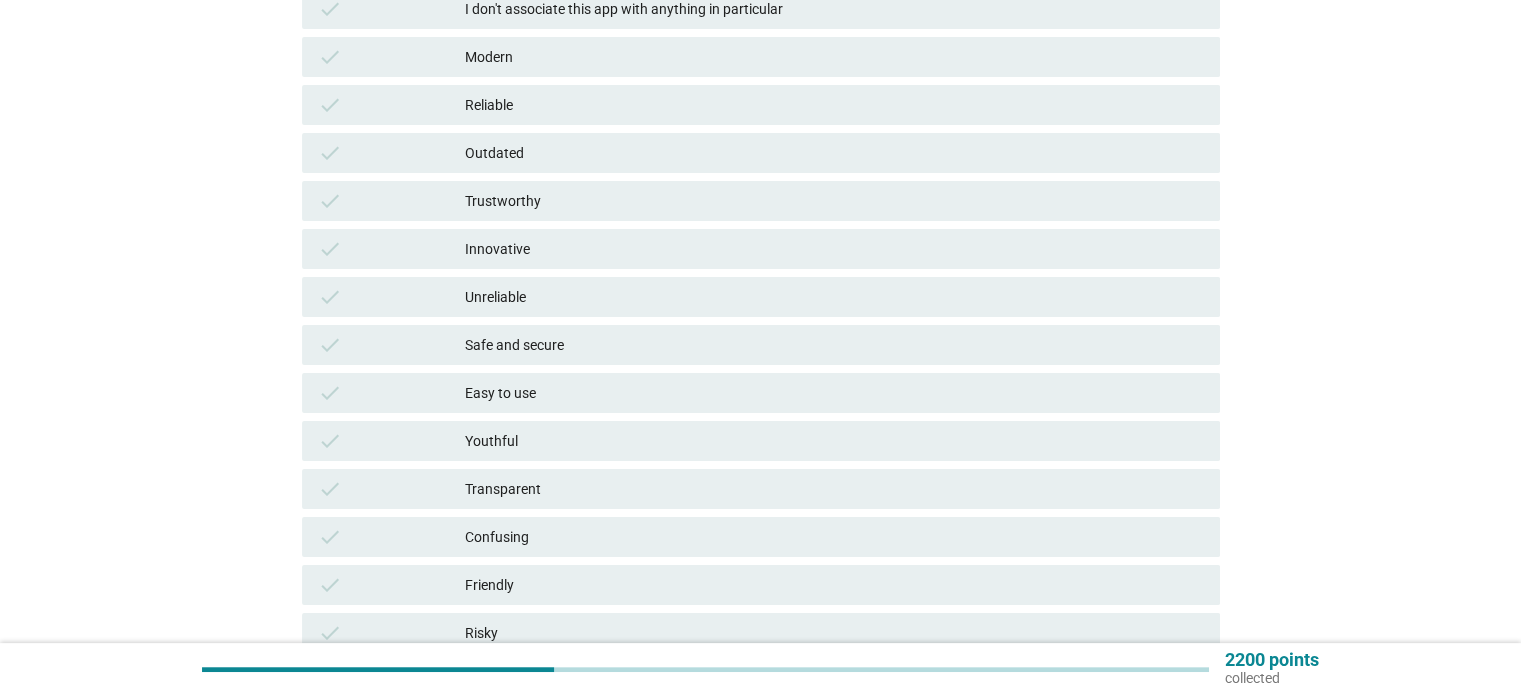 click on "Reliable" at bounding box center (834, 105) 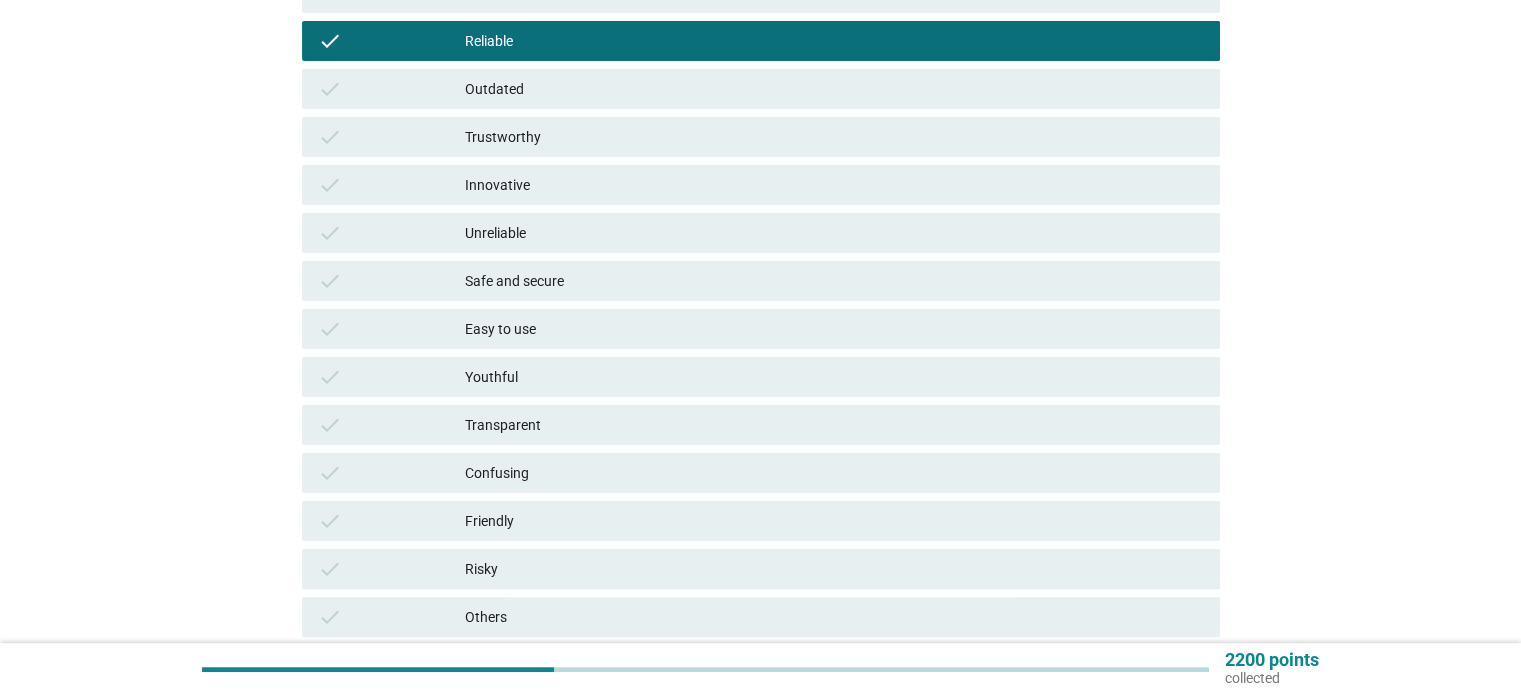 scroll, scrollTop: 400, scrollLeft: 0, axis: vertical 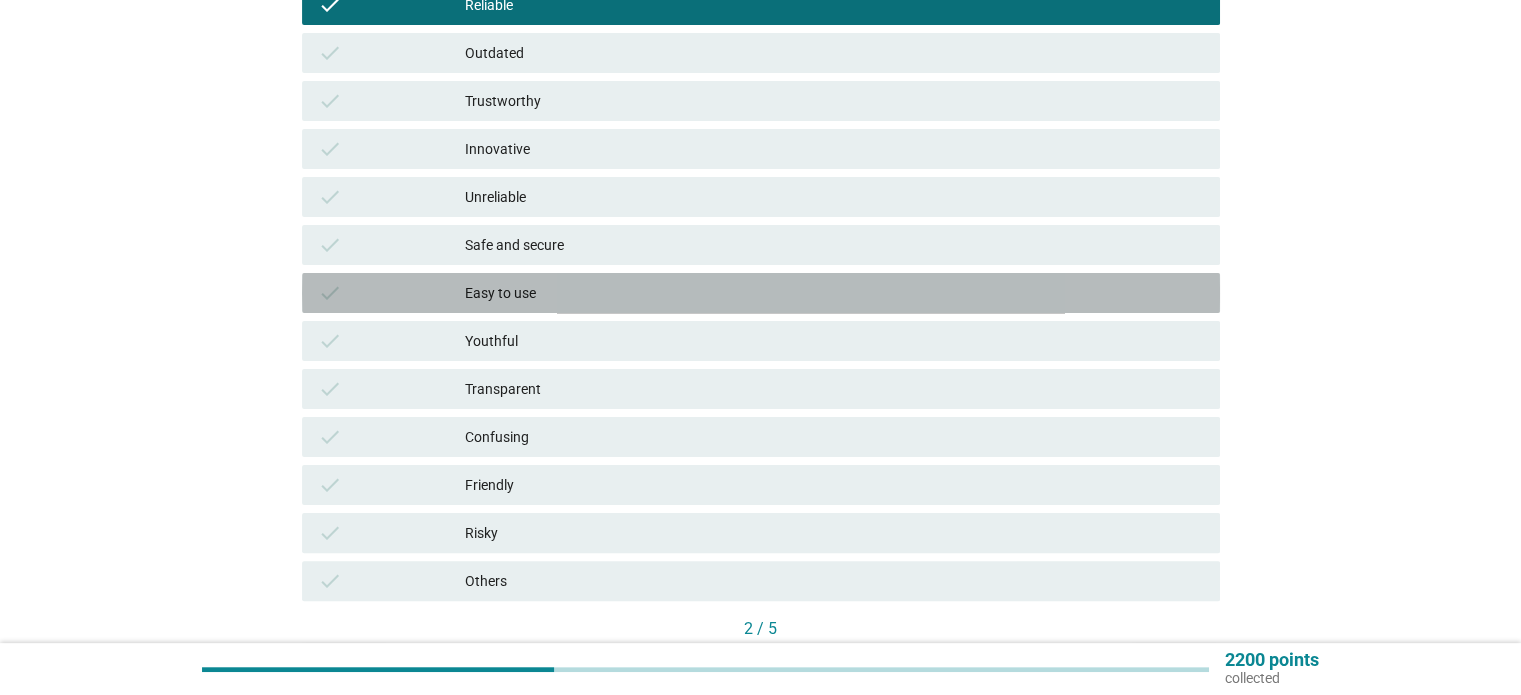 click on "Easy to use" at bounding box center [834, 293] 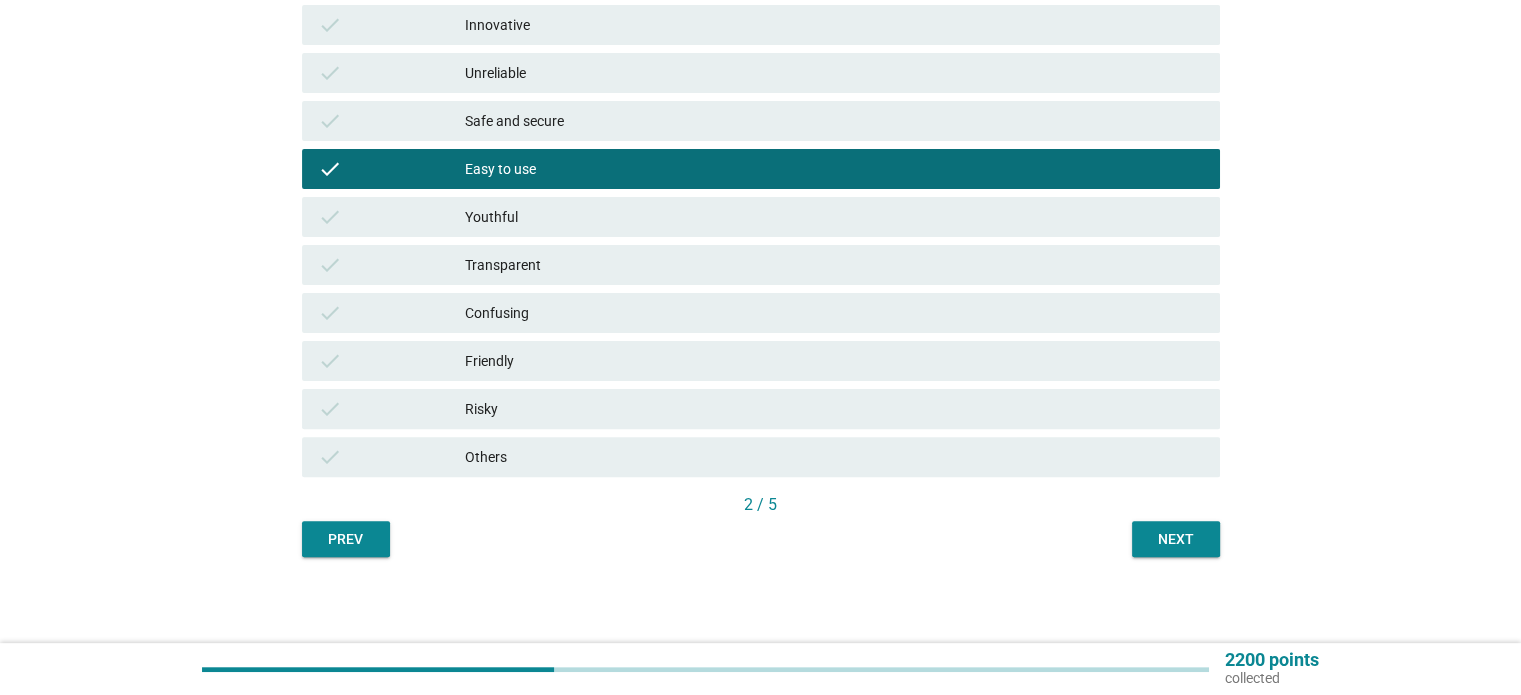 scroll, scrollTop: 528, scrollLeft: 0, axis: vertical 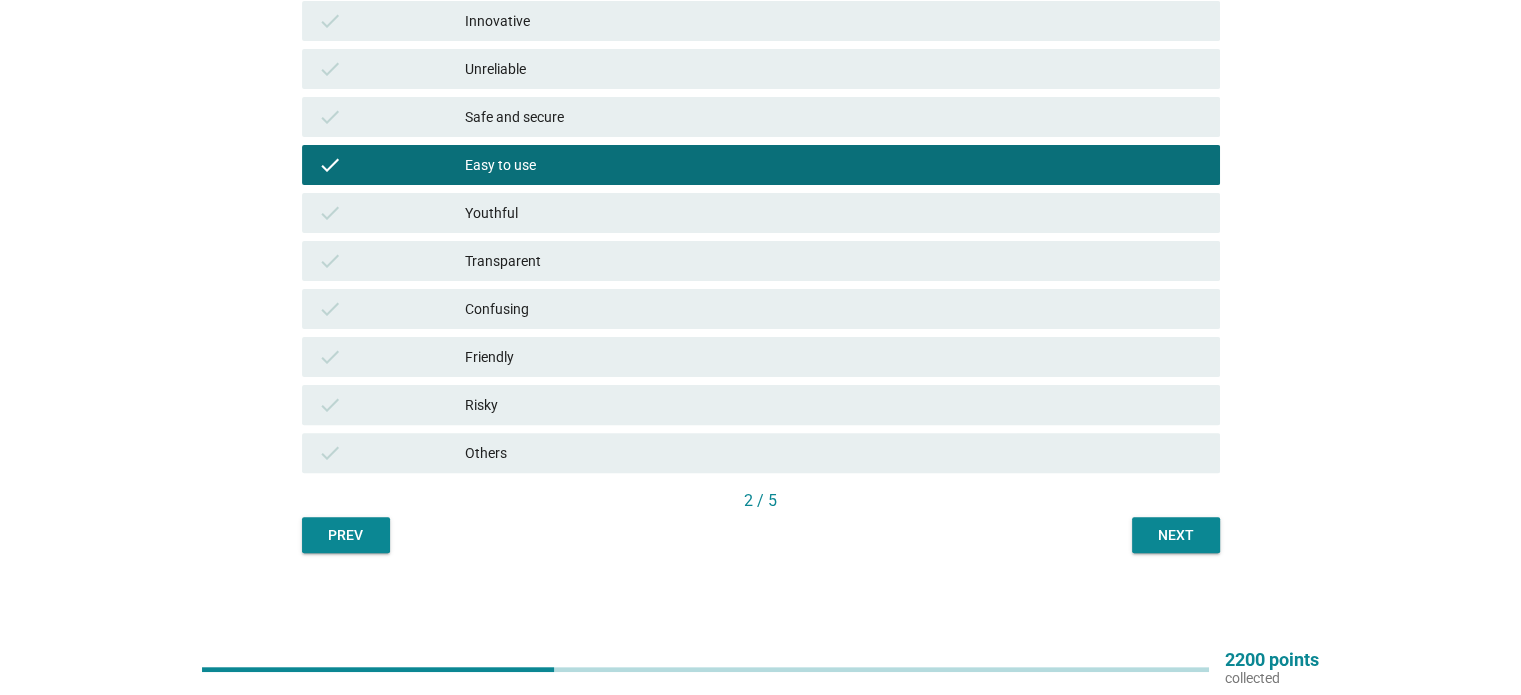 click on "Next" at bounding box center (1176, 535) 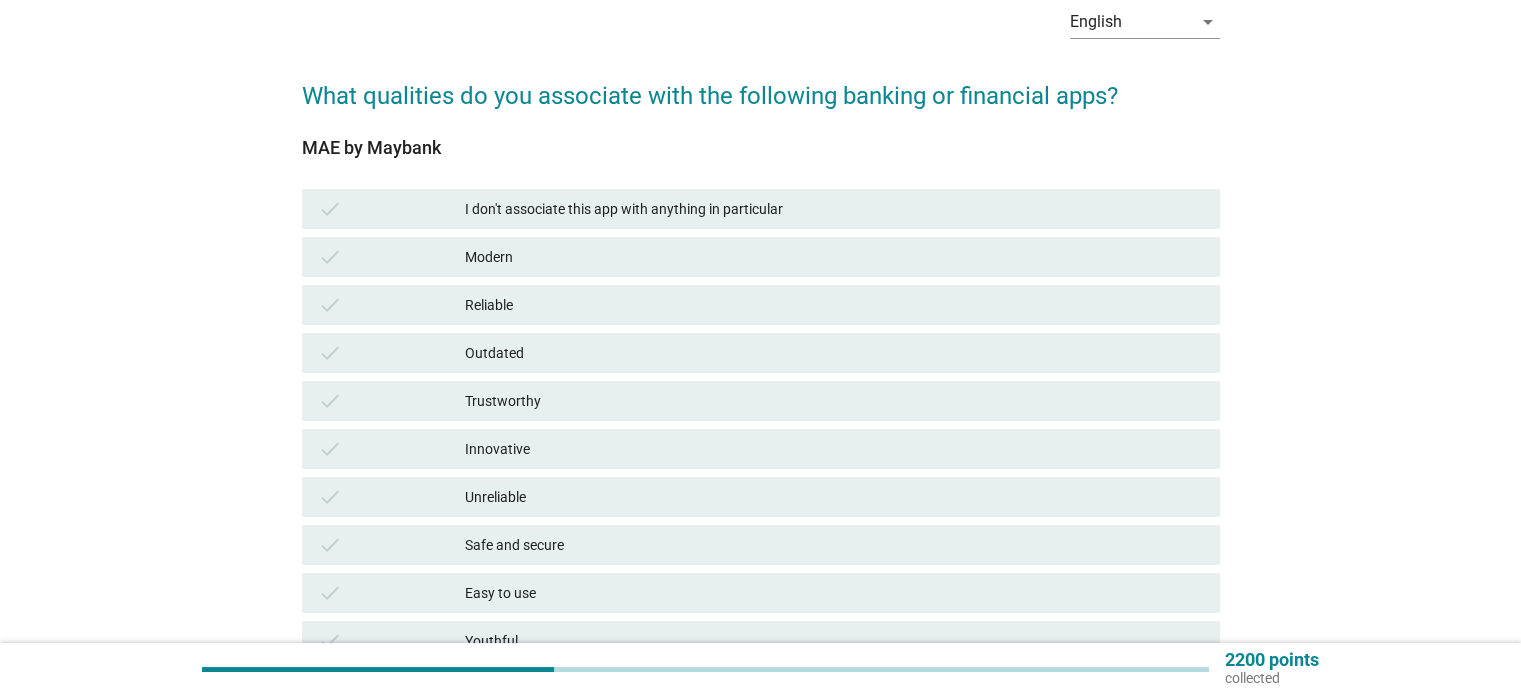 scroll, scrollTop: 200, scrollLeft: 0, axis: vertical 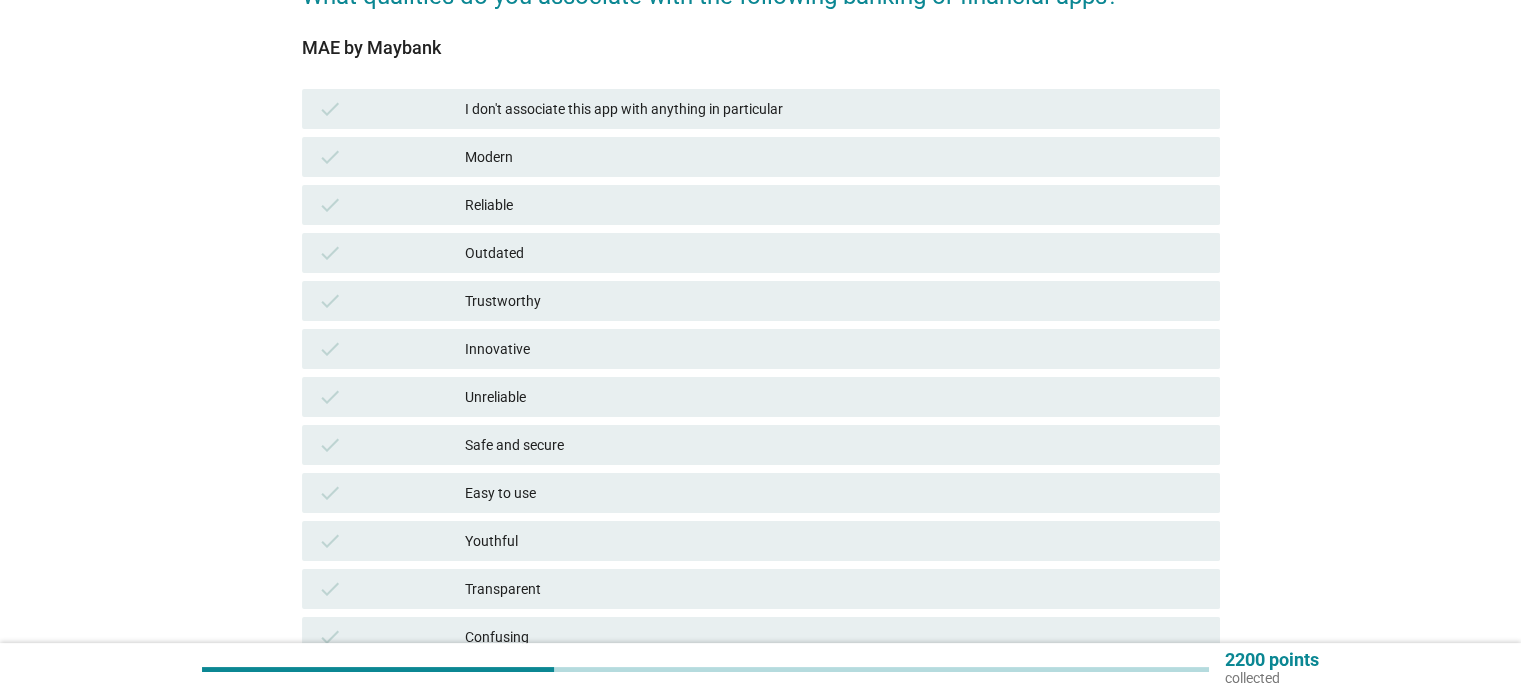 click on "Reliable" at bounding box center [834, 205] 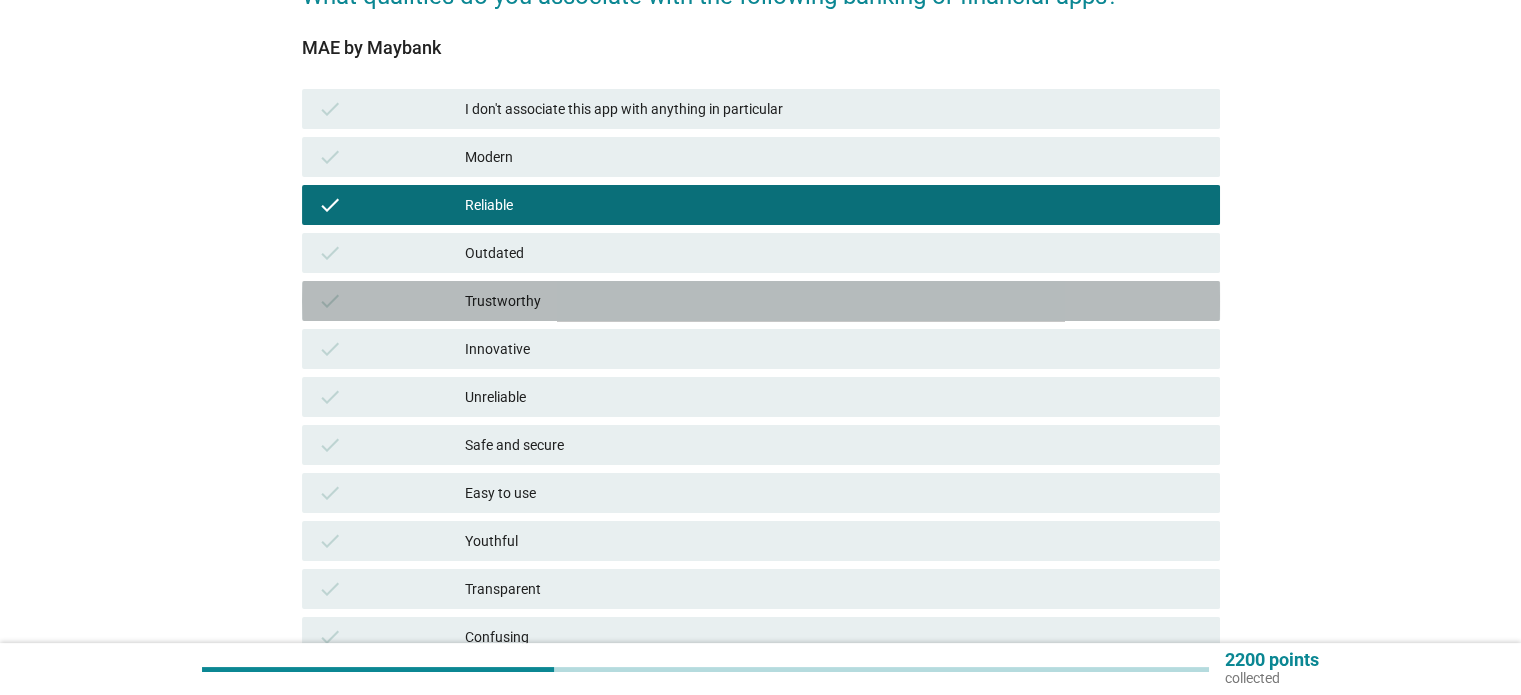 click on "Trustworthy" at bounding box center (834, 301) 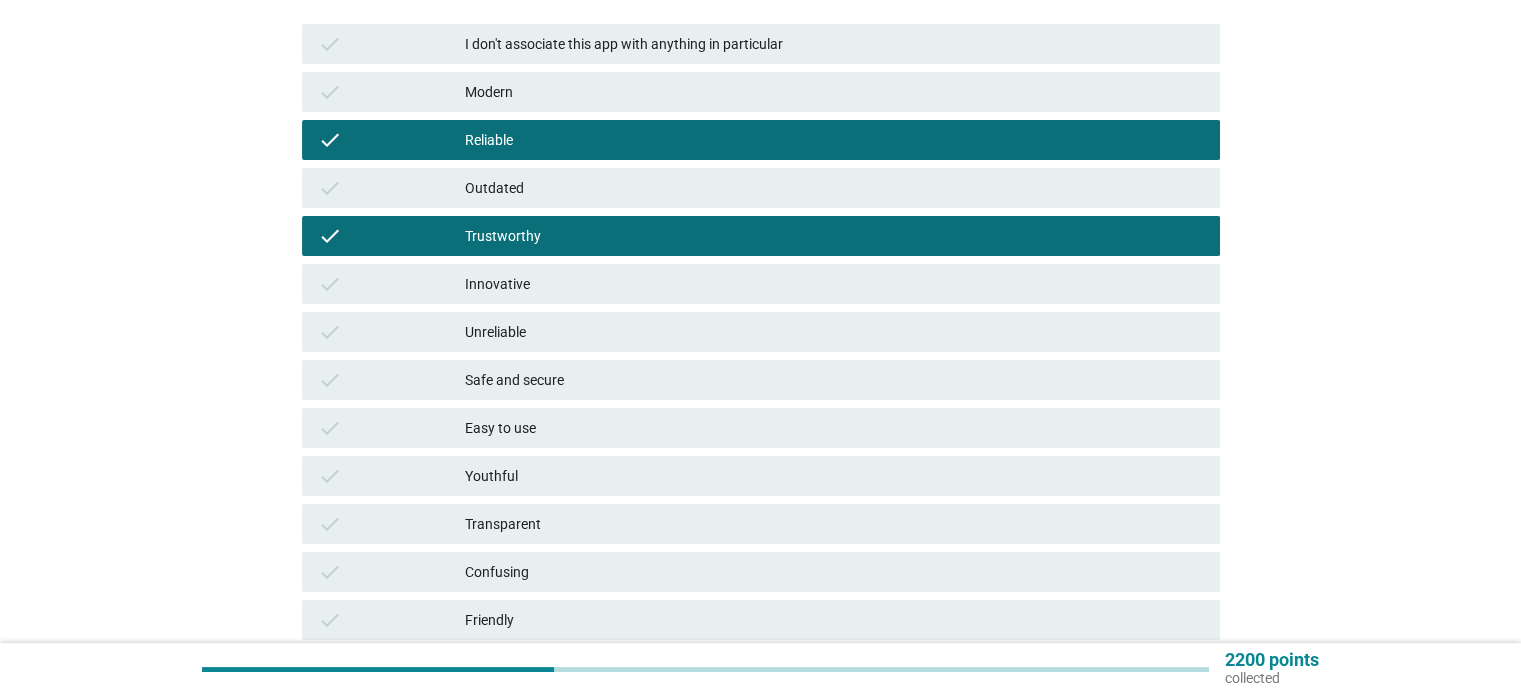 scroll, scrollTop: 300, scrollLeft: 0, axis: vertical 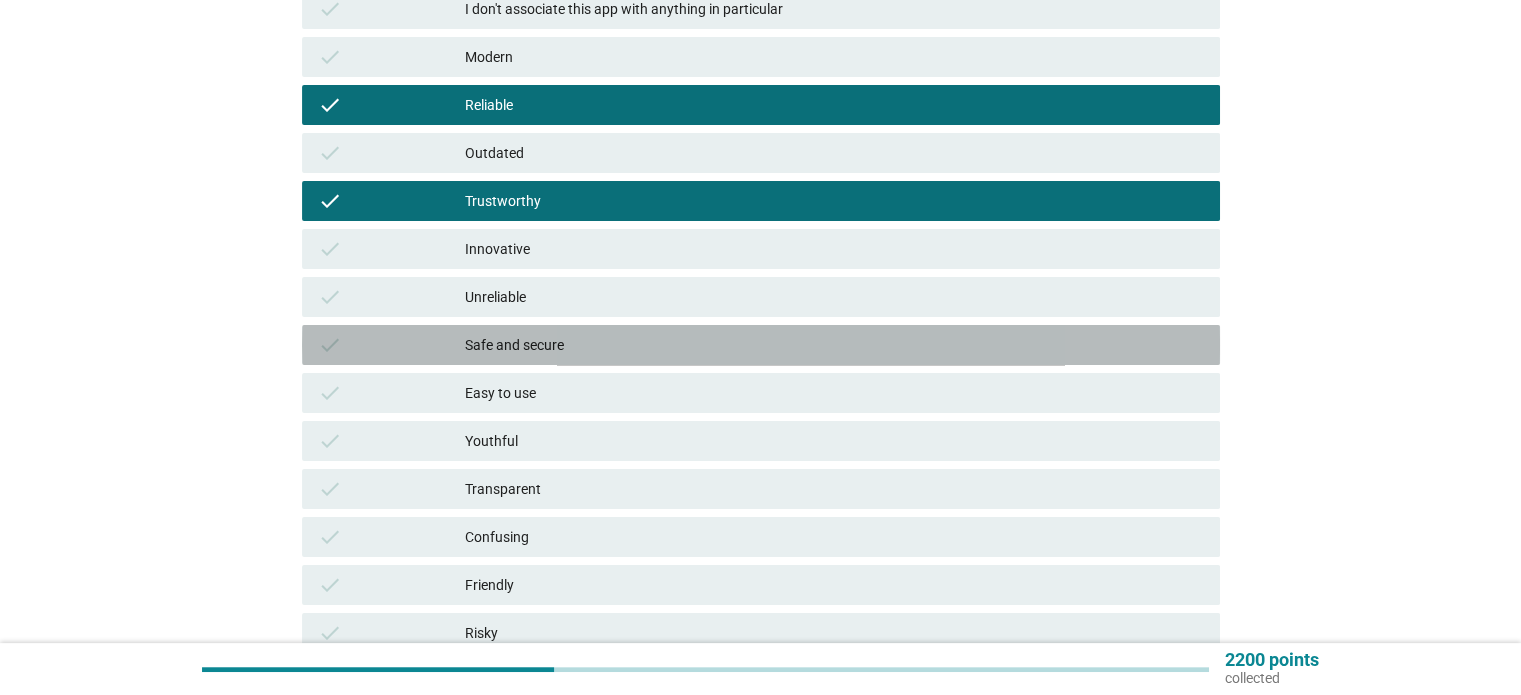 click on "Safe and secure" at bounding box center (834, 345) 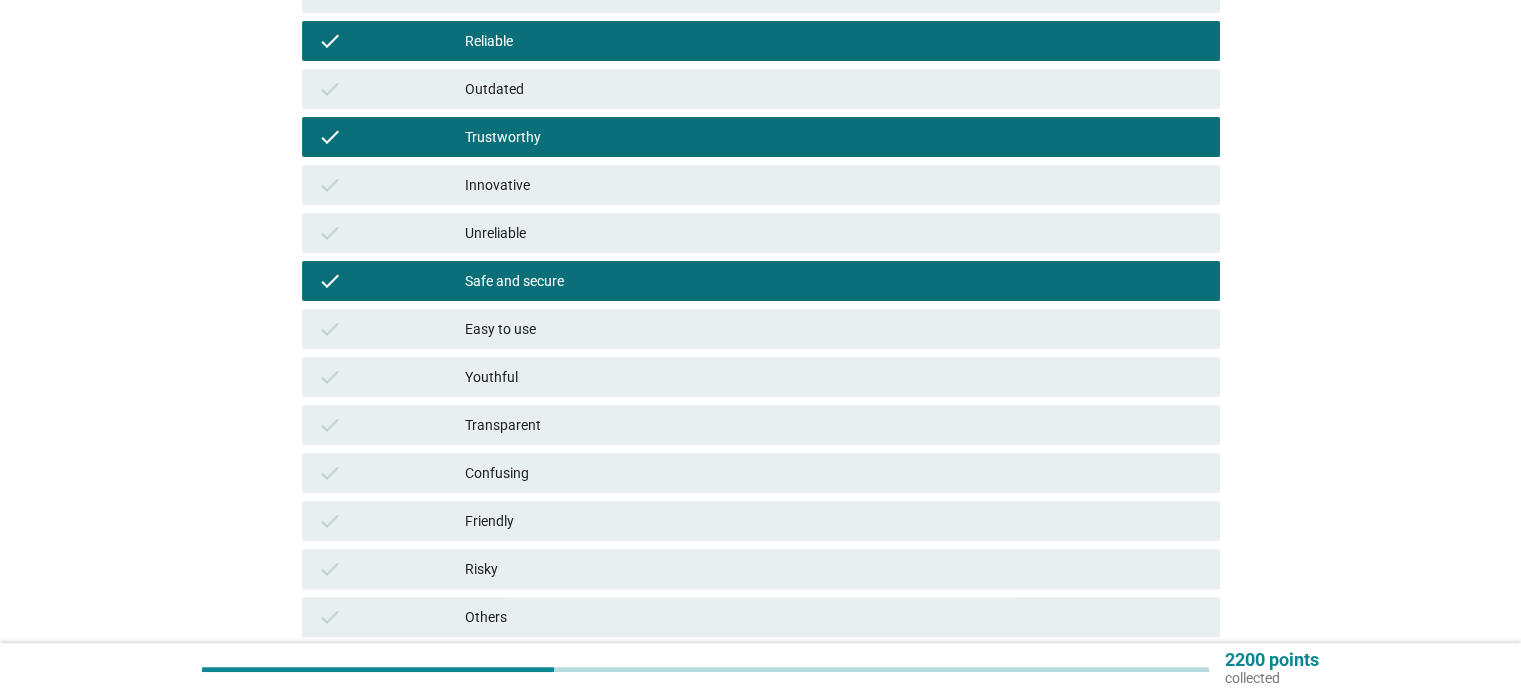 scroll, scrollTop: 400, scrollLeft: 0, axis: vertical 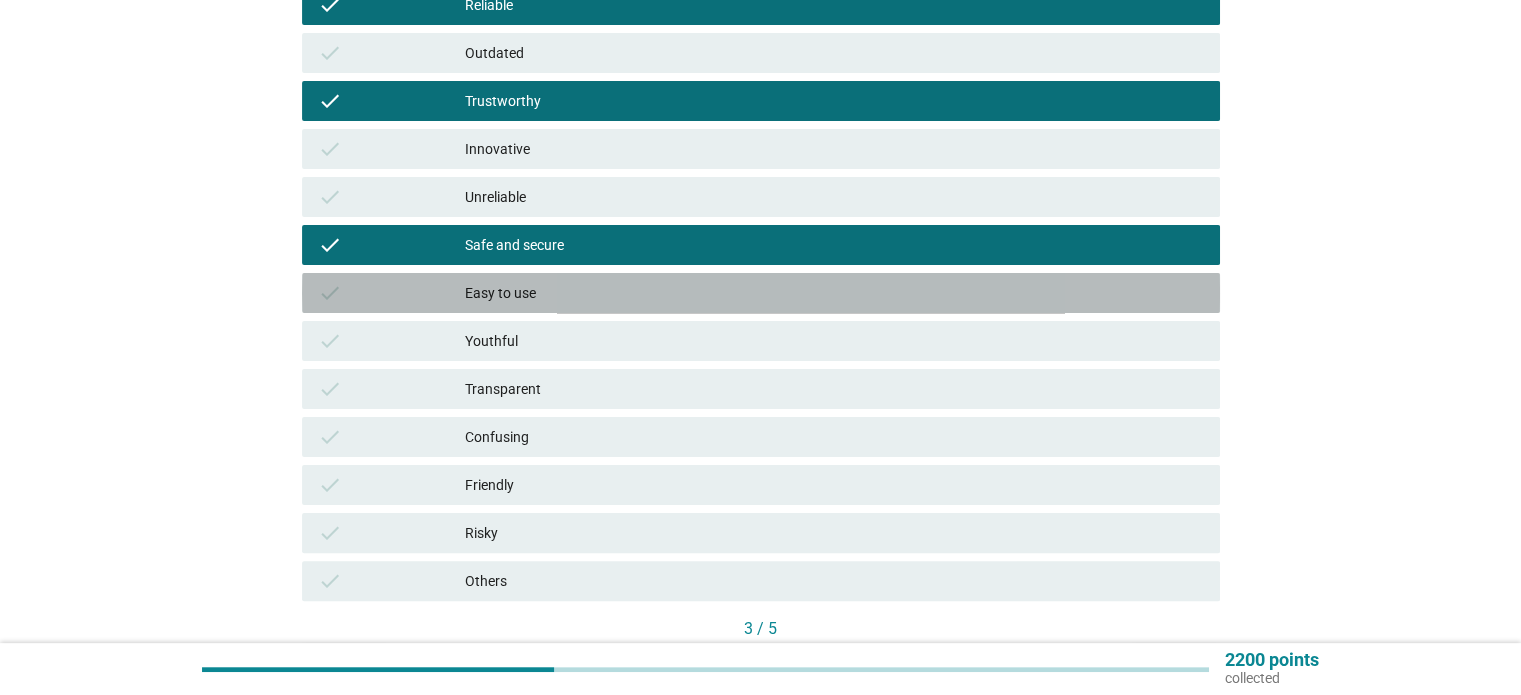 click on "Easy to use" at bounding box center [834, 293] 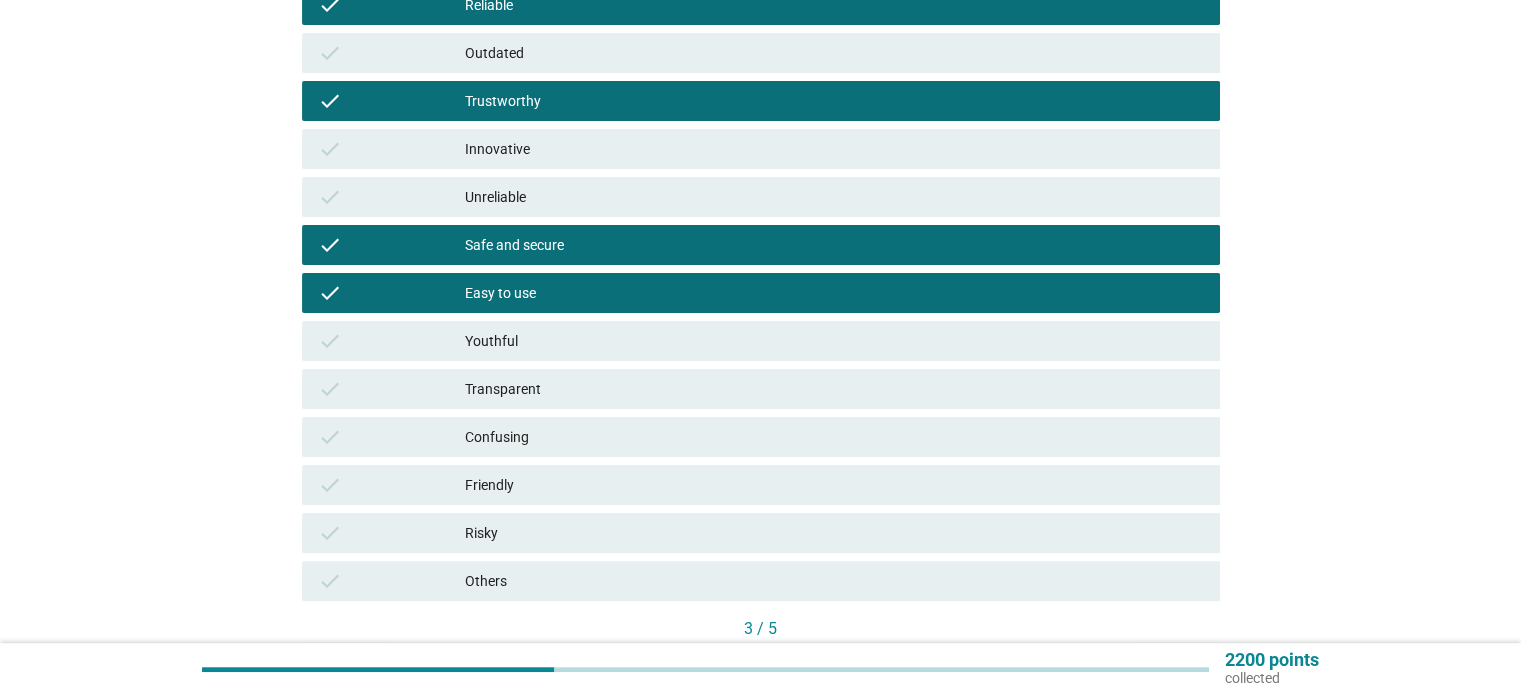 scroll, scrollTop: 500, scrollLeft: 0, axis: vertical 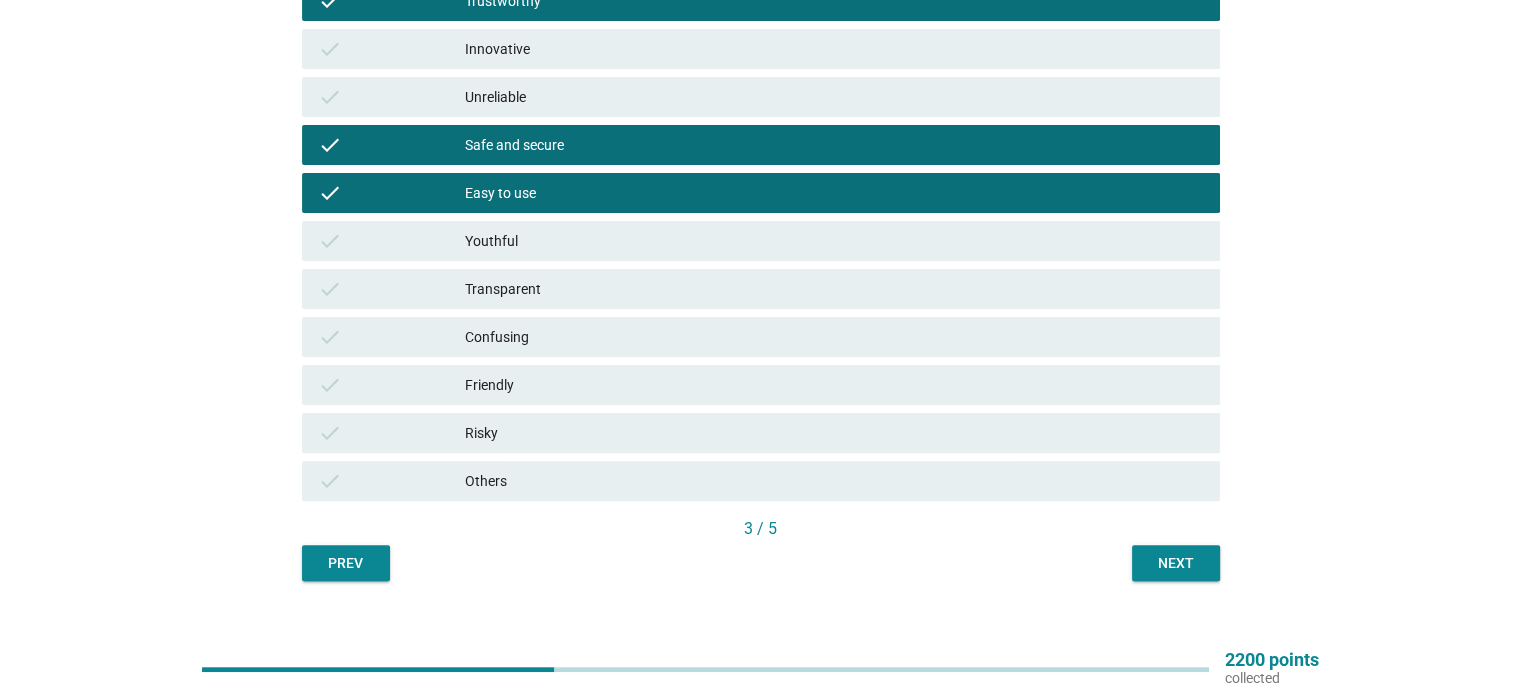 click on "Friendly" at bounding box center [834, 385] 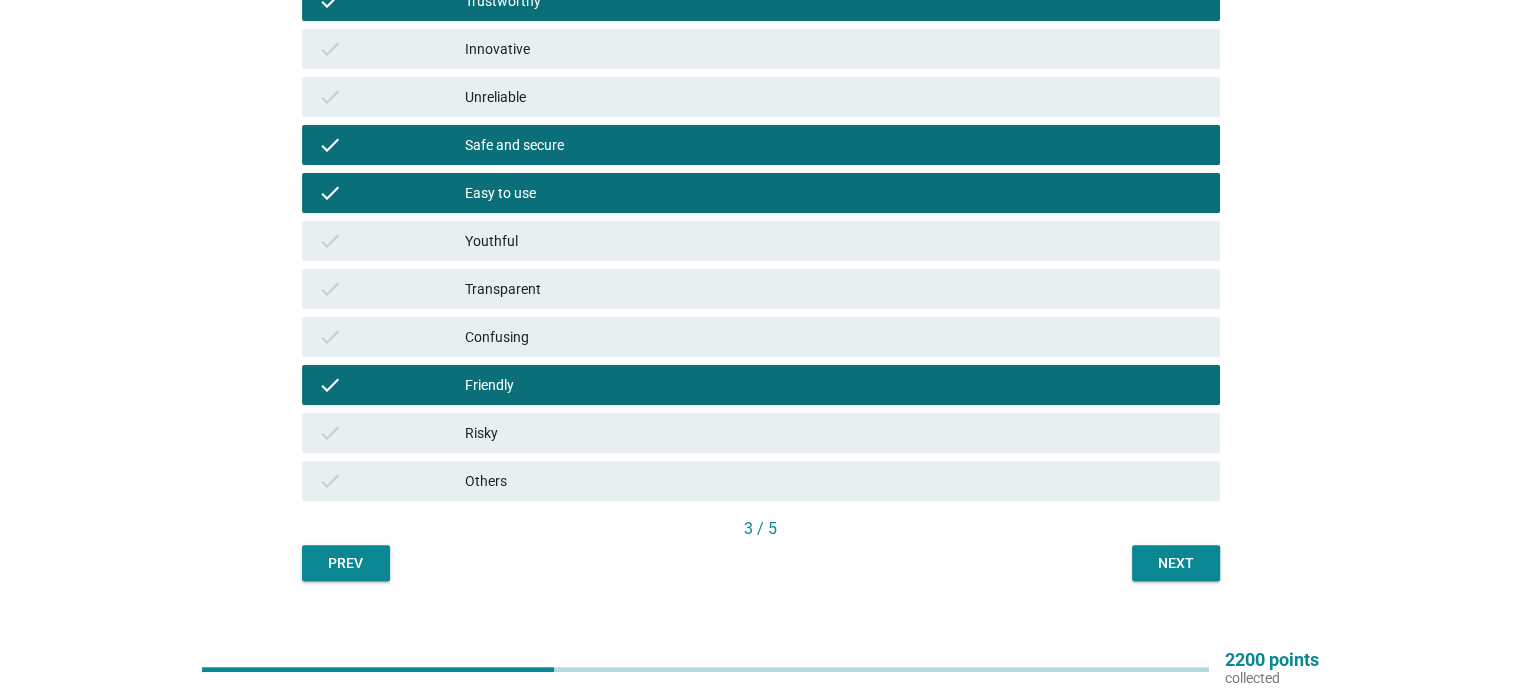 click on "Next" at bounding box center (1176, 563) 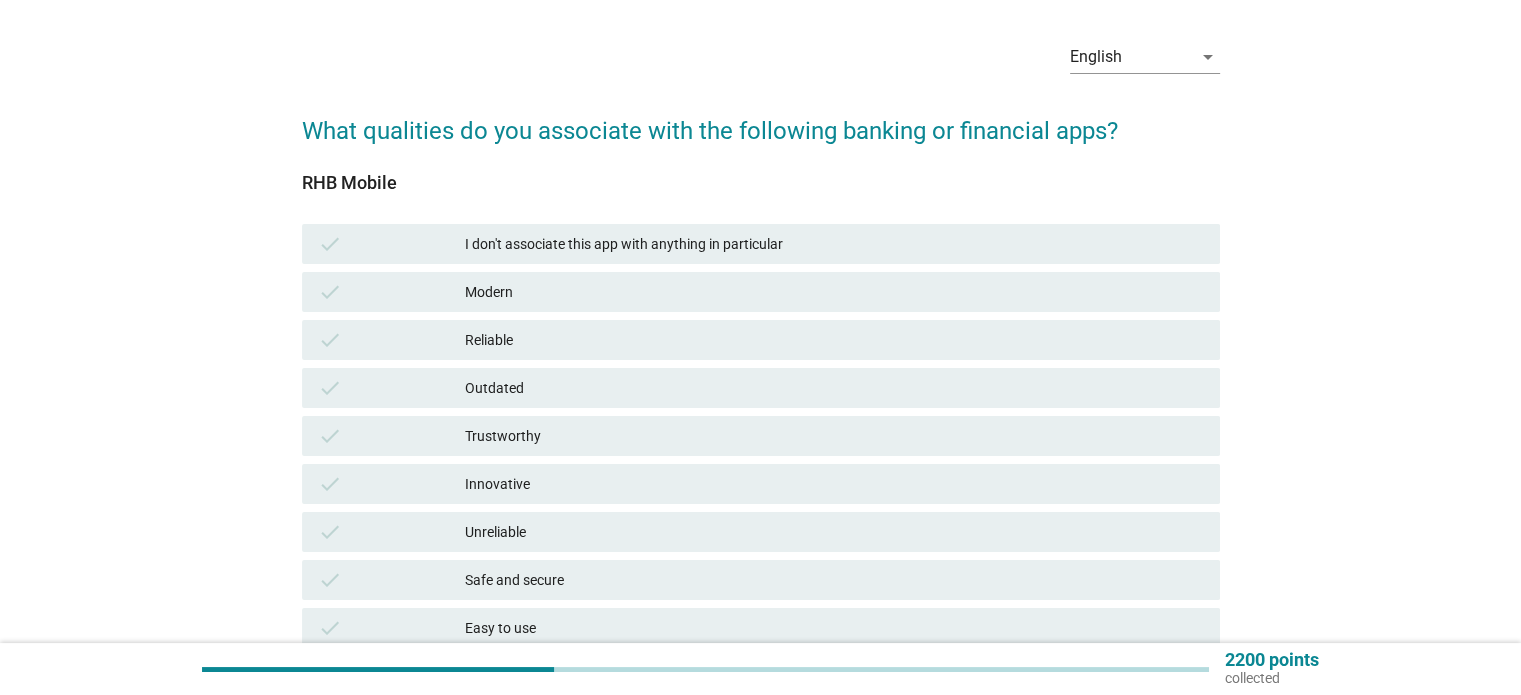 scroll, scrollTop: 100, scrollLeft: 0, axis: vertical 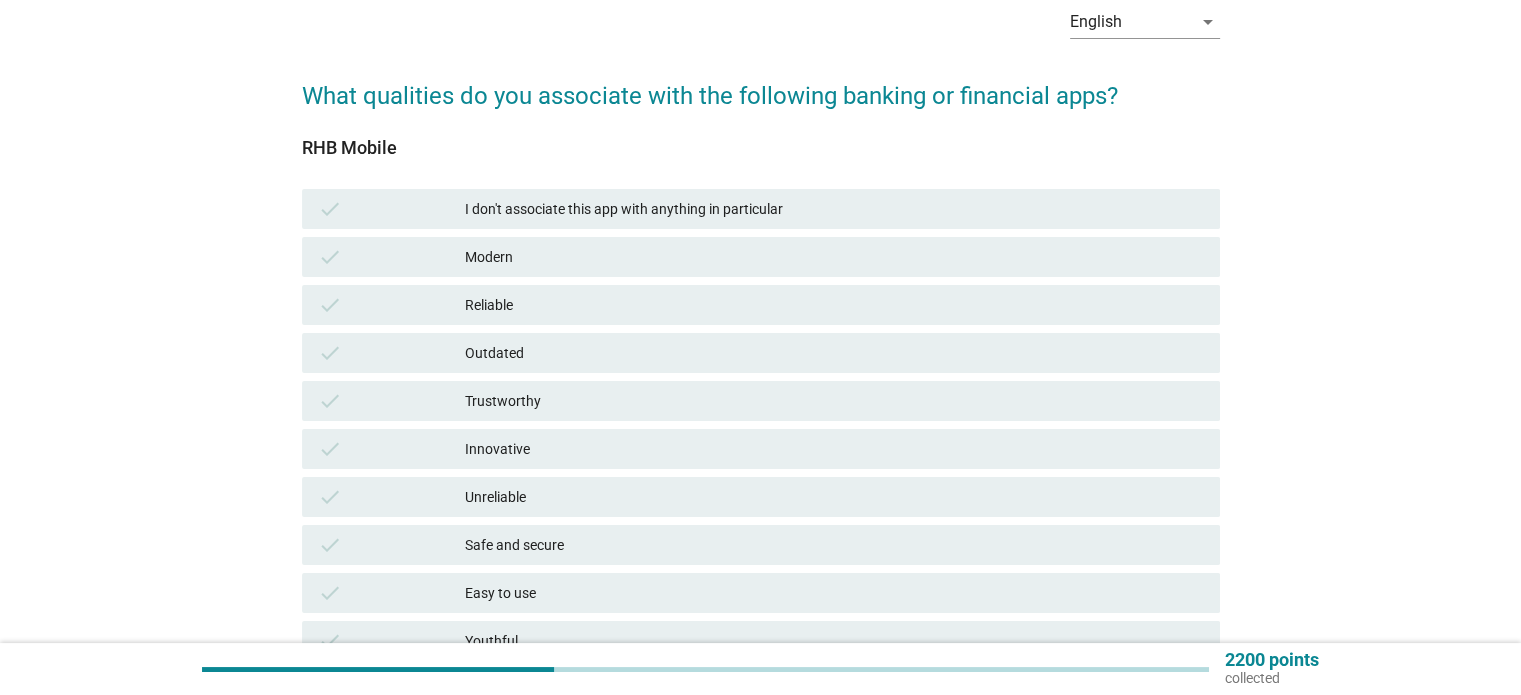 click on "Reliable" at bounding box center (834, 305) 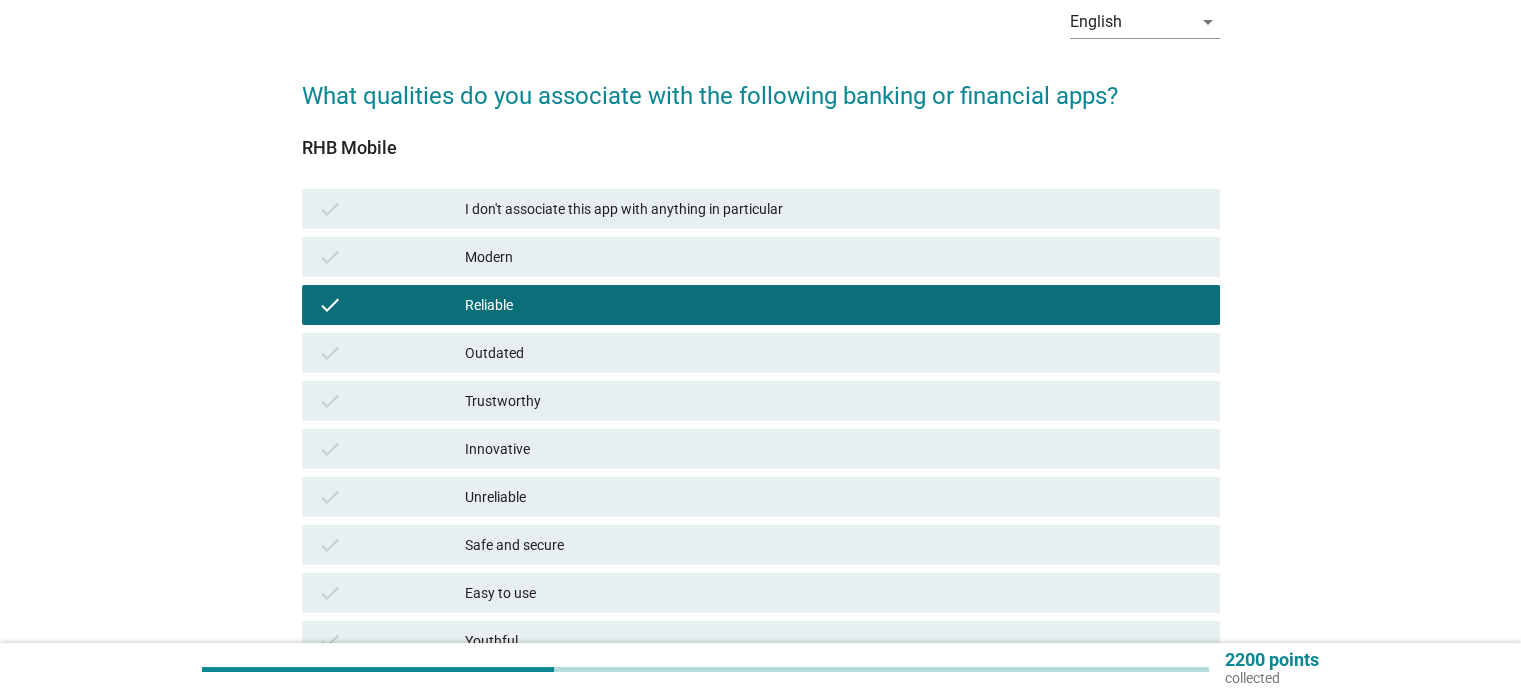 scroll, scrollTop: 200, scrollLeft: 0, axis: vertical 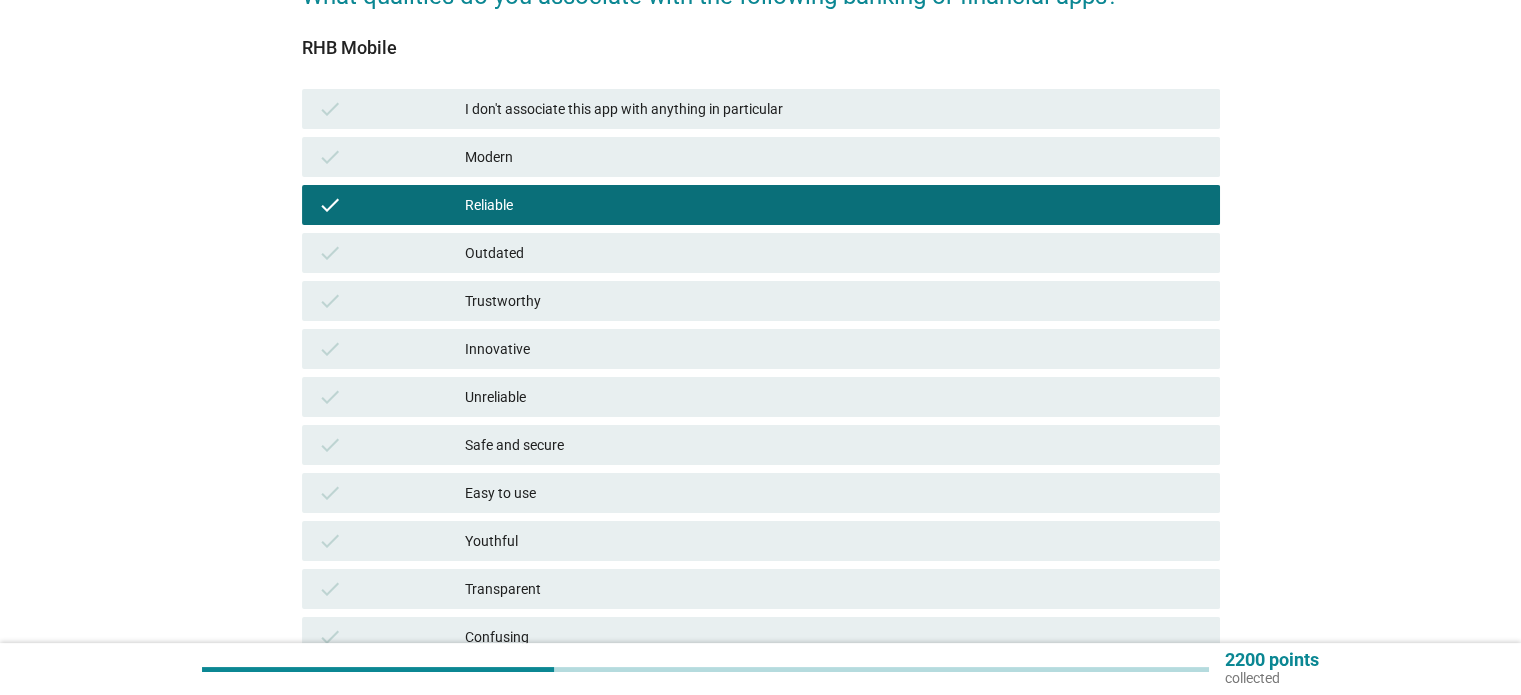 click on "Trustworthy" at bounding box center [834, 301] 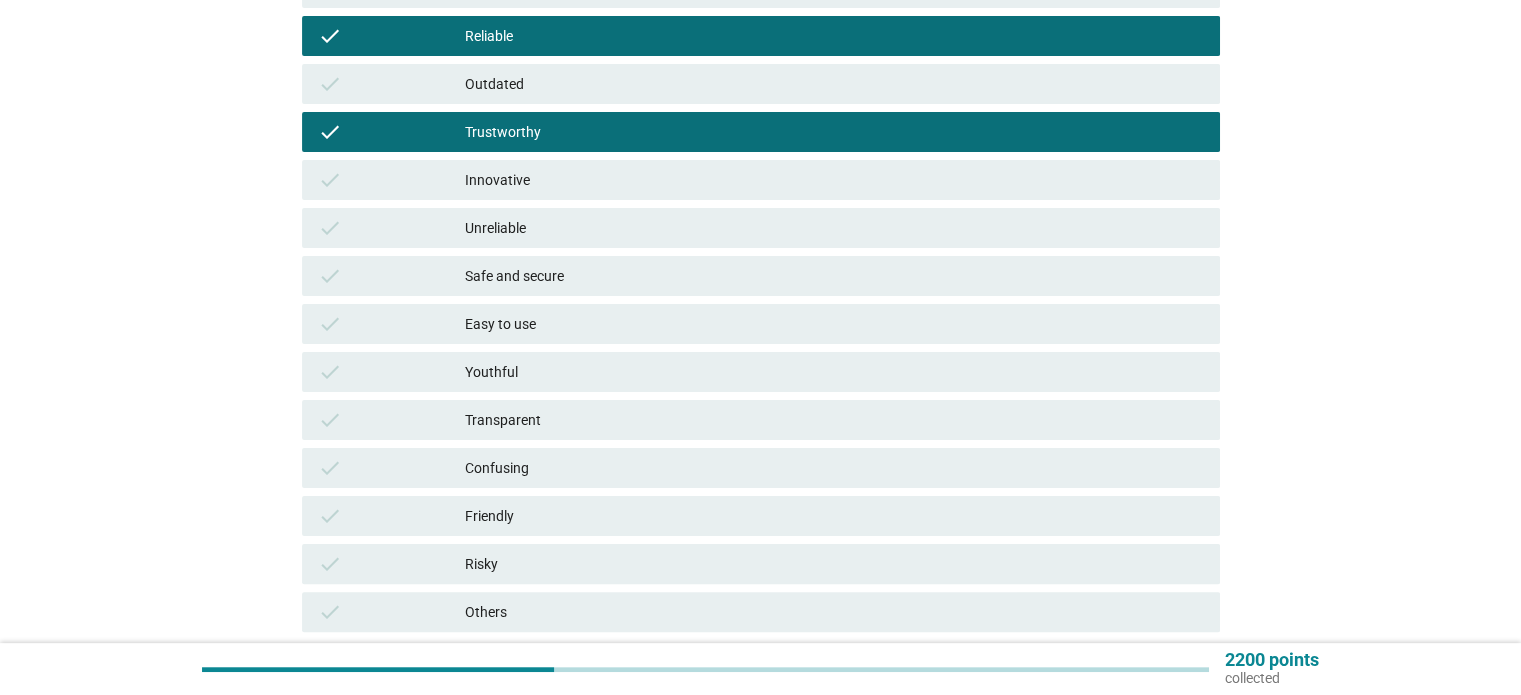scroll, scrollTop: 400, scrollLeft: 0, axis: vertical 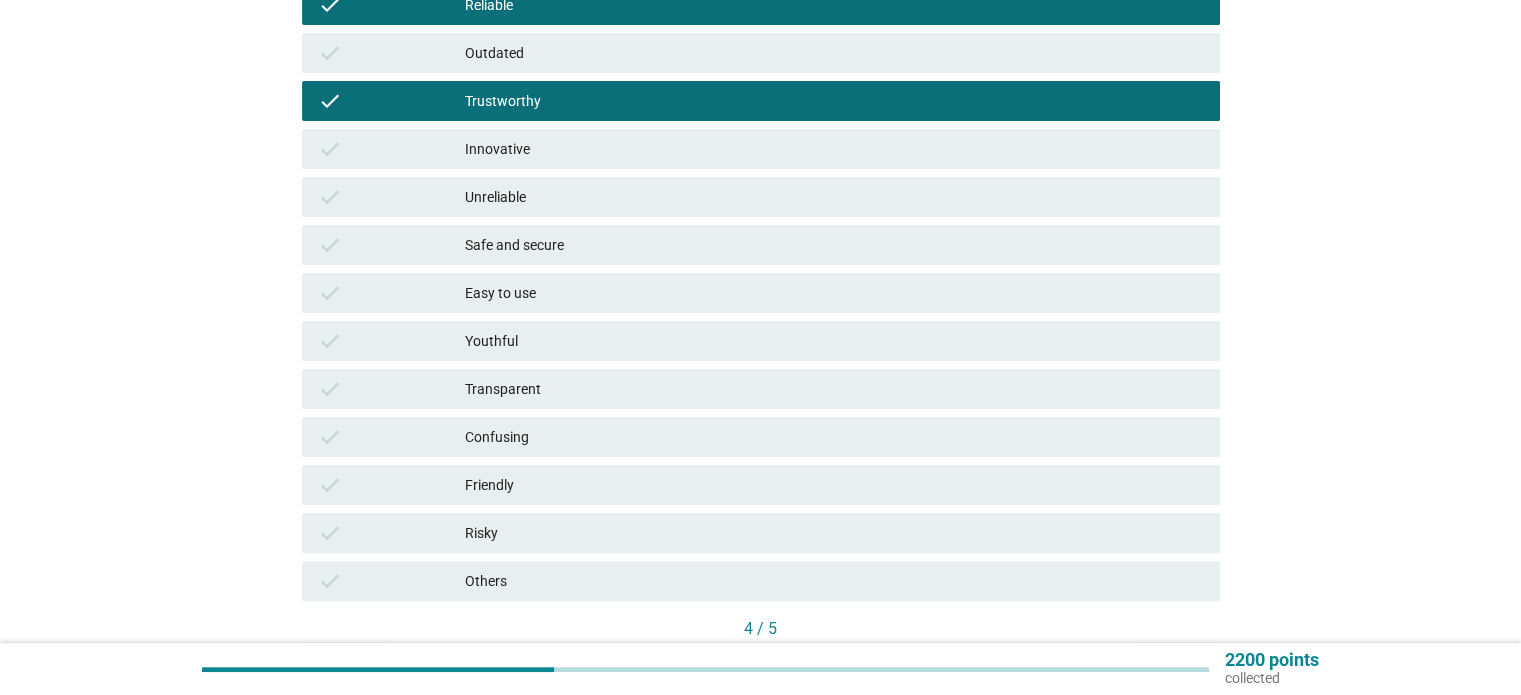click on "Safe and secure" at bounding box center [834, 245] 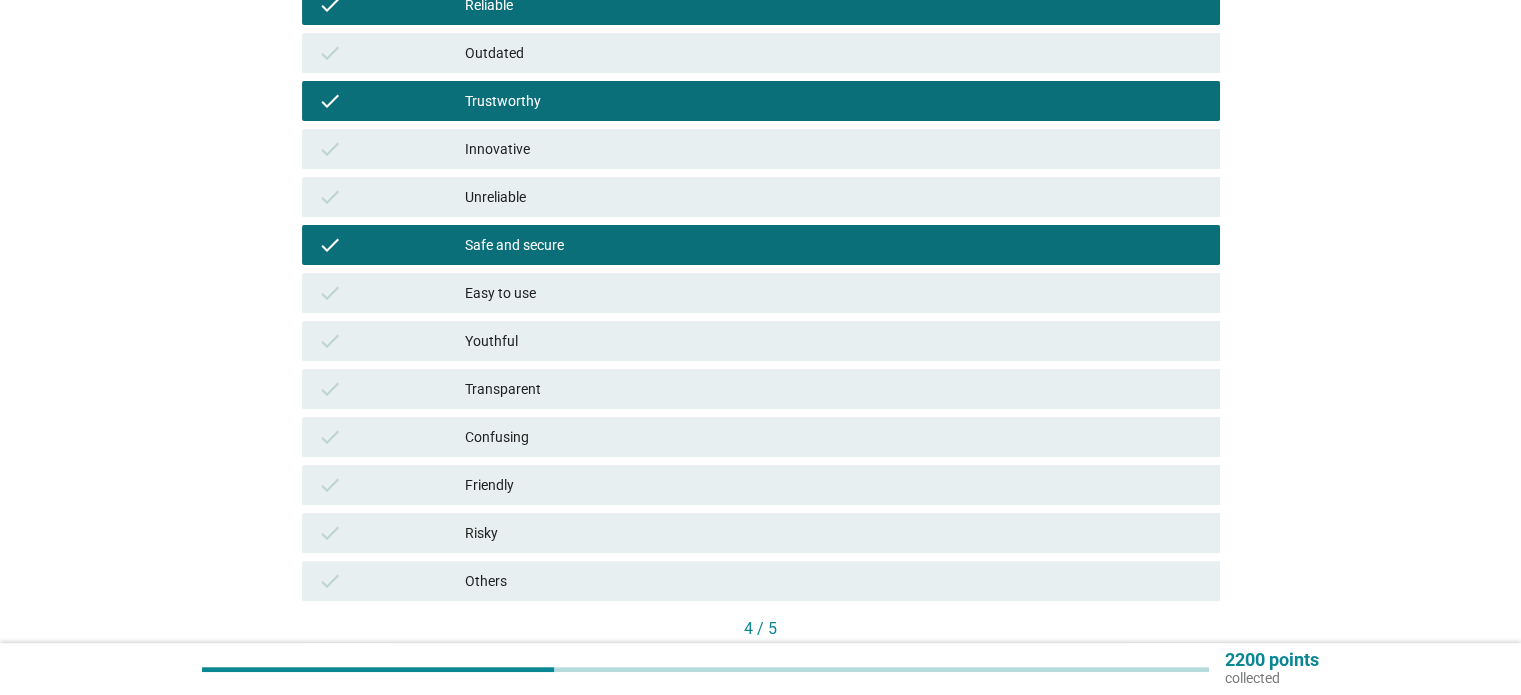 click on "Easy to use" at bounding box center (834, 293) 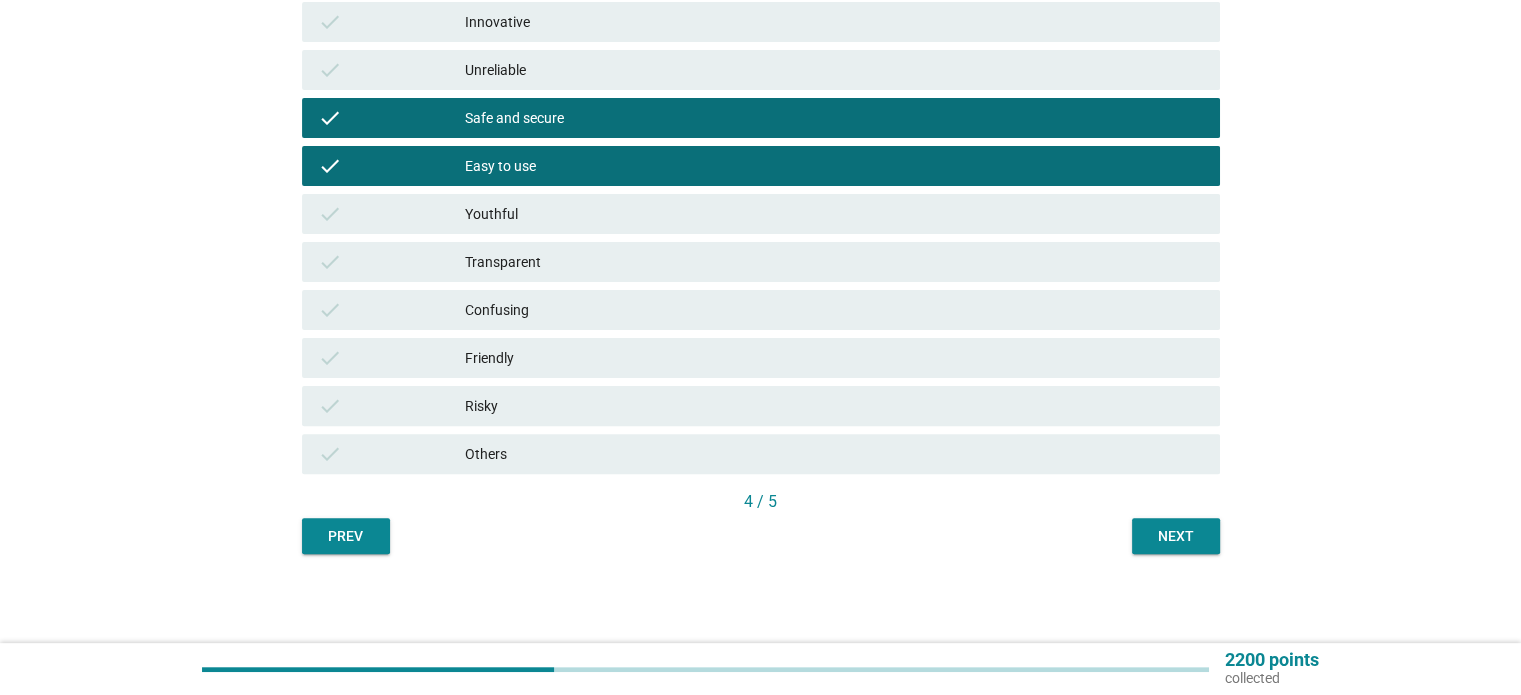 scroll, scrollTop: 528, scrollLeft: 0, axis: vertical 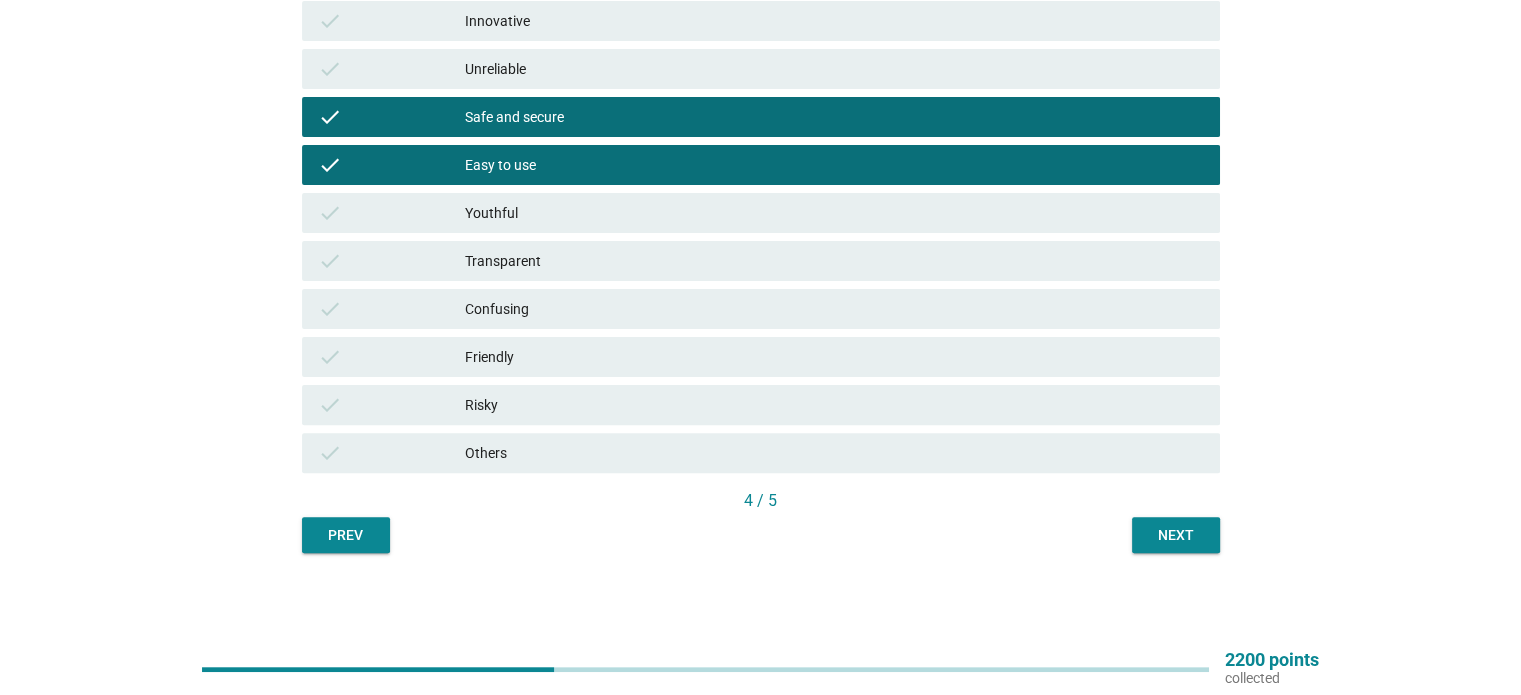 click on "Friendly" at bounding box center [834, 357] 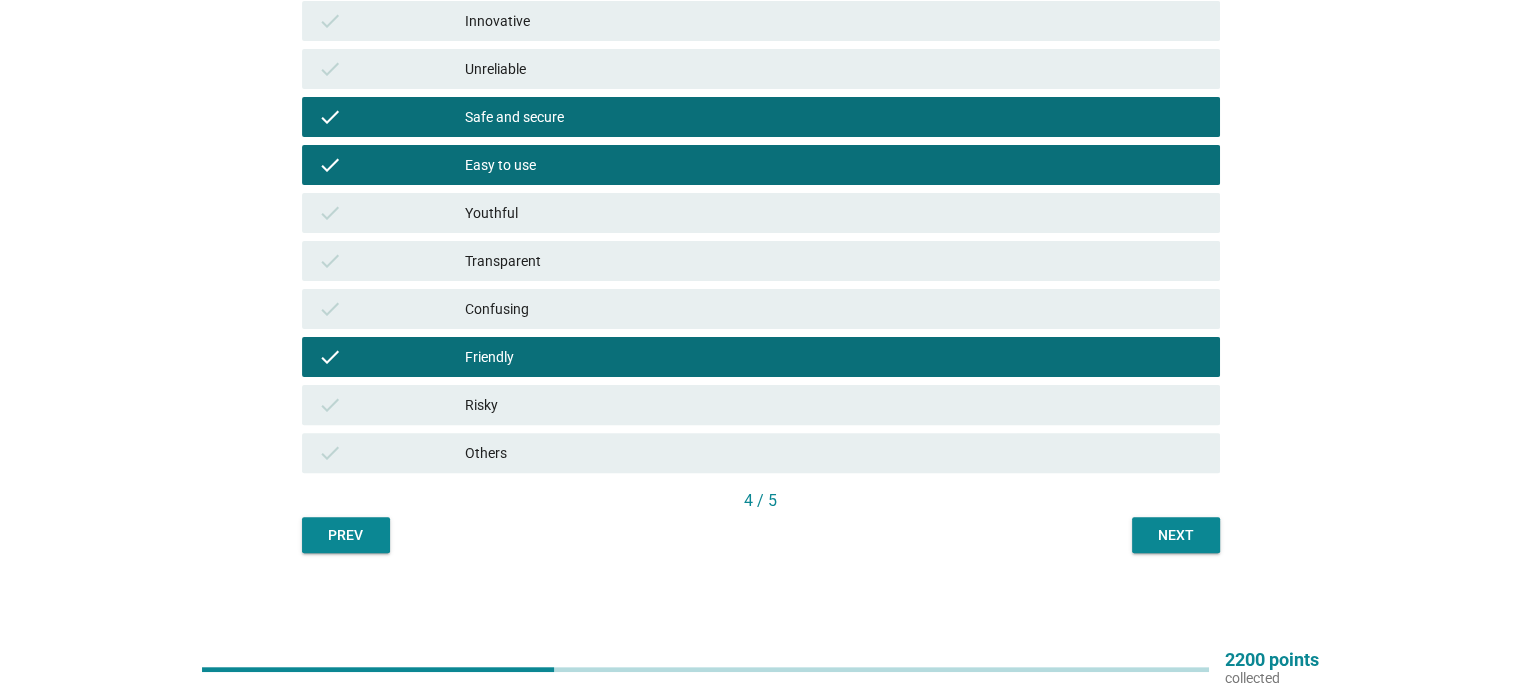 click on "Next" at bounding box center [1176, 535] 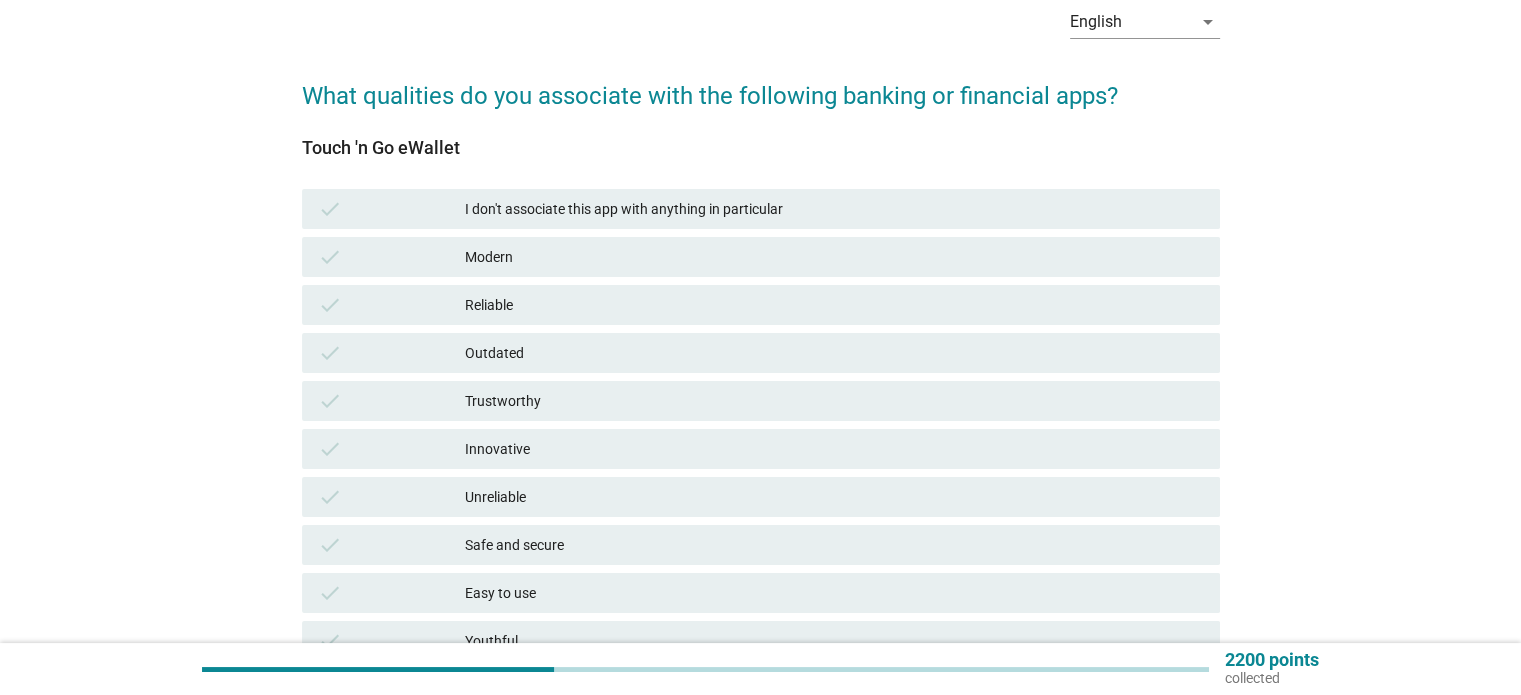 scroll, scrollTop: 200, scrollLeft: 0, axis: vertical 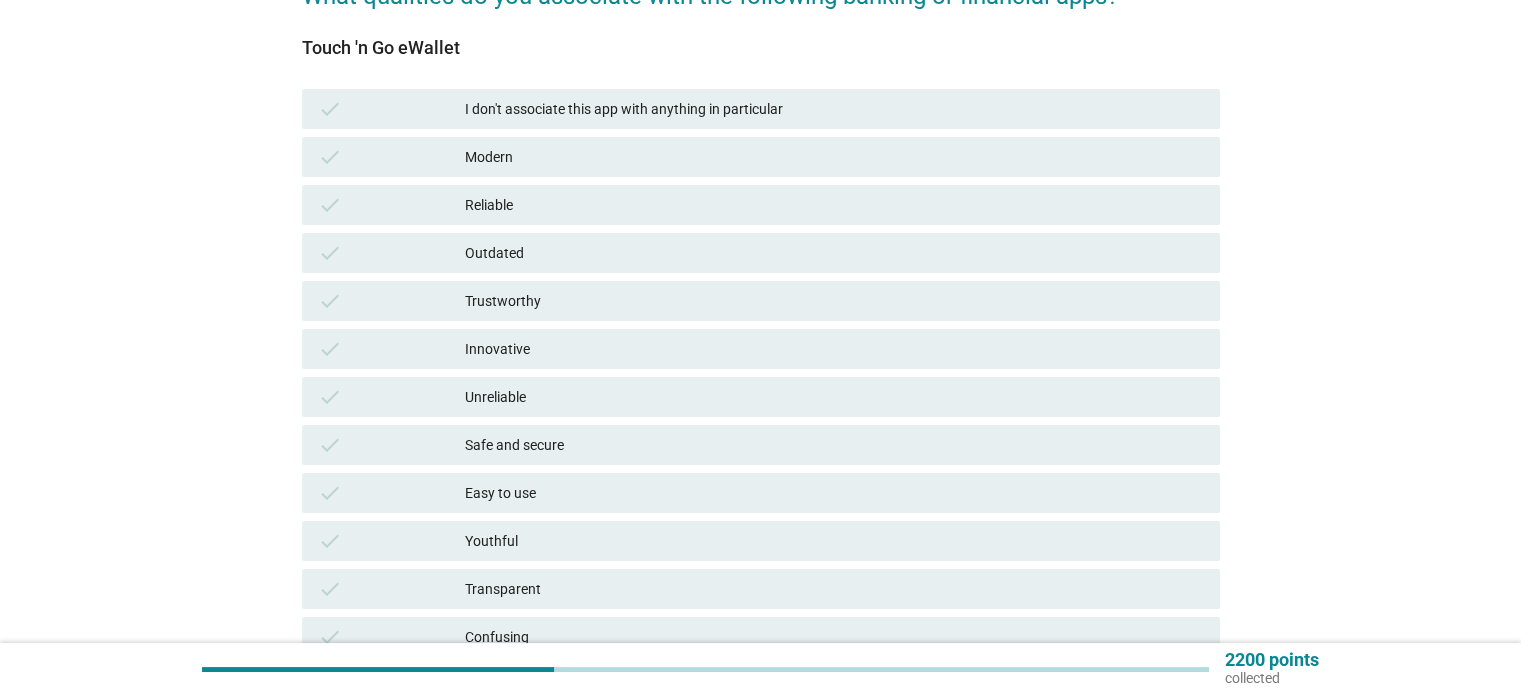 click on "Reliable" at bounding box center (834, 205) 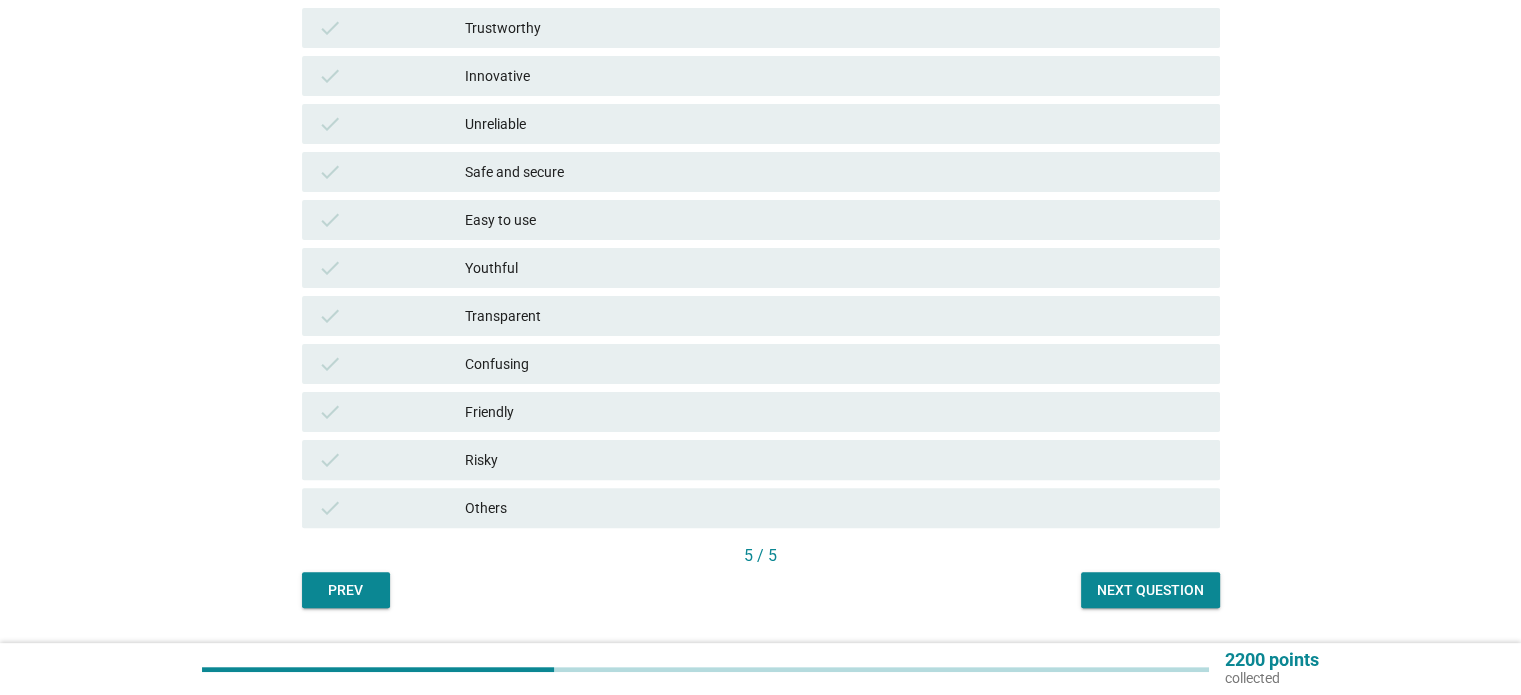 scroll, scrollTop: 500, scrollLeft: 0, axis: vertical 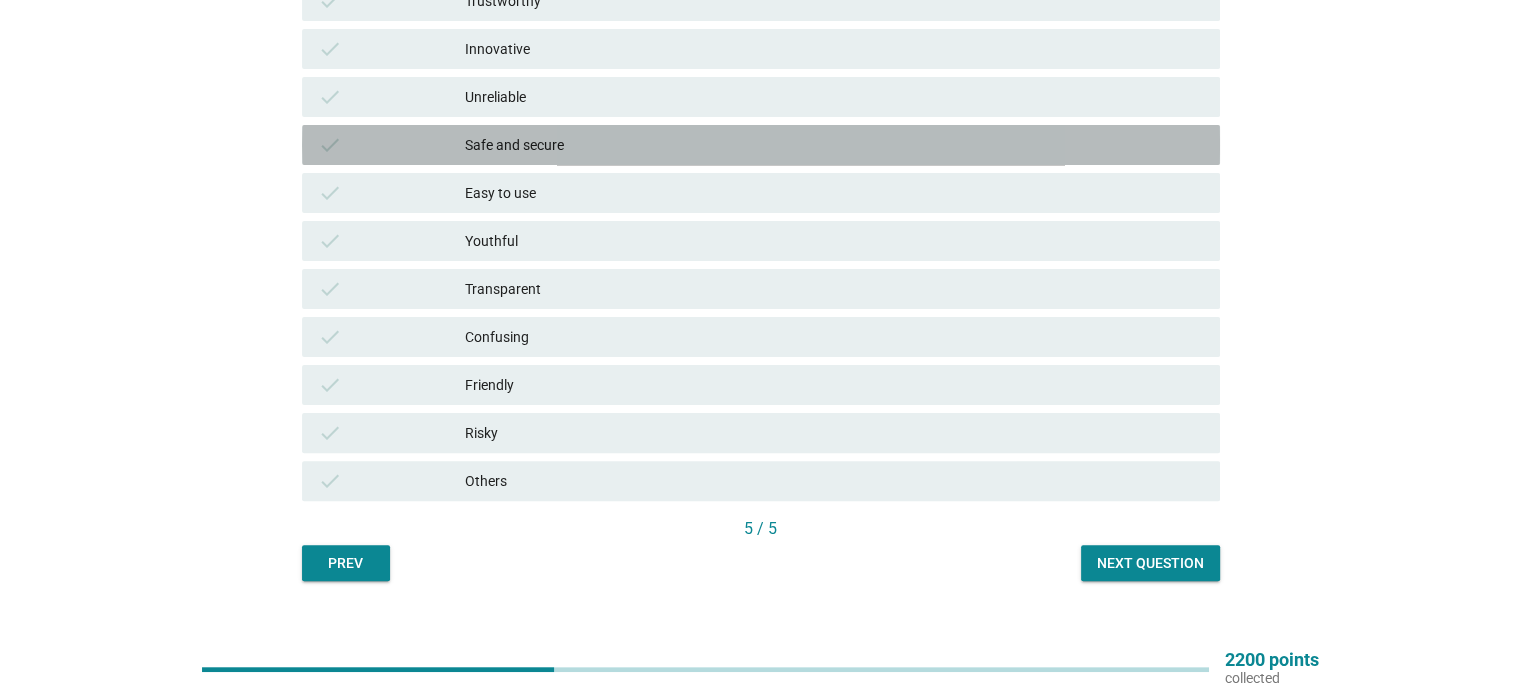 click on "Safe and secure" at bounding box center [834, 145] 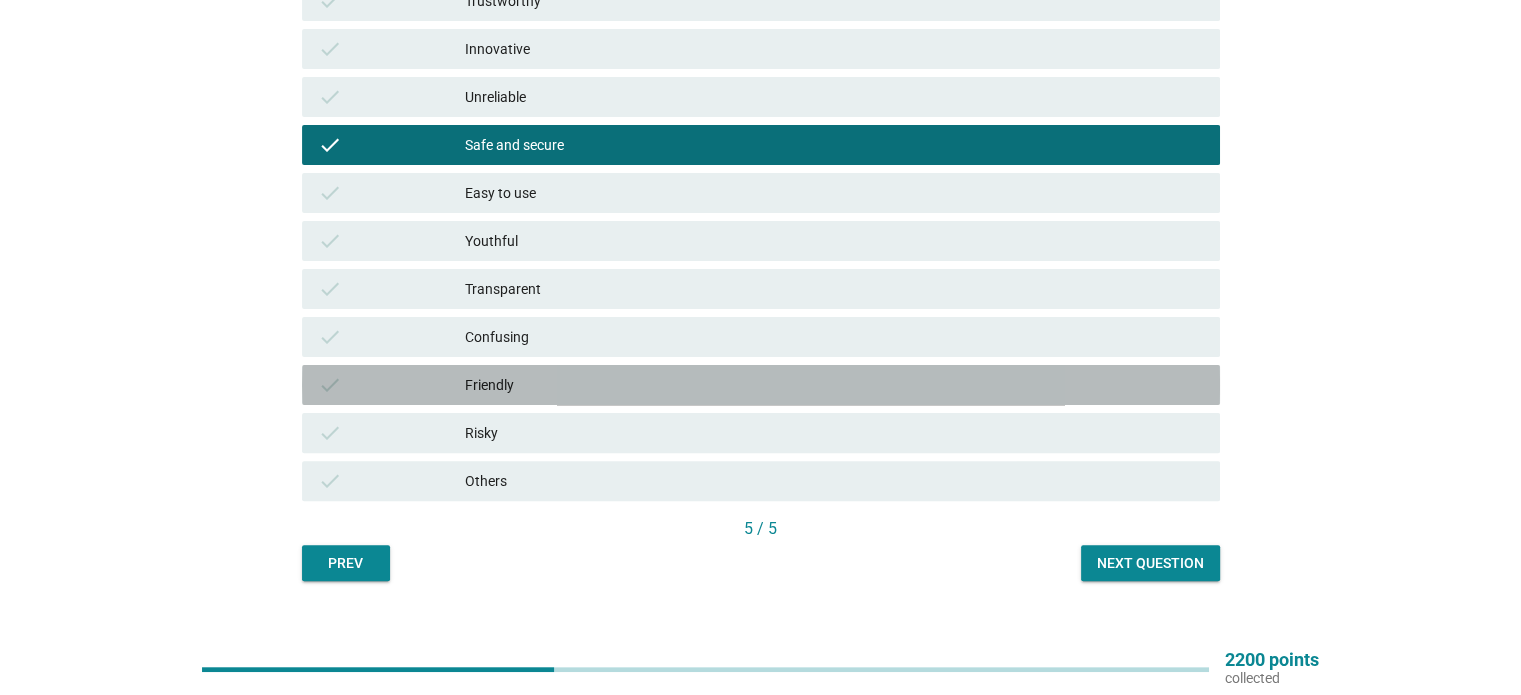 click on "Friendly" at bounding box center (834, 385) 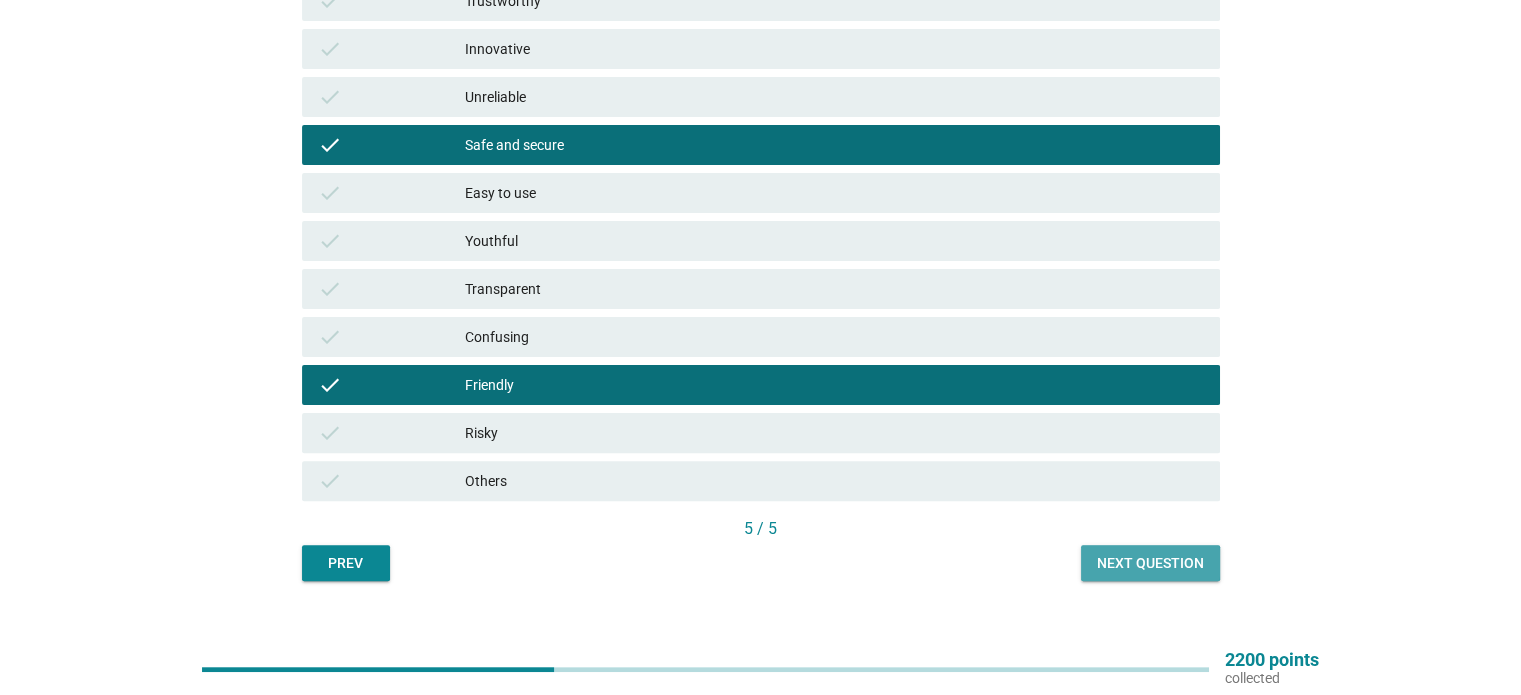 click on "Next question" at bounding box center [1150, 563] 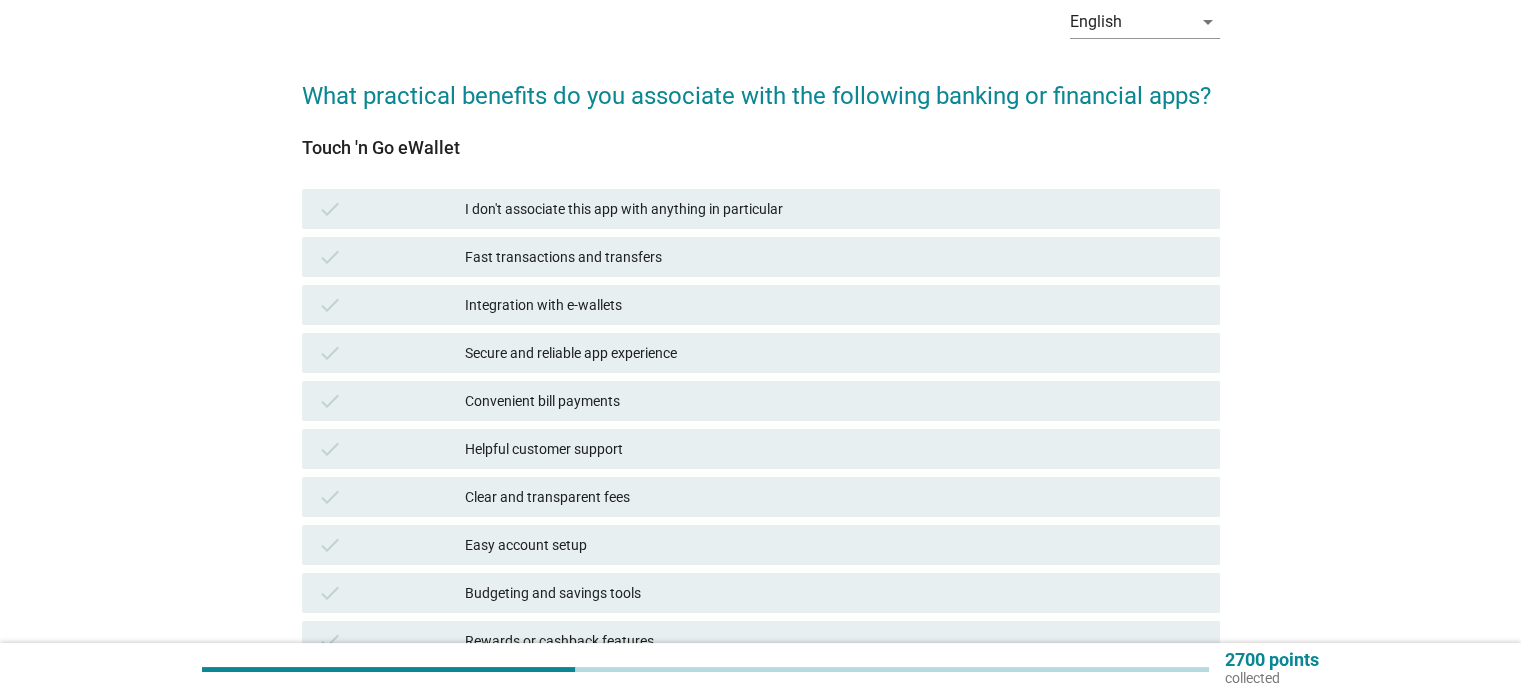 scroll, scrollTop: 200, scrollLeft: 0, axis: vertical 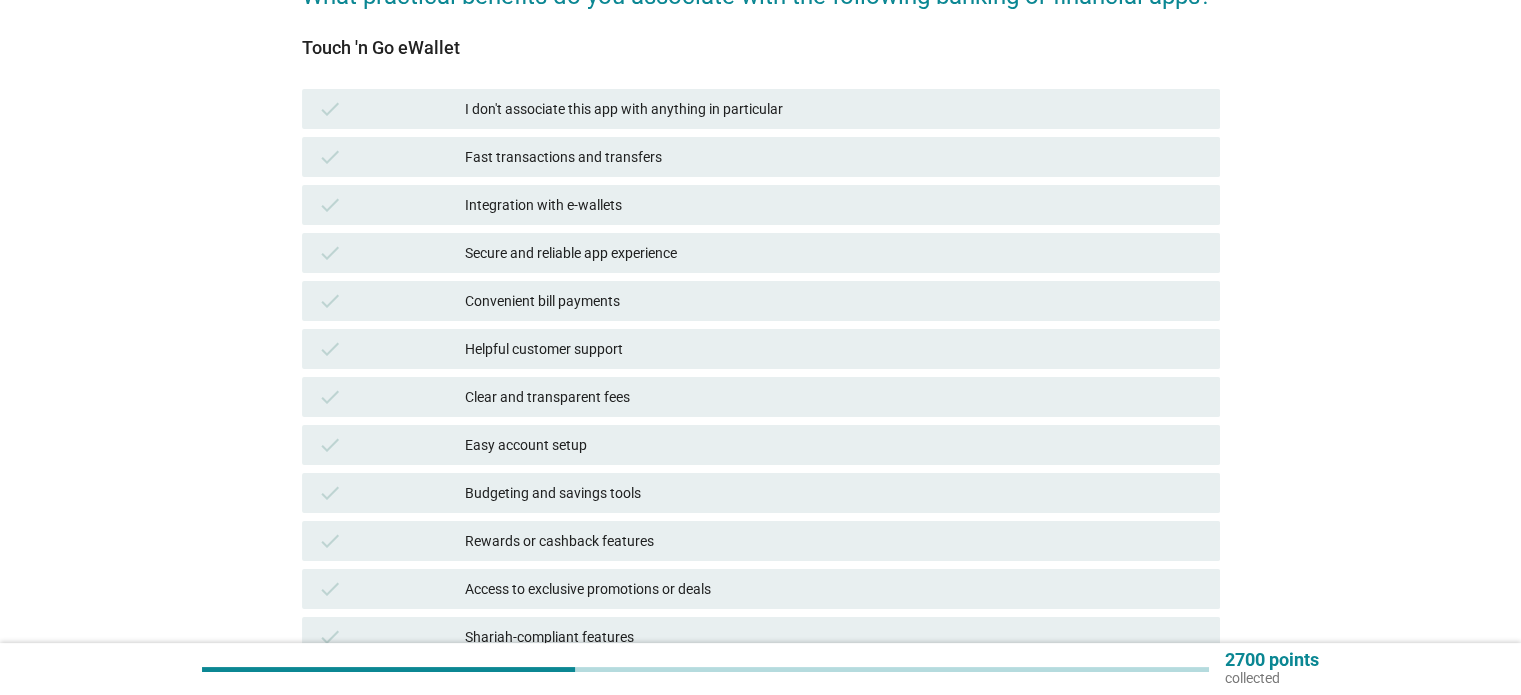 click on "Fast transactions and transfers" at bounding box center [834, 157] 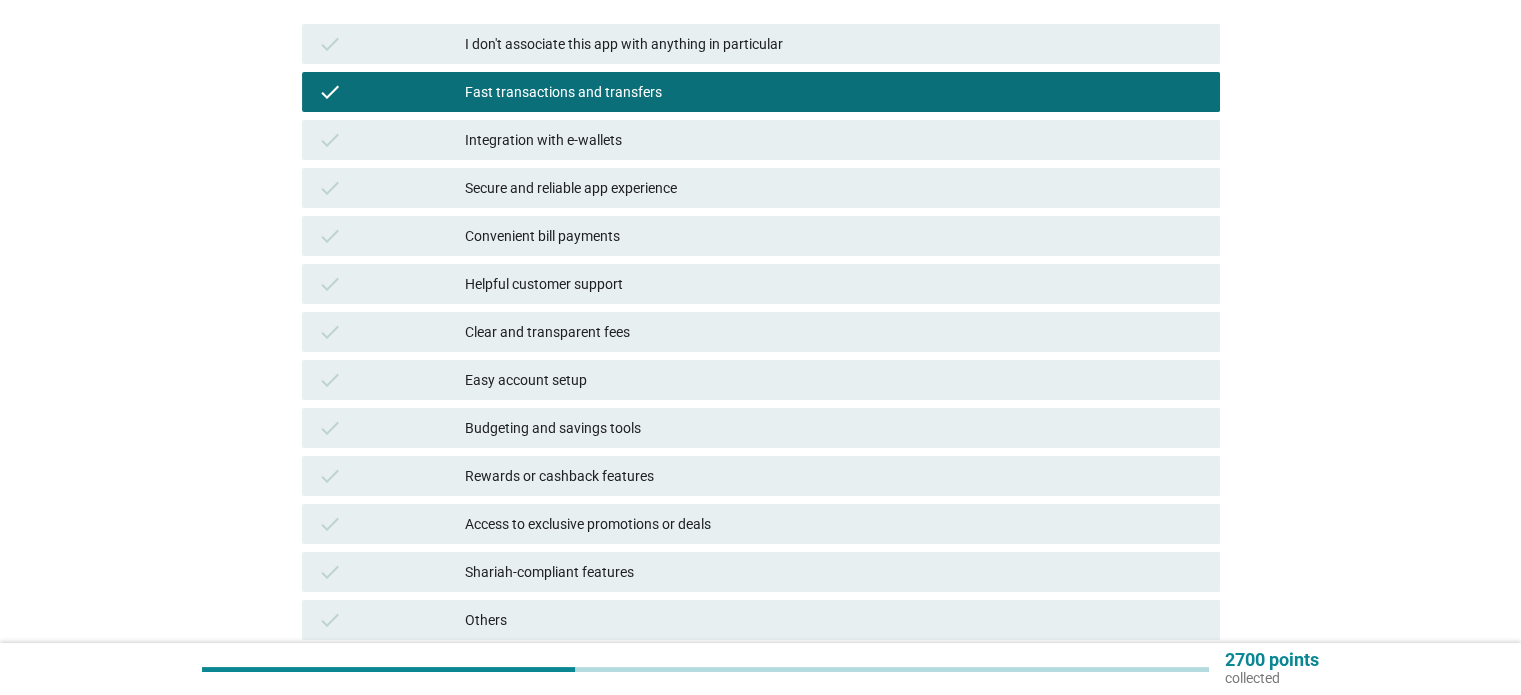 scroll, scrollTop: 300, scrollLeft: 0, axis: vertical 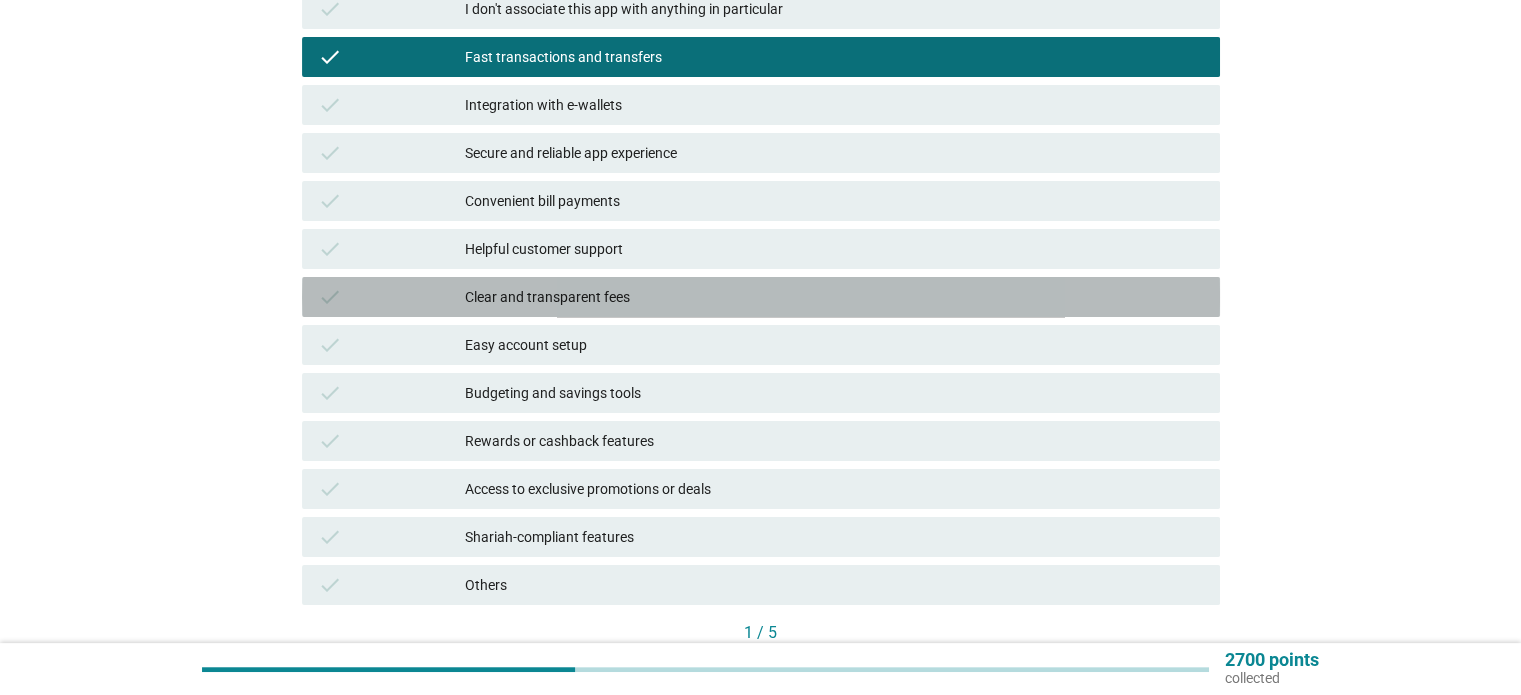 click on "check   Clear and transparent fees" at bounding box center (761, 297) 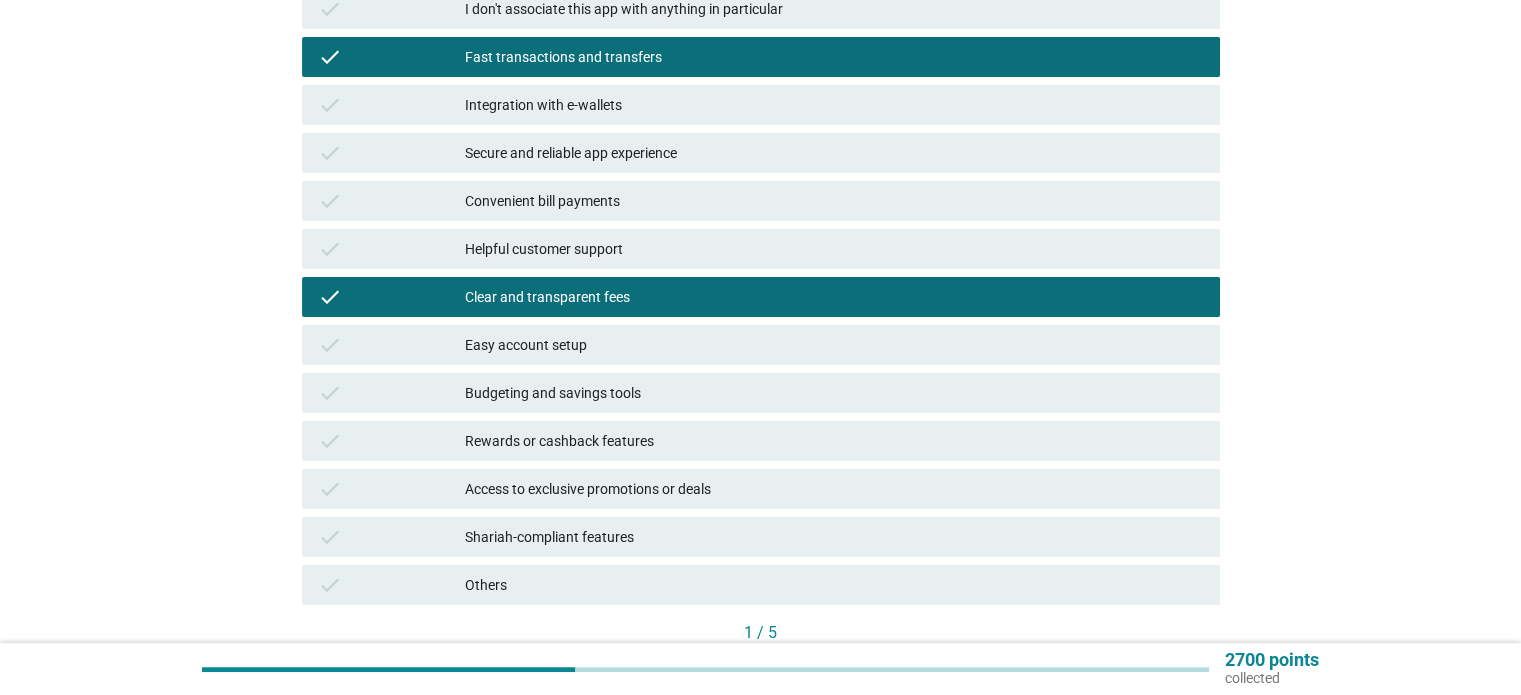scroll, scrollTop: 400, scrollLeft: 0, axis: vertical 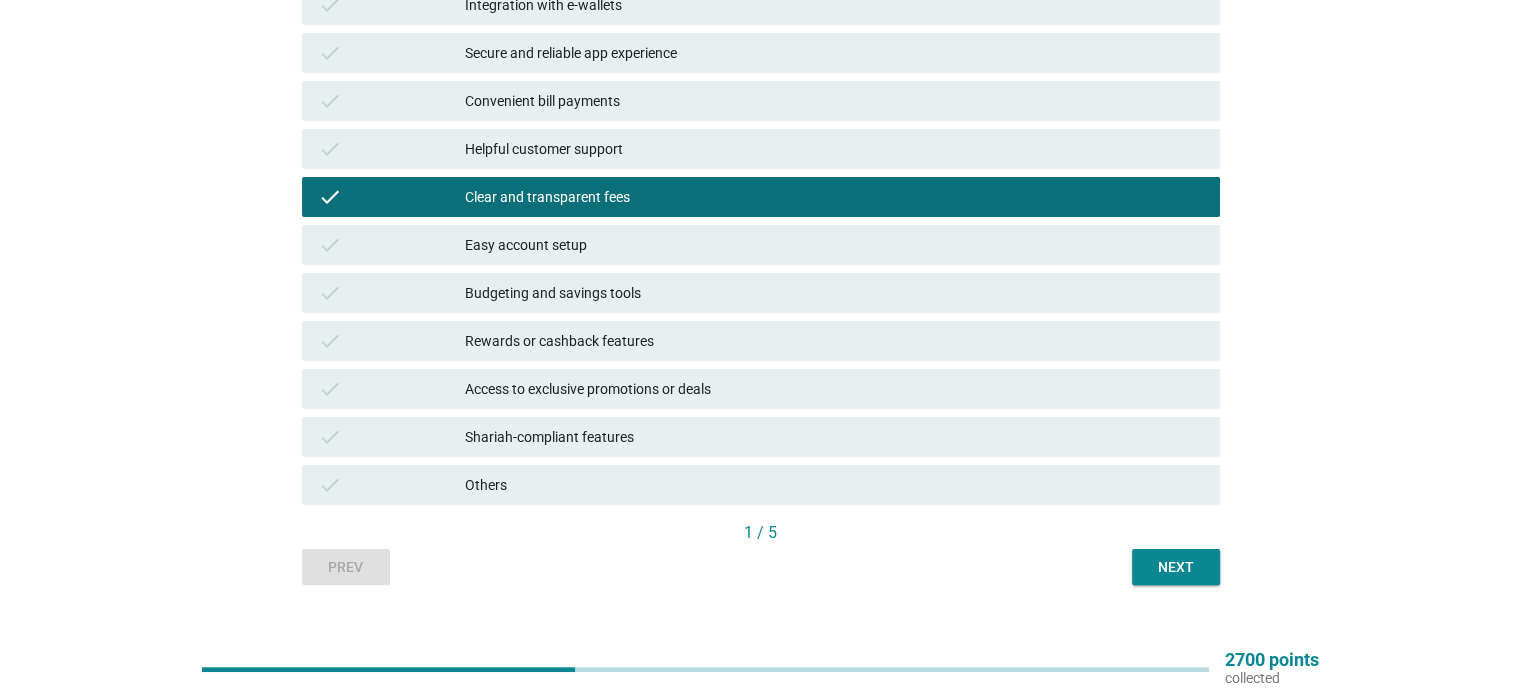 click on "Rewards or cashback features" at bounding box center (834, 341) 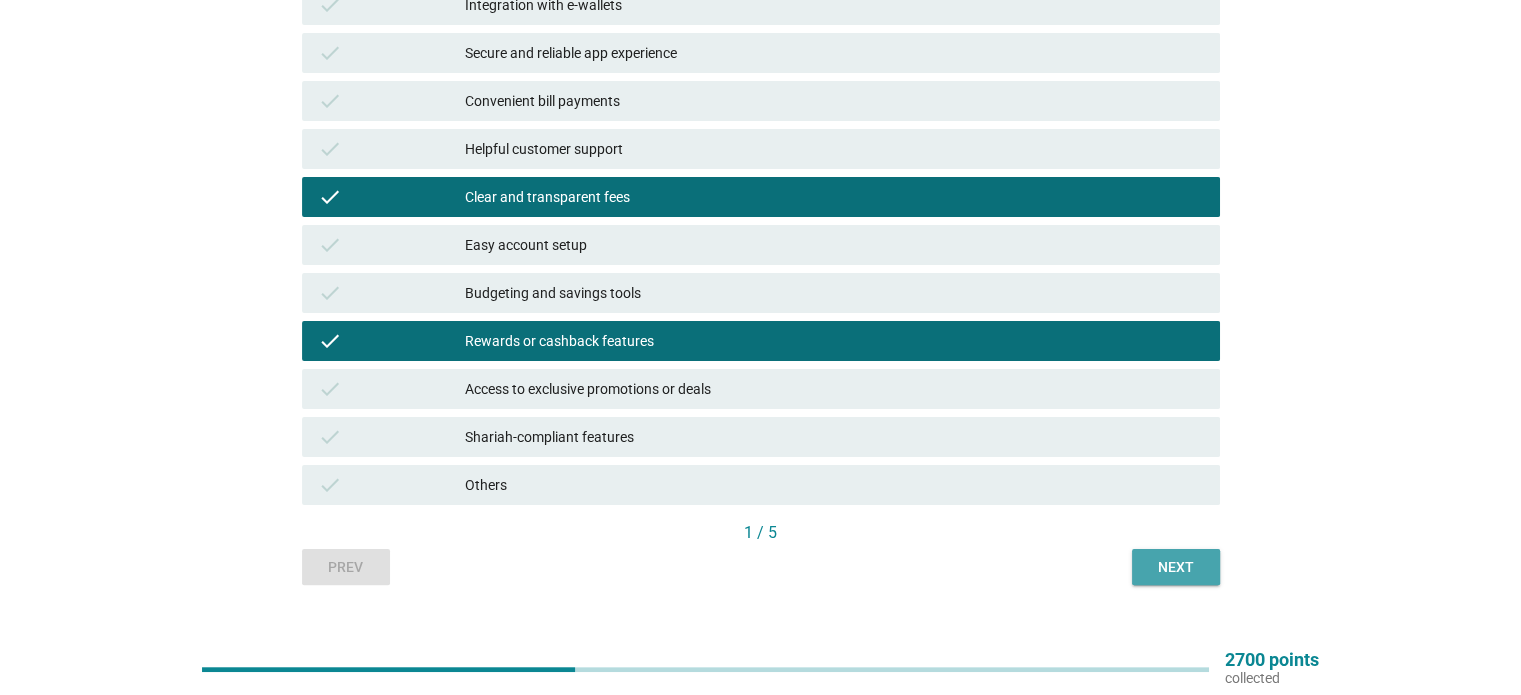 click on "Next" at bounding box center [1176, 567] 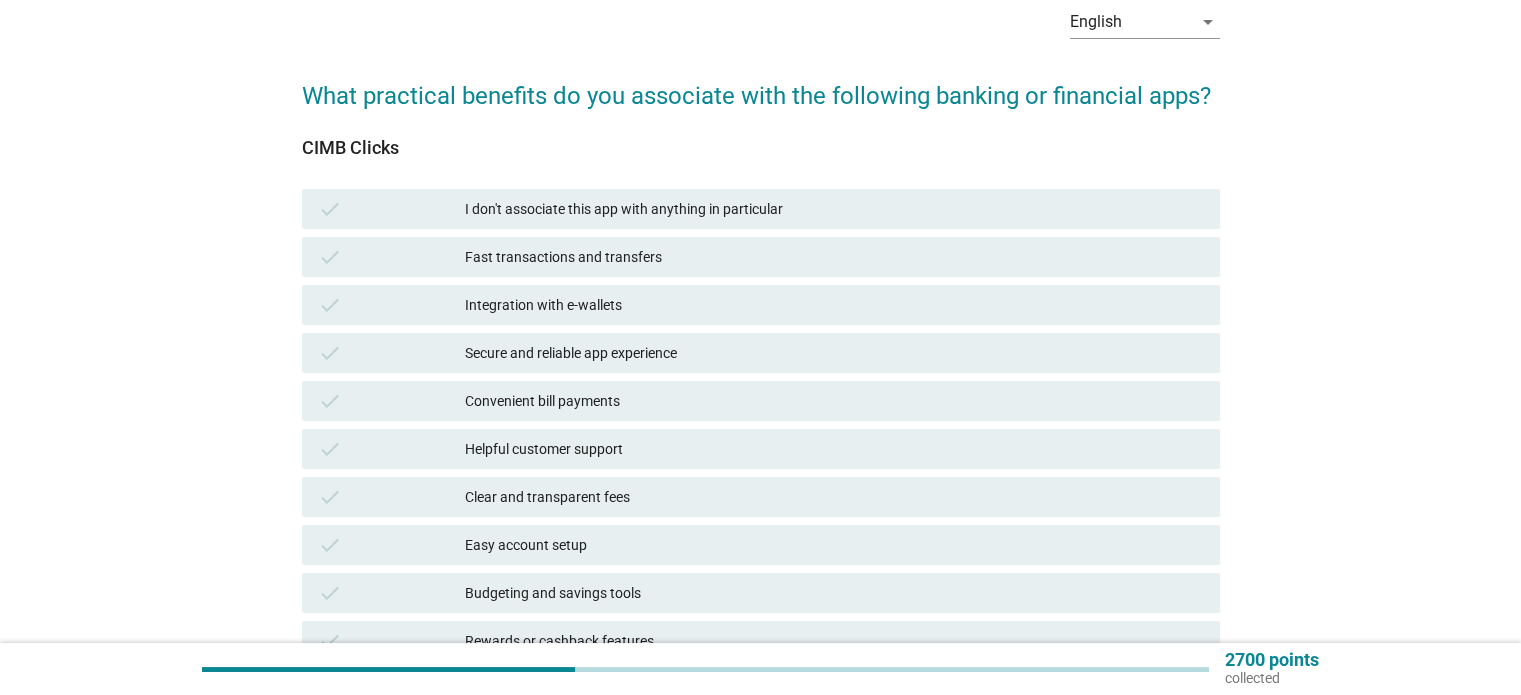 scroll, scrollTop: 200, scrollLeft: 0, axis: vertical 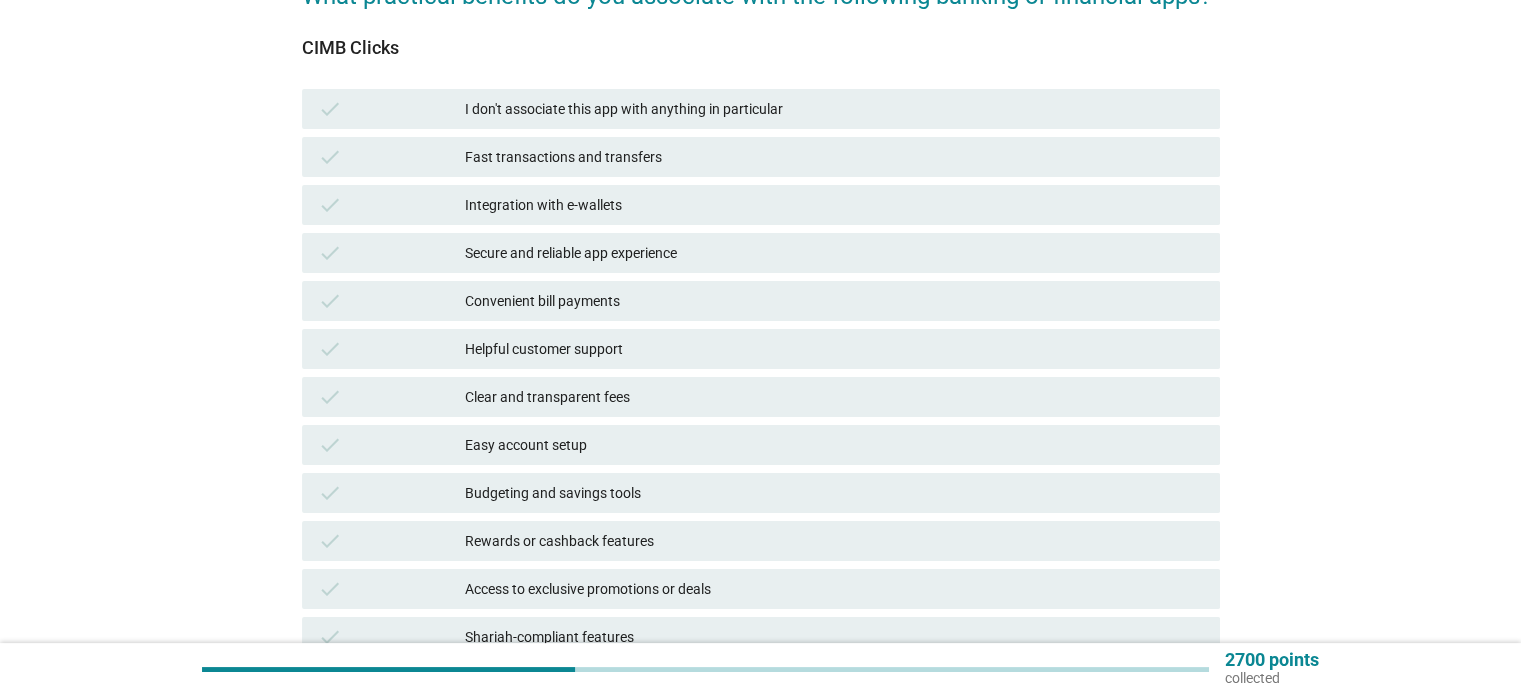 click on "Fast transactions and transfers" at bounding box center (834, 157) 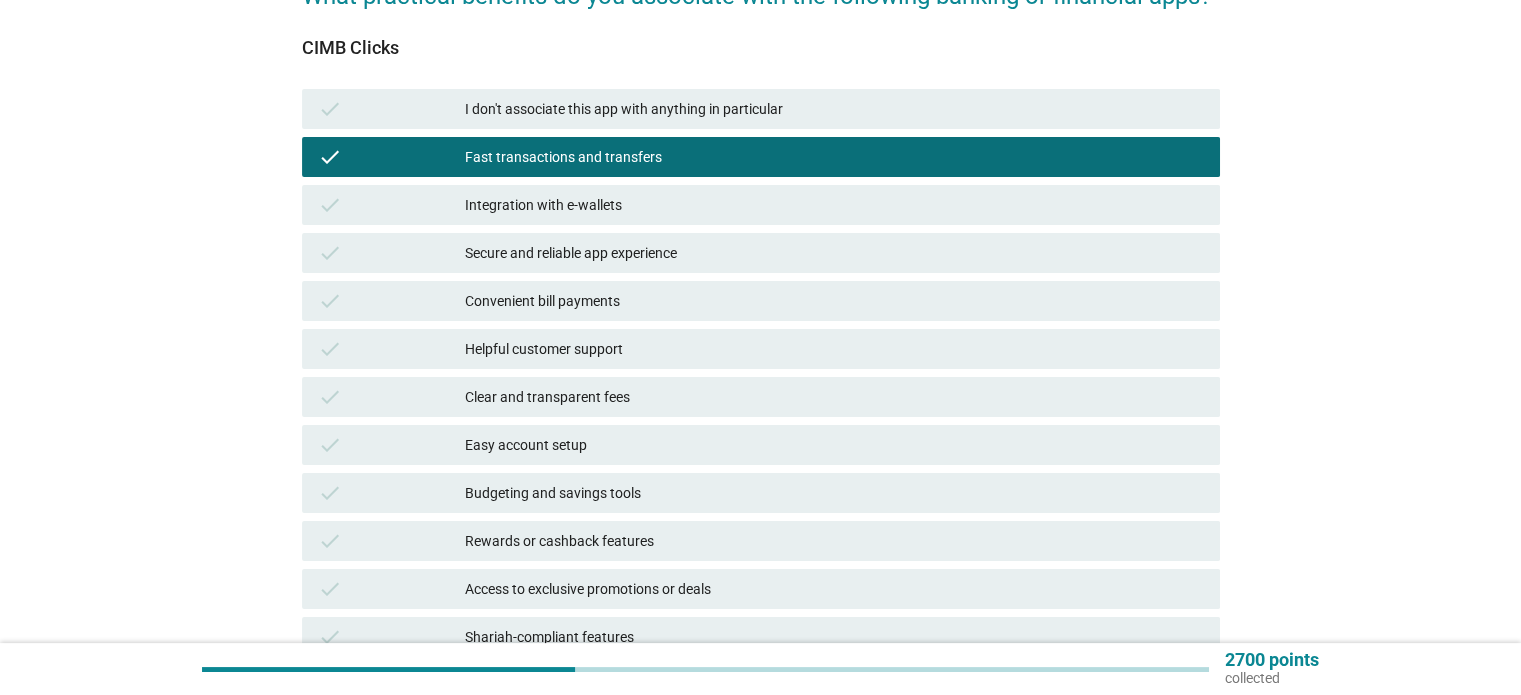 click on "Secure and reliable app experience" at bounding box center (834, 253) 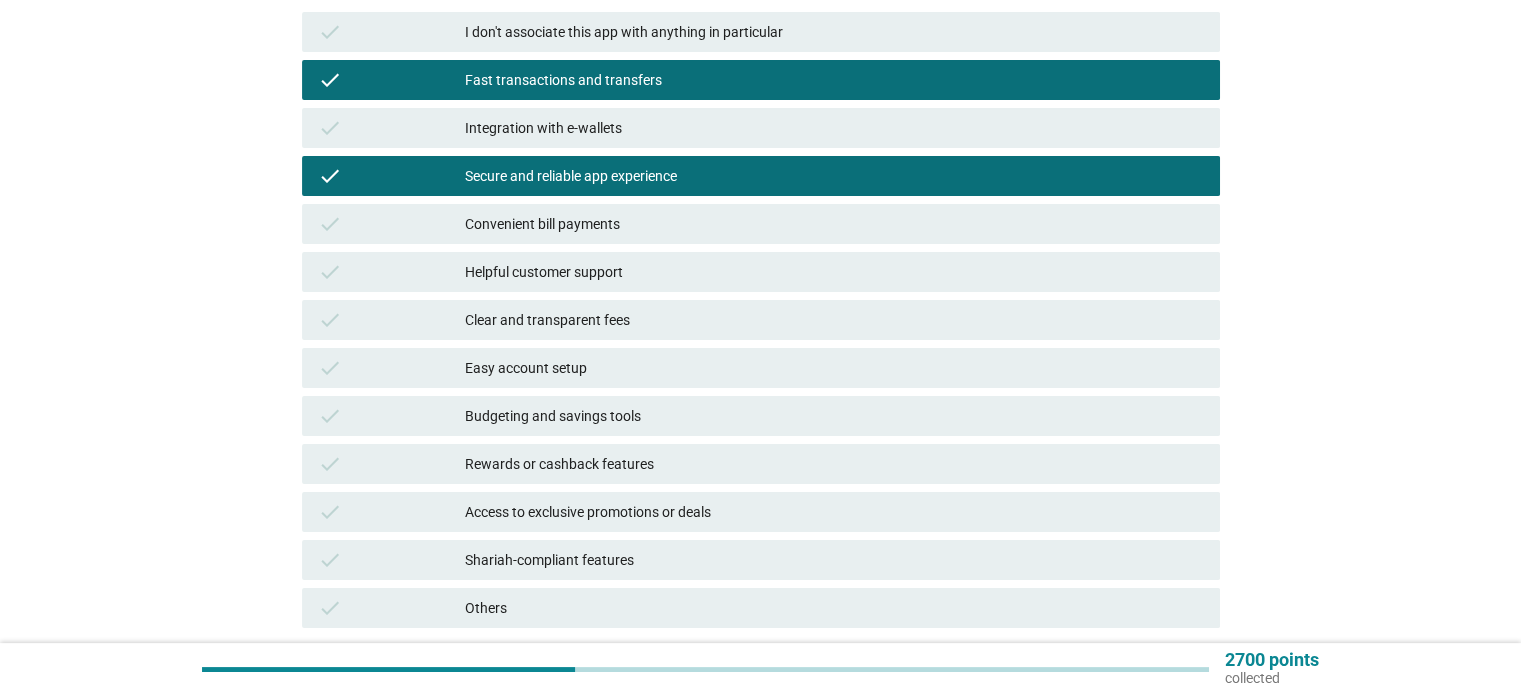 scroll, scrollTop: 300, scrollLeft: 0, axis: vertical 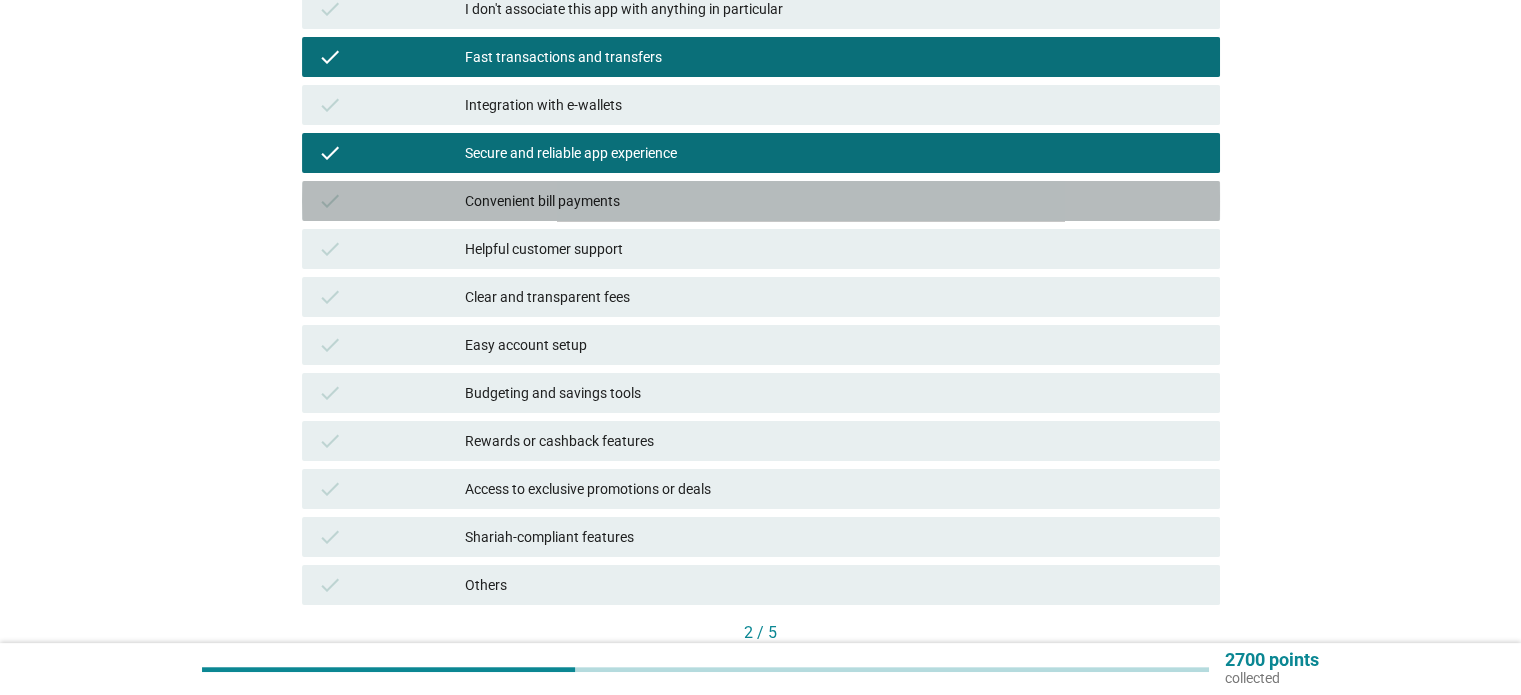 click on "Convenient bill payments" at bounding box center [834, 201] 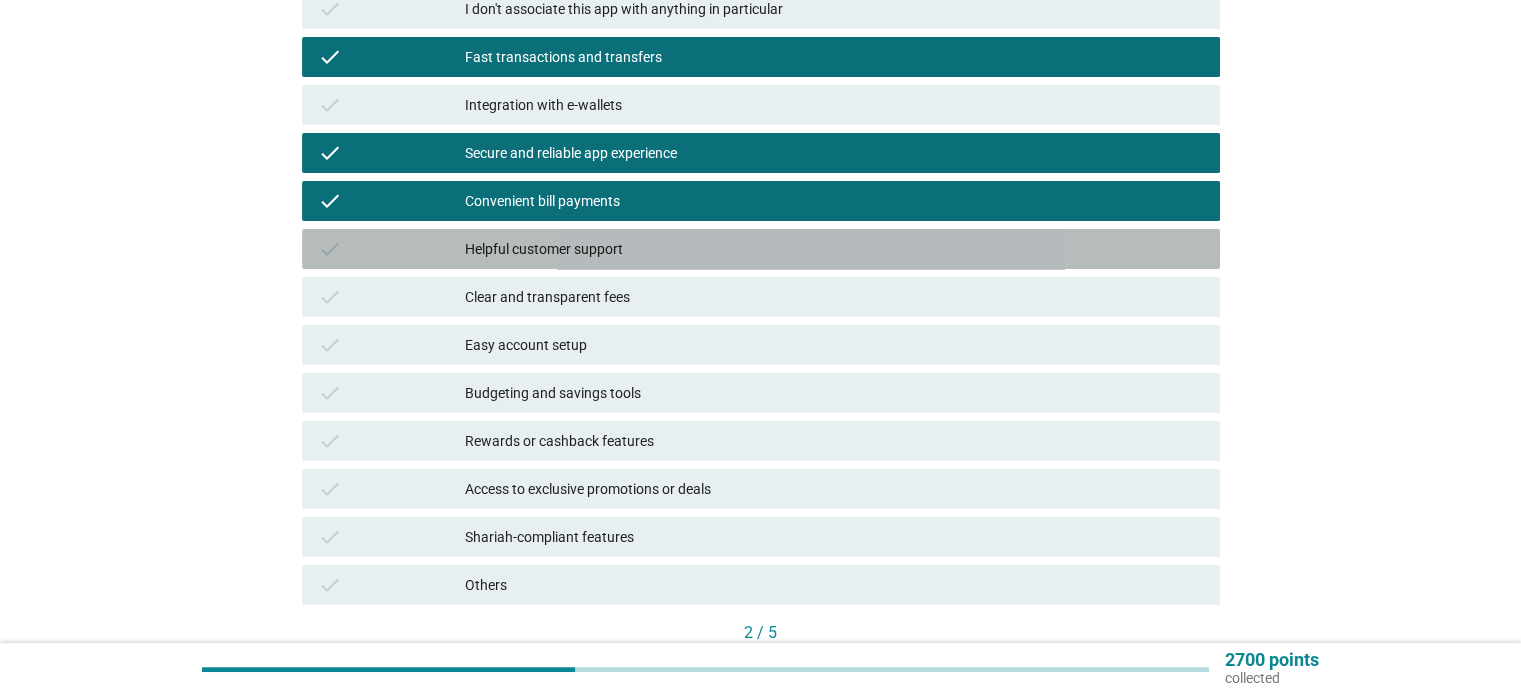 click on "Helpful customer support" at bounding box center [834, 249] 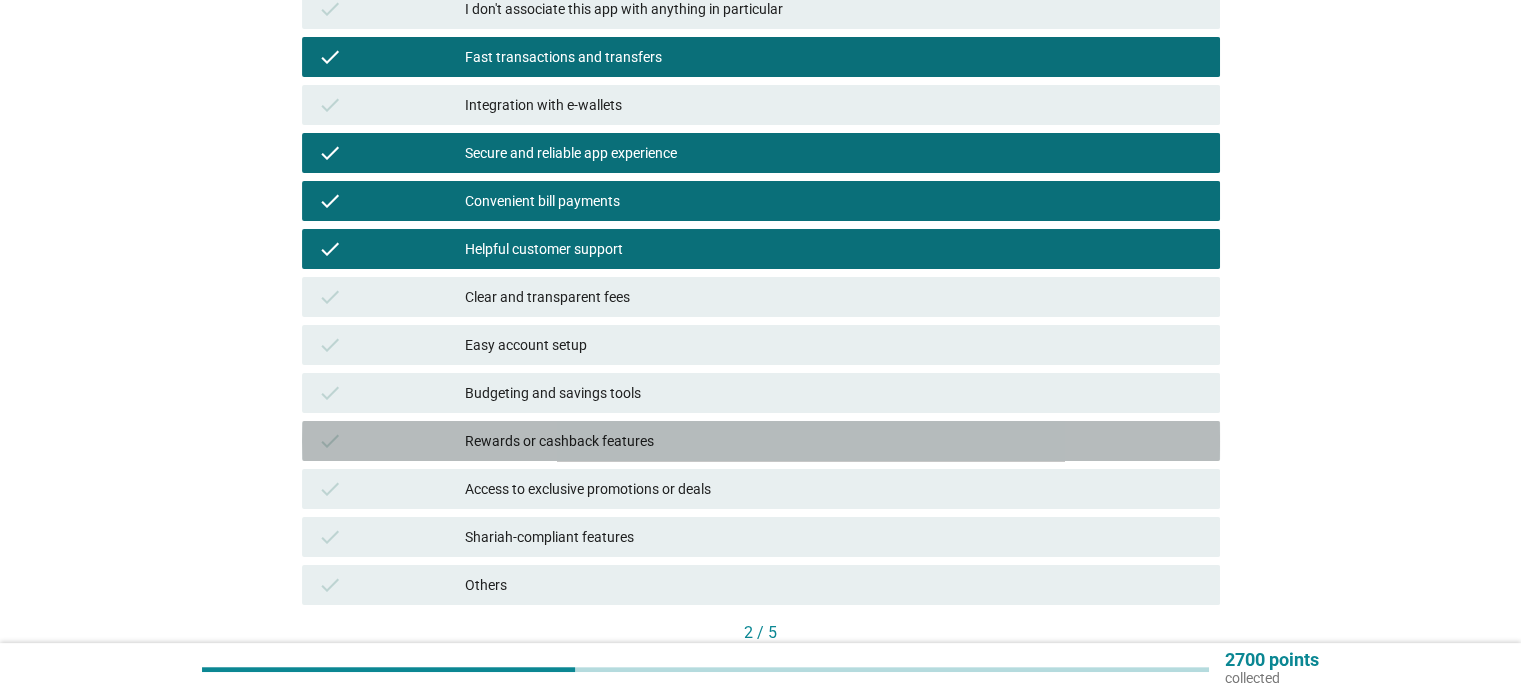click on "Rewards or cashback features" at bounding box center [834, 441] 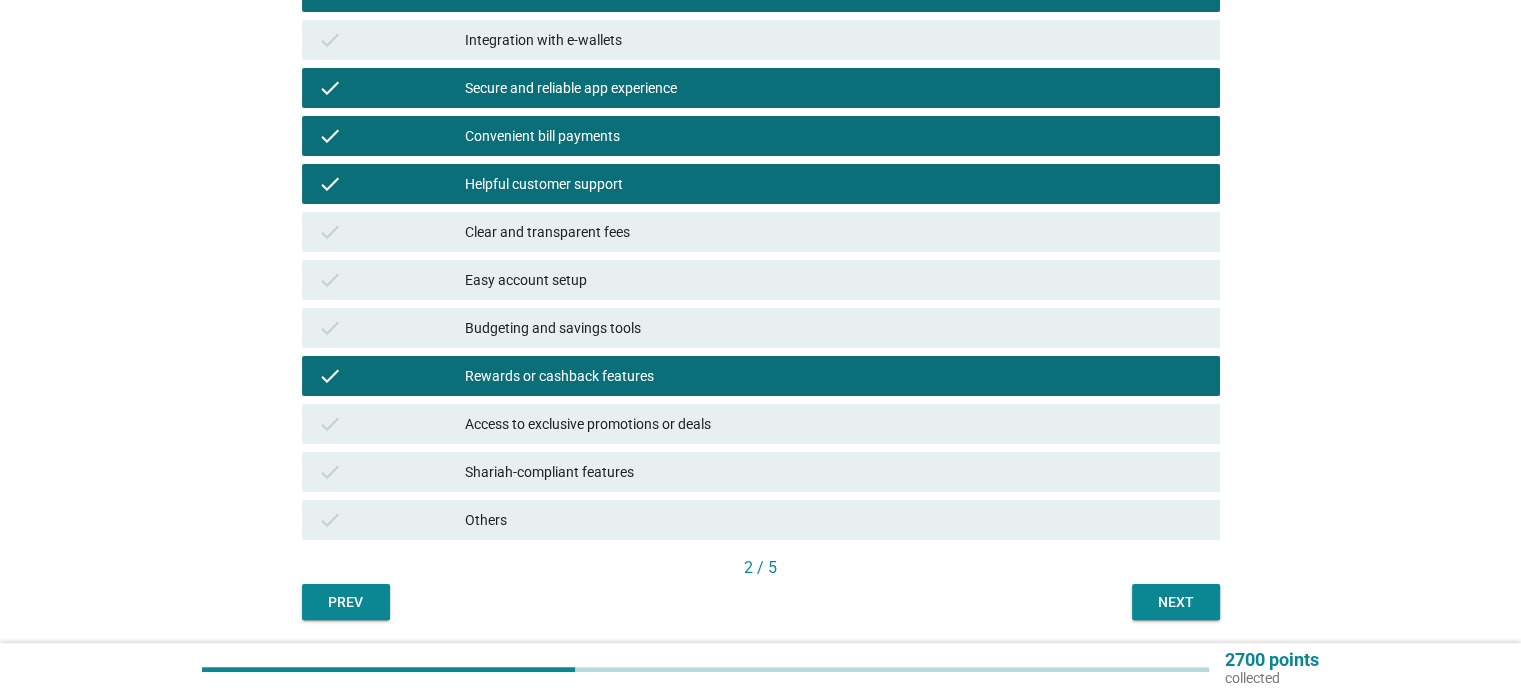 scroll, scrollTop: 400, scrollLeft: 0, axis: vertical 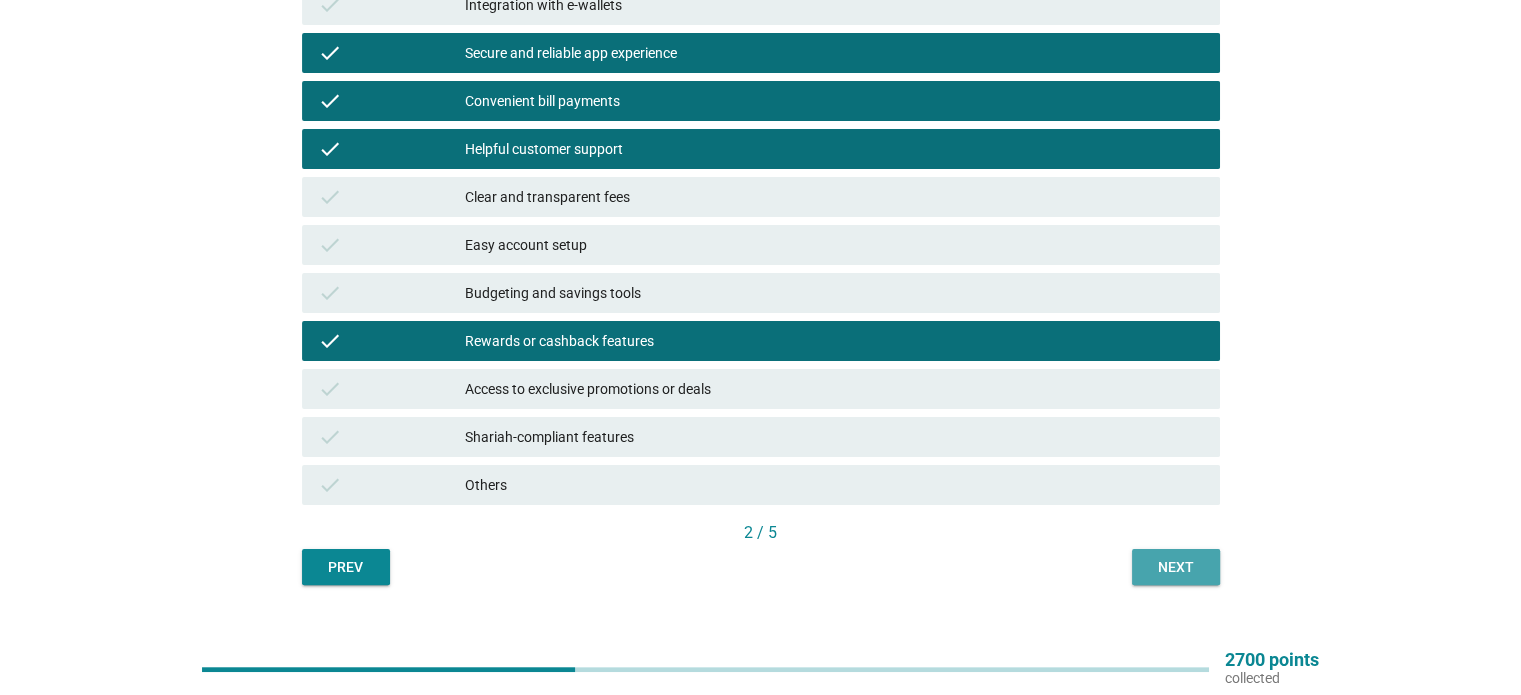 click on "Next" at bounding box center (1176, 567) 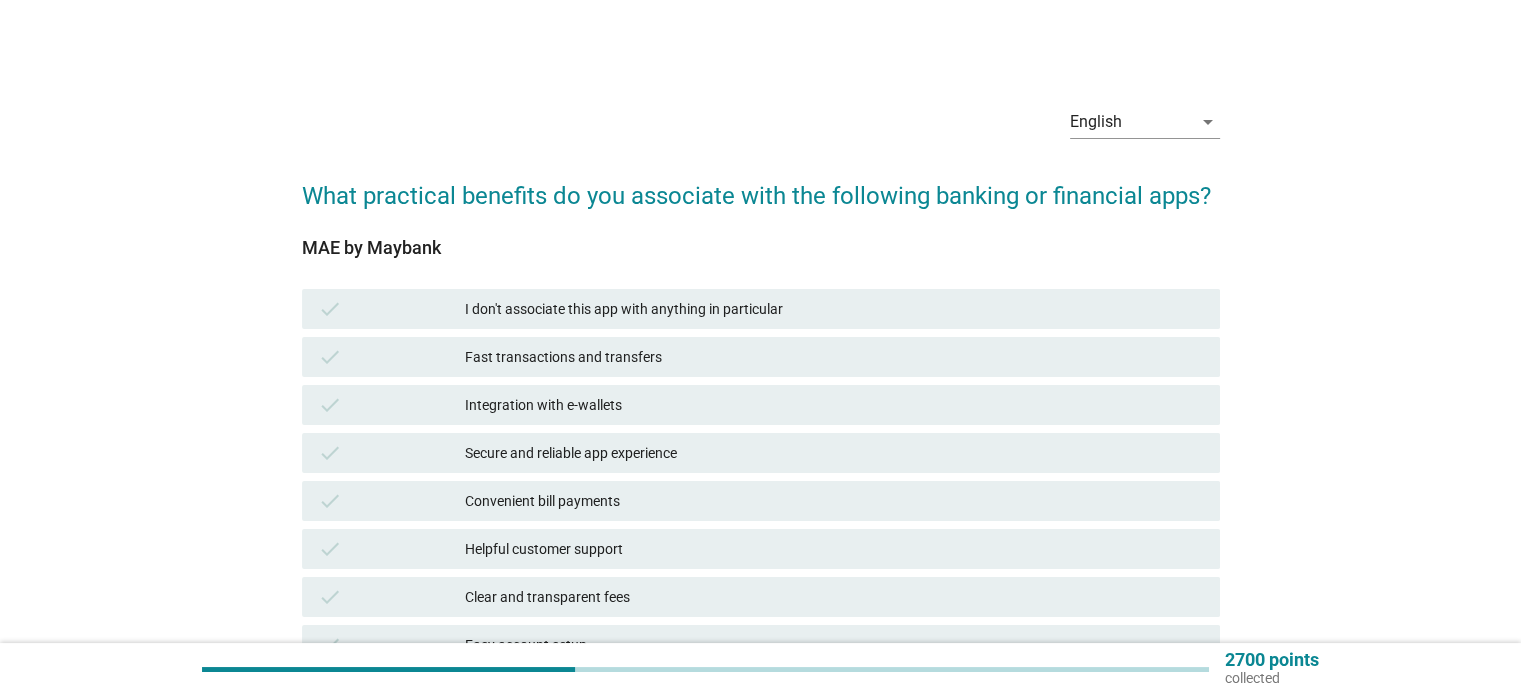 scroll, scrollTop: 100, scrollLeft: 0, axis: vertical 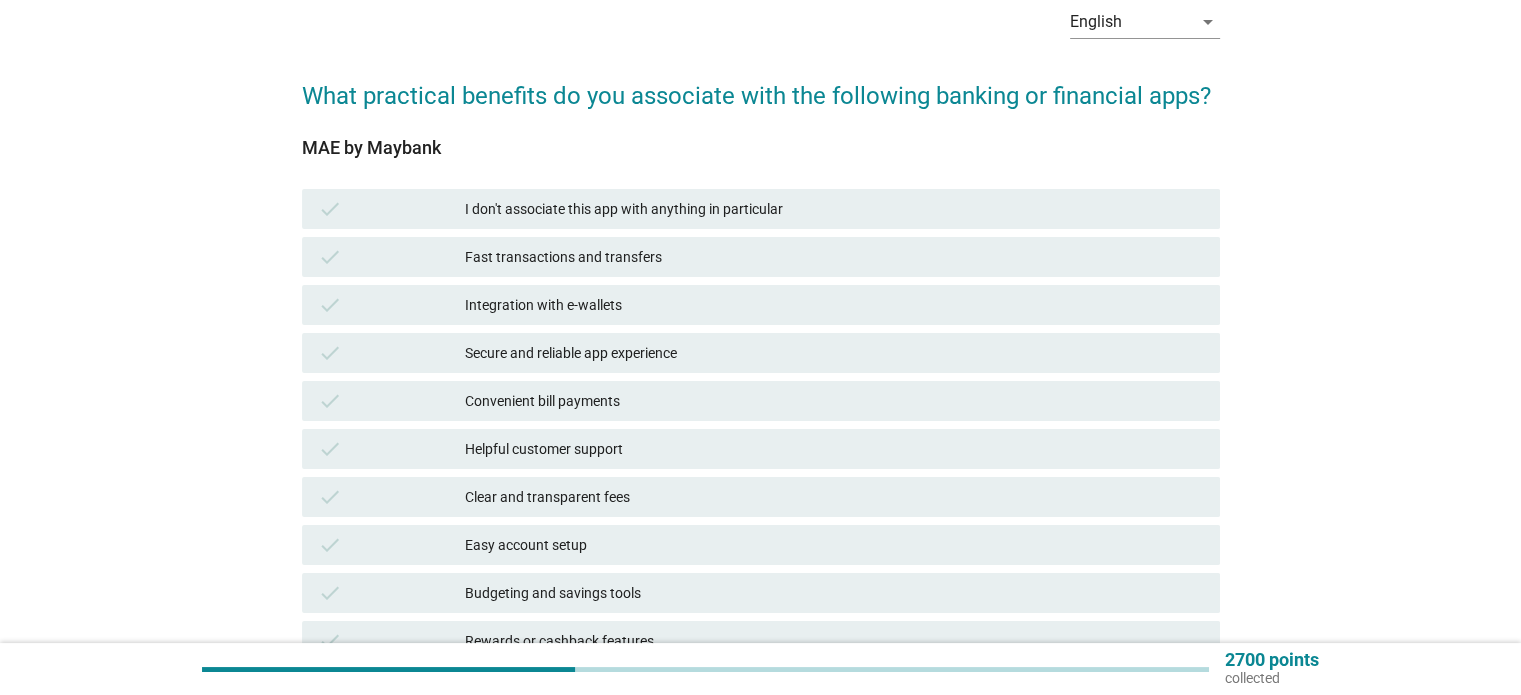 click on "Fast transactions and transfers" at bounding box center (834, 257) 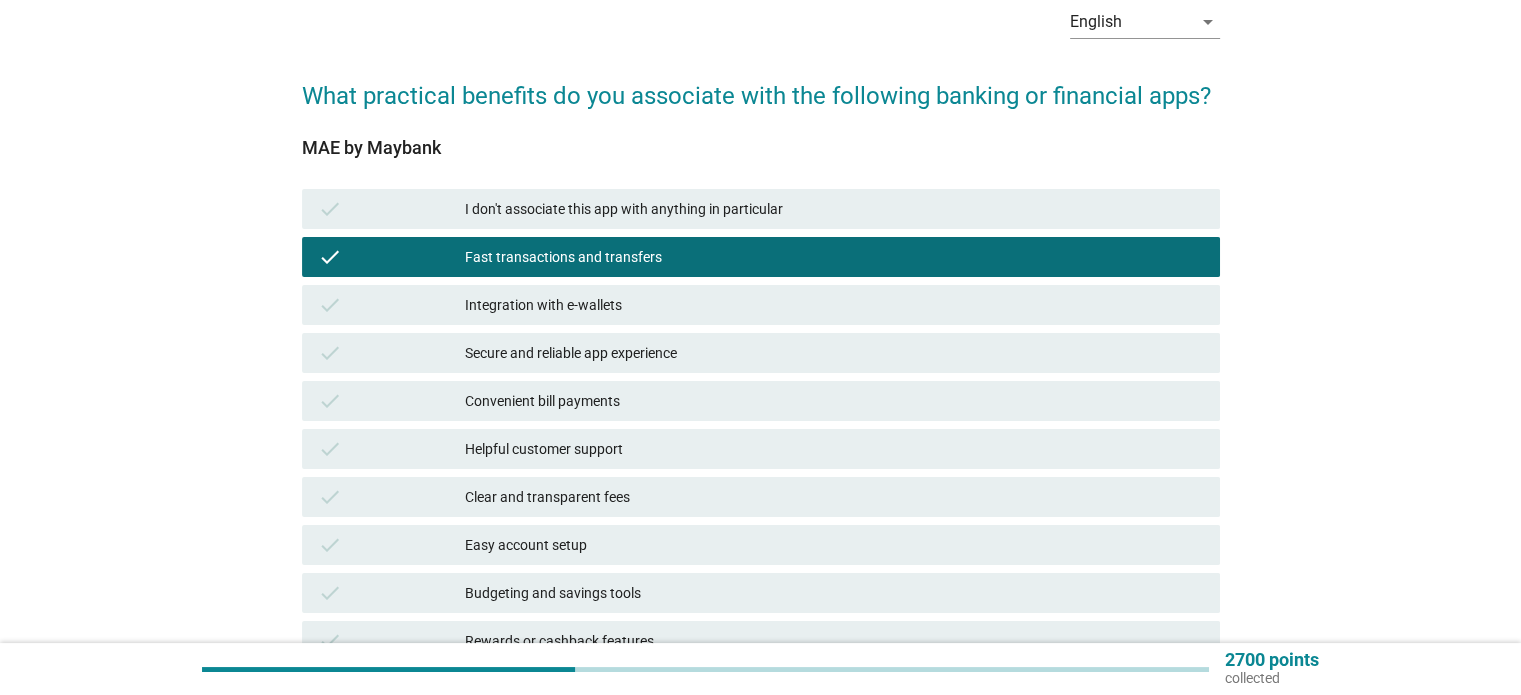 click on "check   Secure and reliable app experience" at bounding box center [761, 353] 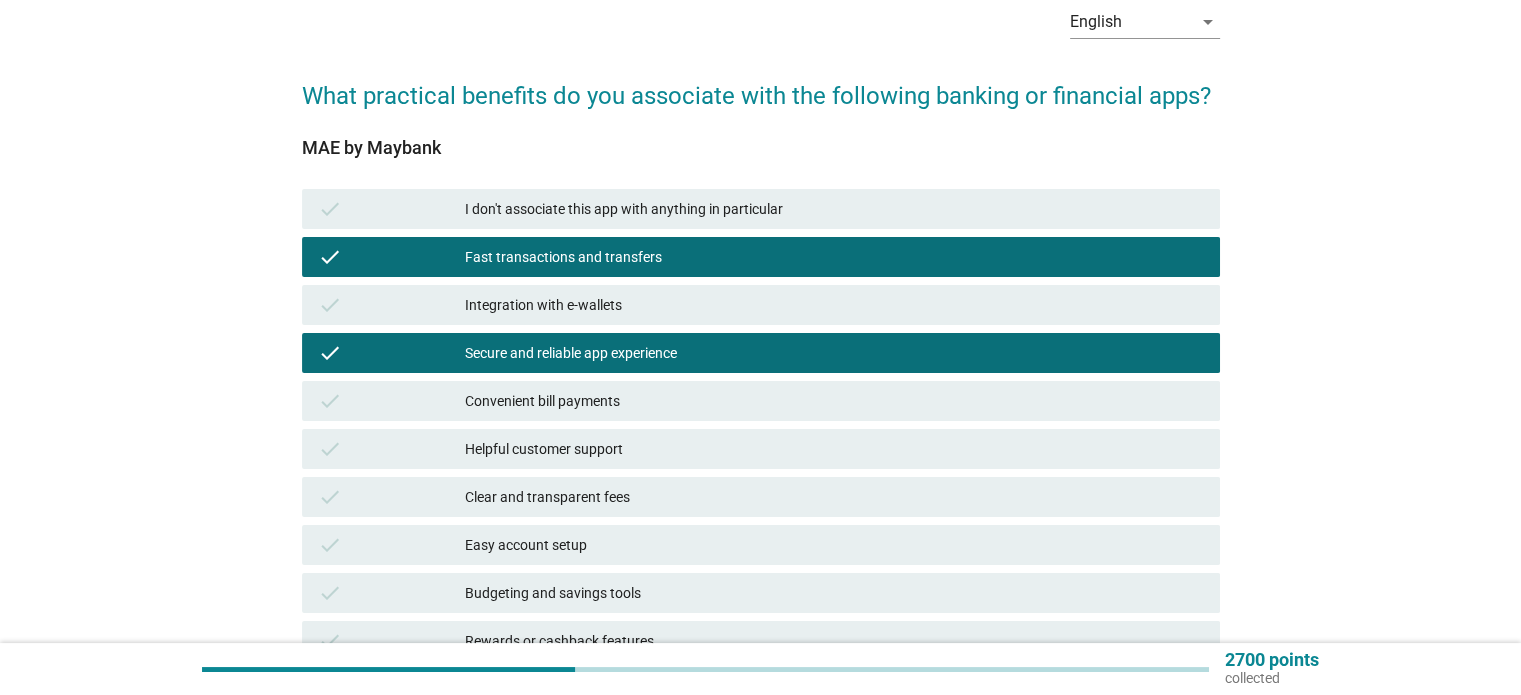 scroll, scrollTop: 200, scrollLeft: 0, axis: vertical 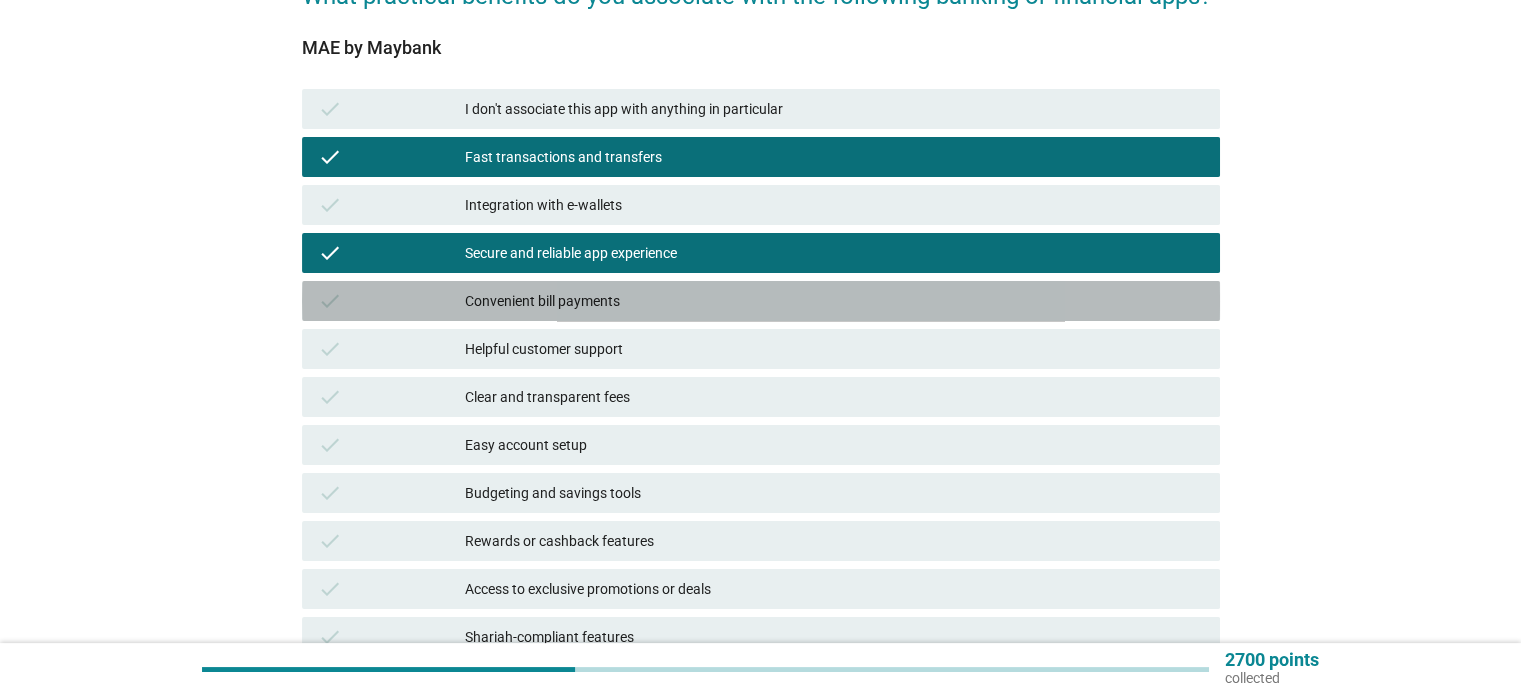 click on "Convenient bill payments" at bounding box center (834, 301) 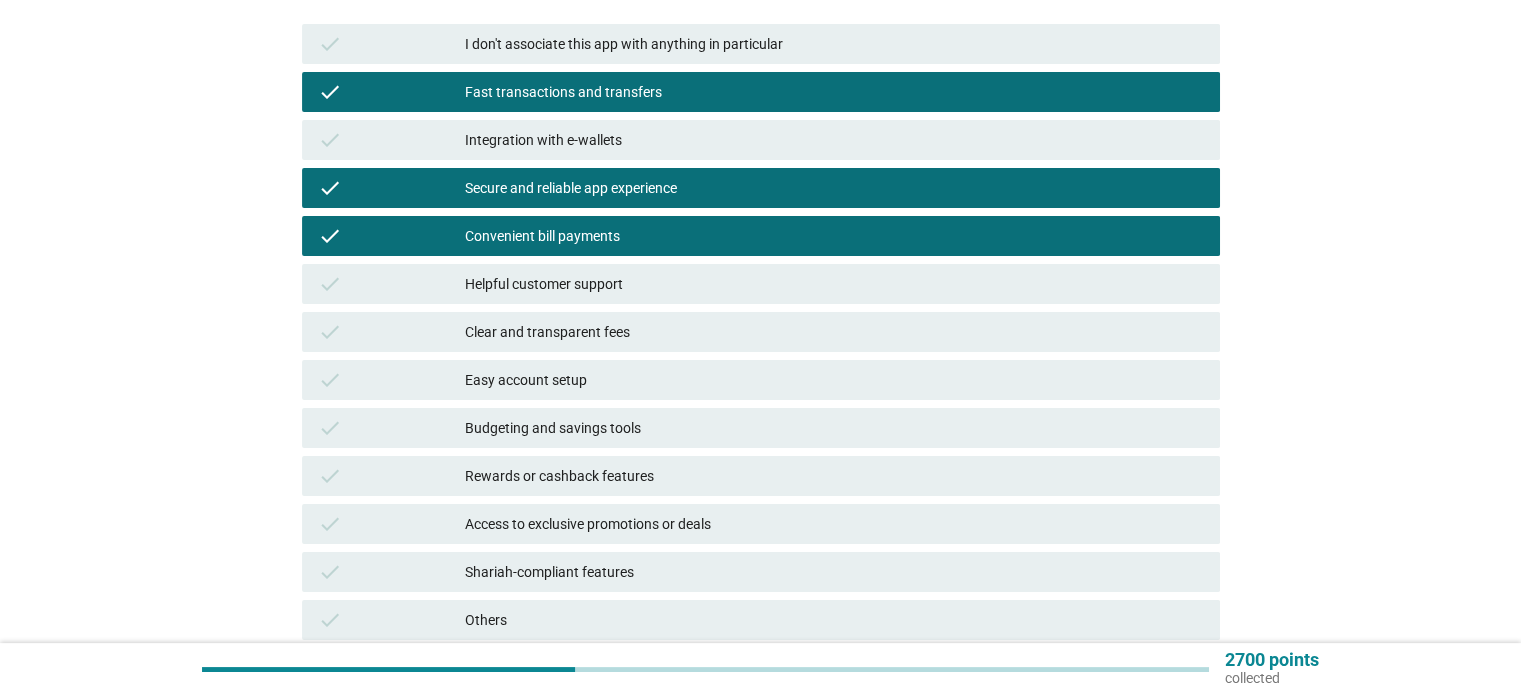 scroll, scrollTop: 300, scrollLeft: 0, axis: vertical 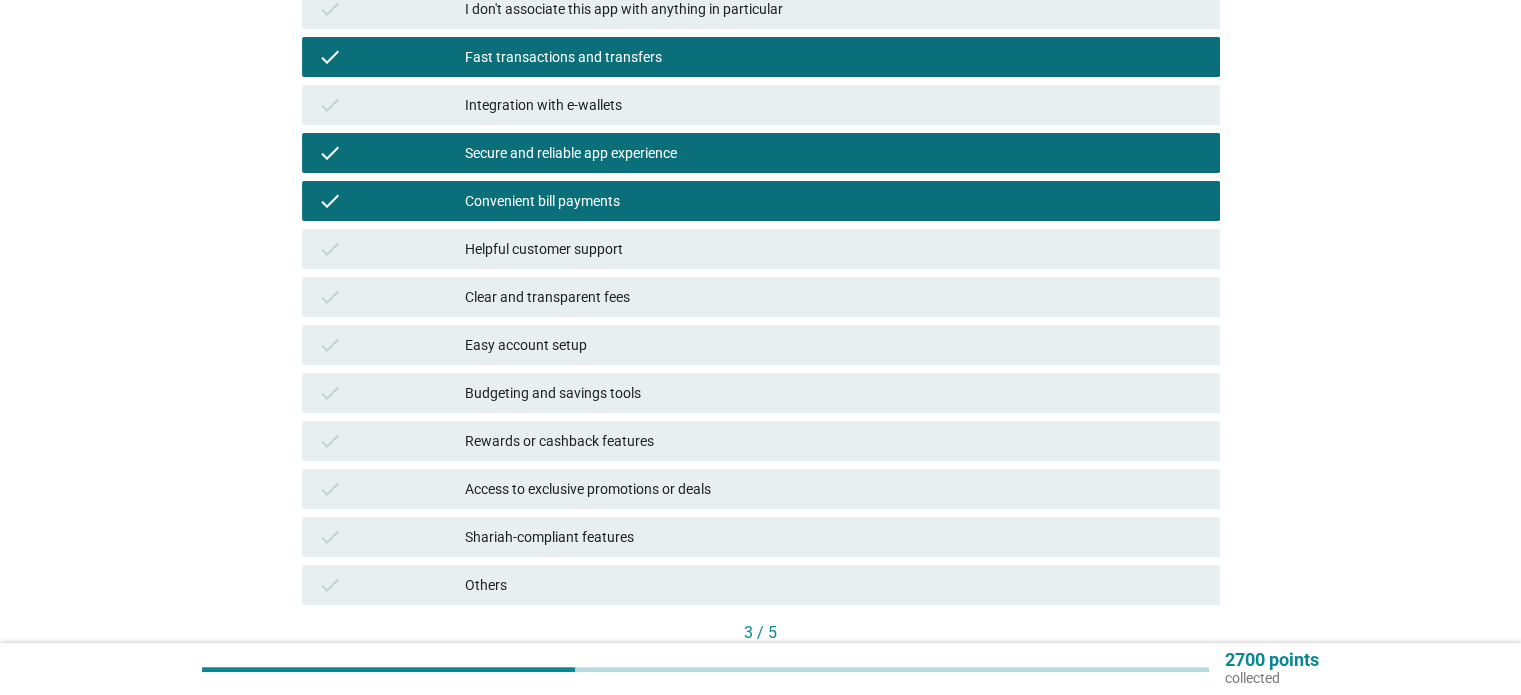 click on "Clear and transparent fees" at bounding box center [834, 297] 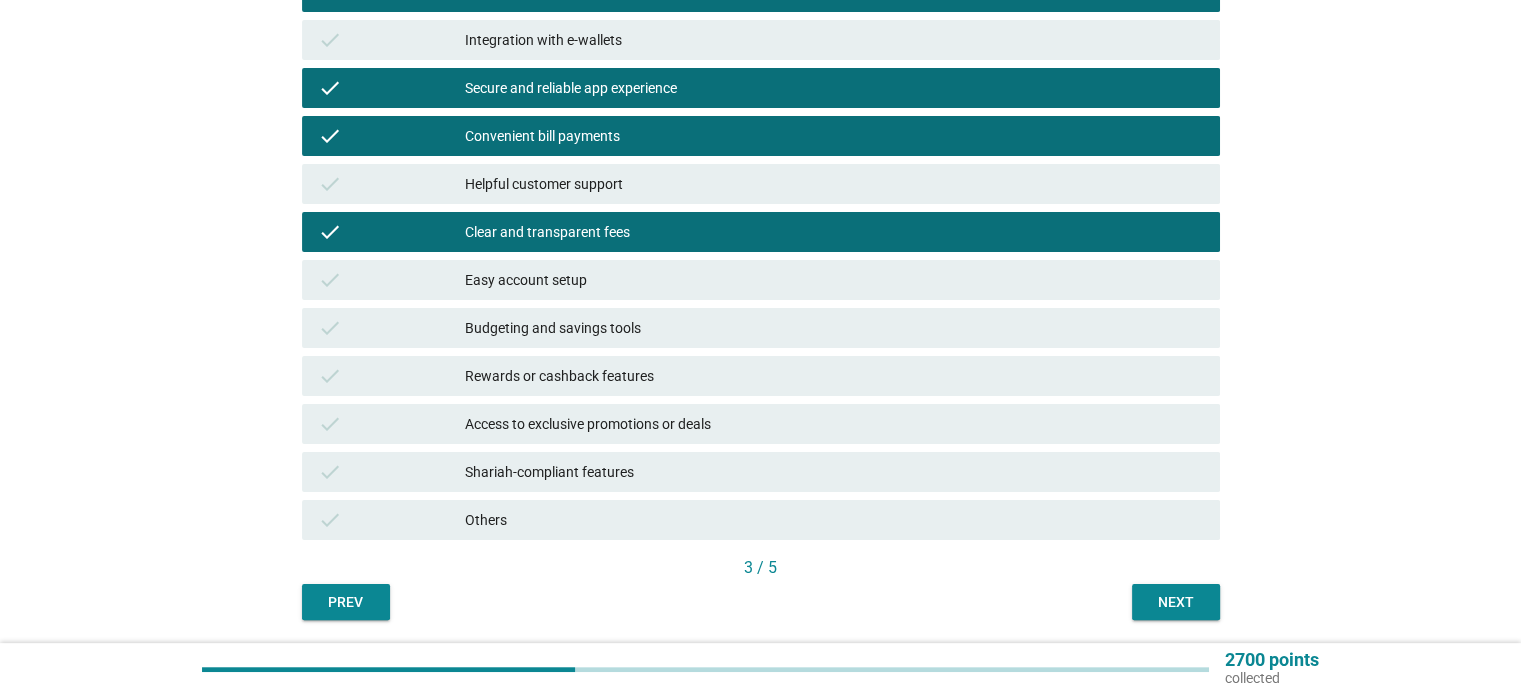 scroll, scrollTop: 400, scrollLeft: 0, axis: vertical 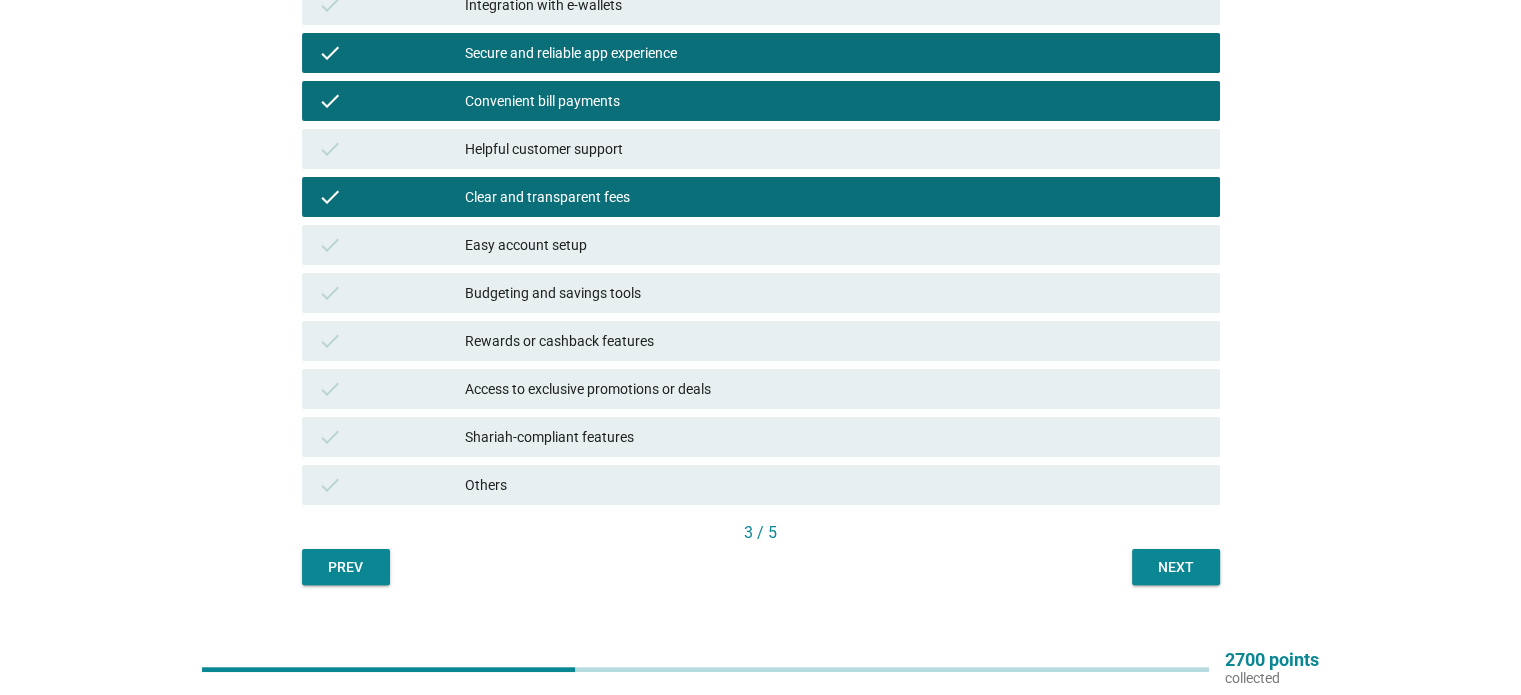 click on "English arrow_drop_down   What practical benefits do you associate with the following banking or financial apps?
MAE by Maybank
check   I don't associate this app with anything in particular check   Fast transactions and transfers check   Integration with e-wallets check   Secure and reliable app experience check   Convenient bill payments check   Helpful customer support check   Clear and transparent fees check   Easy account setup check   Budgeting and savings tools check   Rewards or cashback features check   Access to exclusive promotions or deals check   Shariah-compliant features check   Others
3 / 5
Prev   Next" at bounding box center (761, 137) 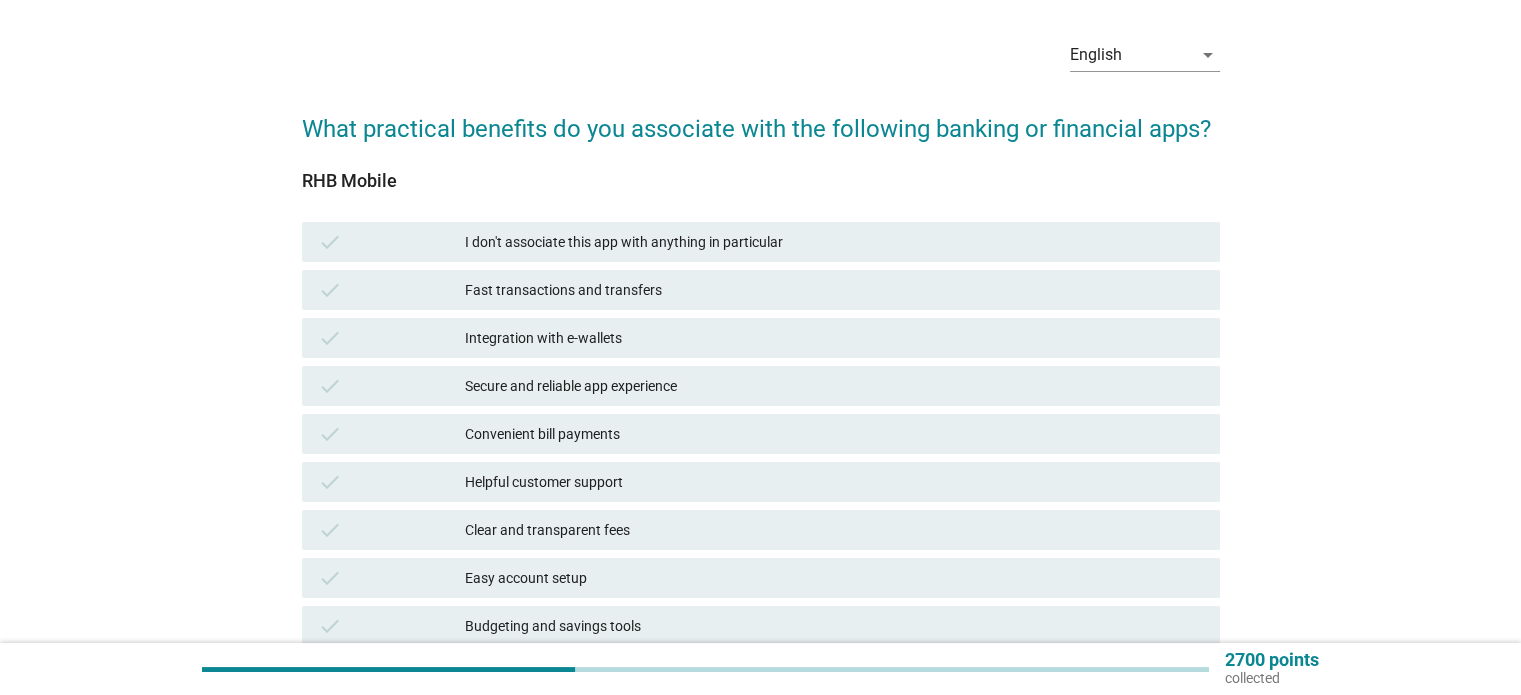 scroll, scrollTop: 100, scrollLeft: 0, axis: vertical 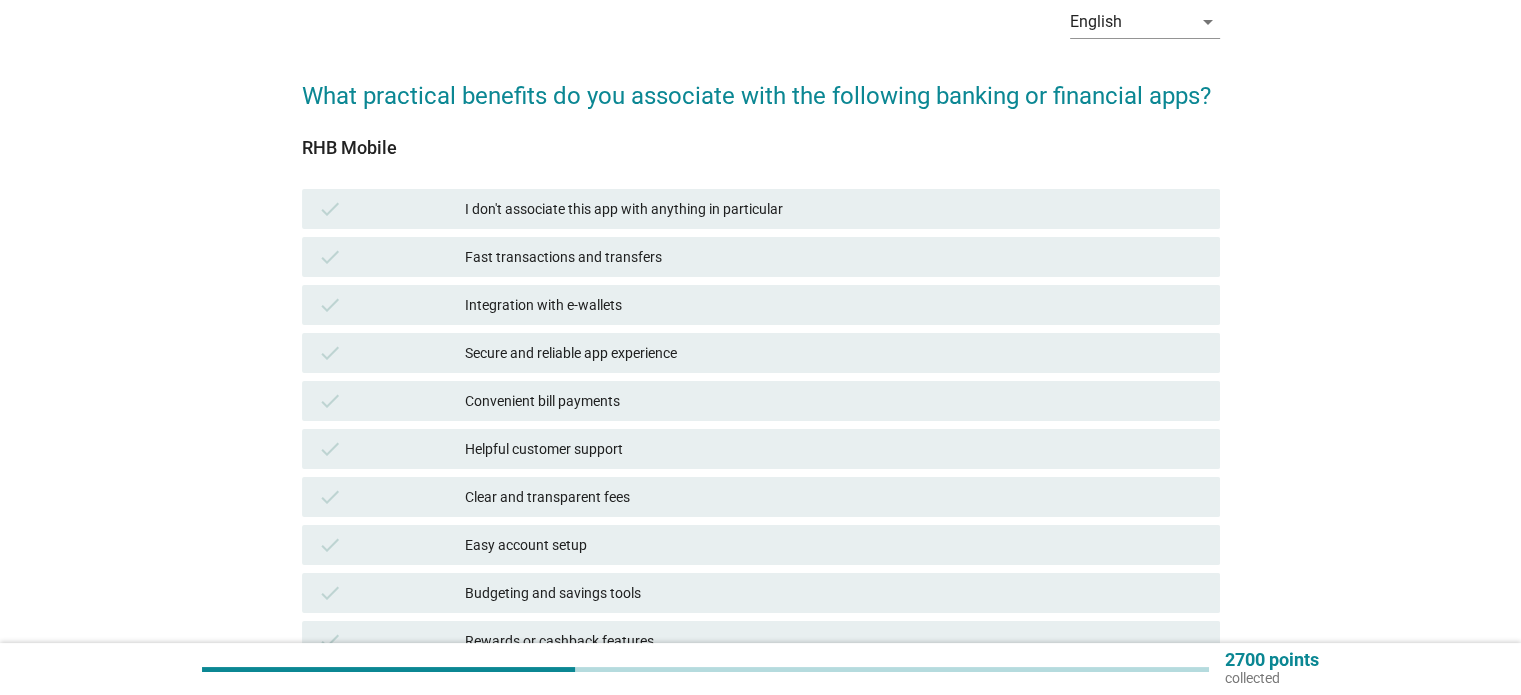 click on "Fast transactions and transfers" at bounding box center (834, 257) 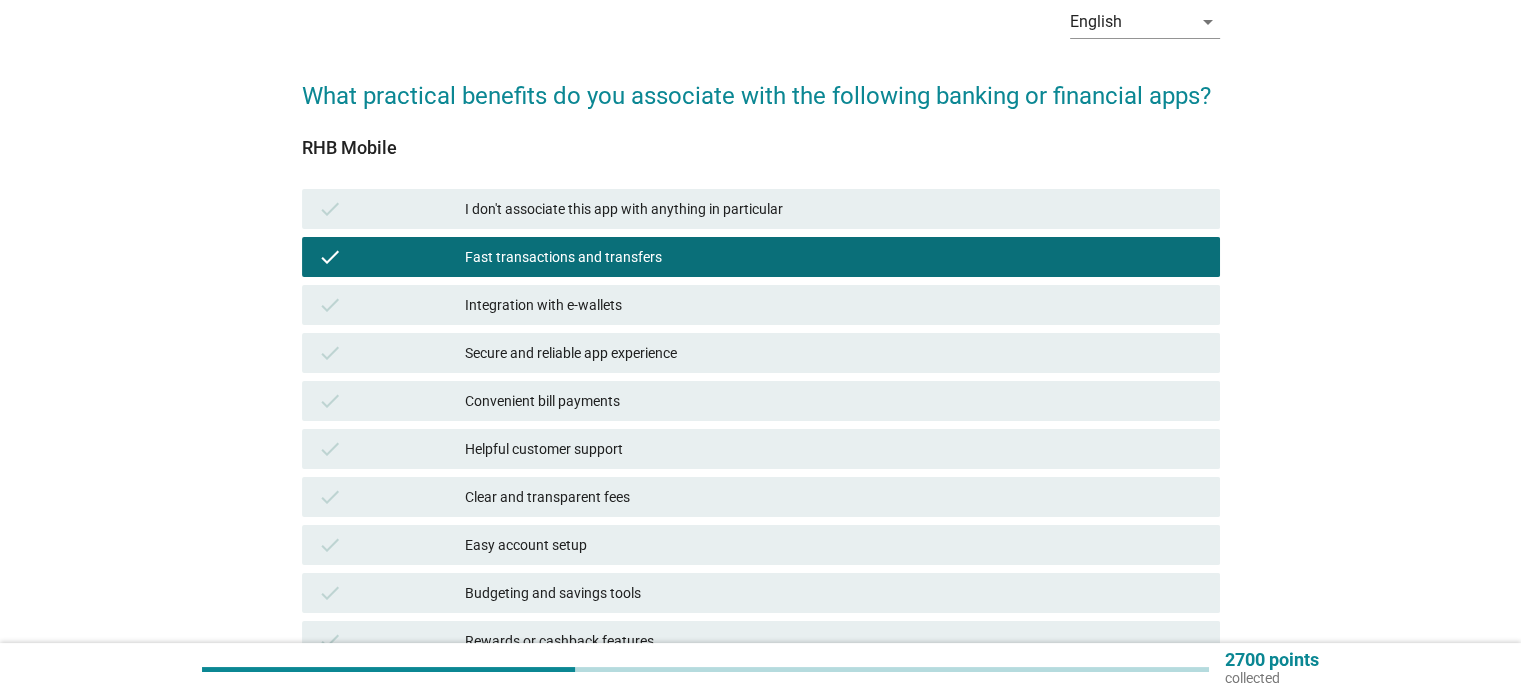 click on "Integration with e-wallets" at bounding box center (834, 305) 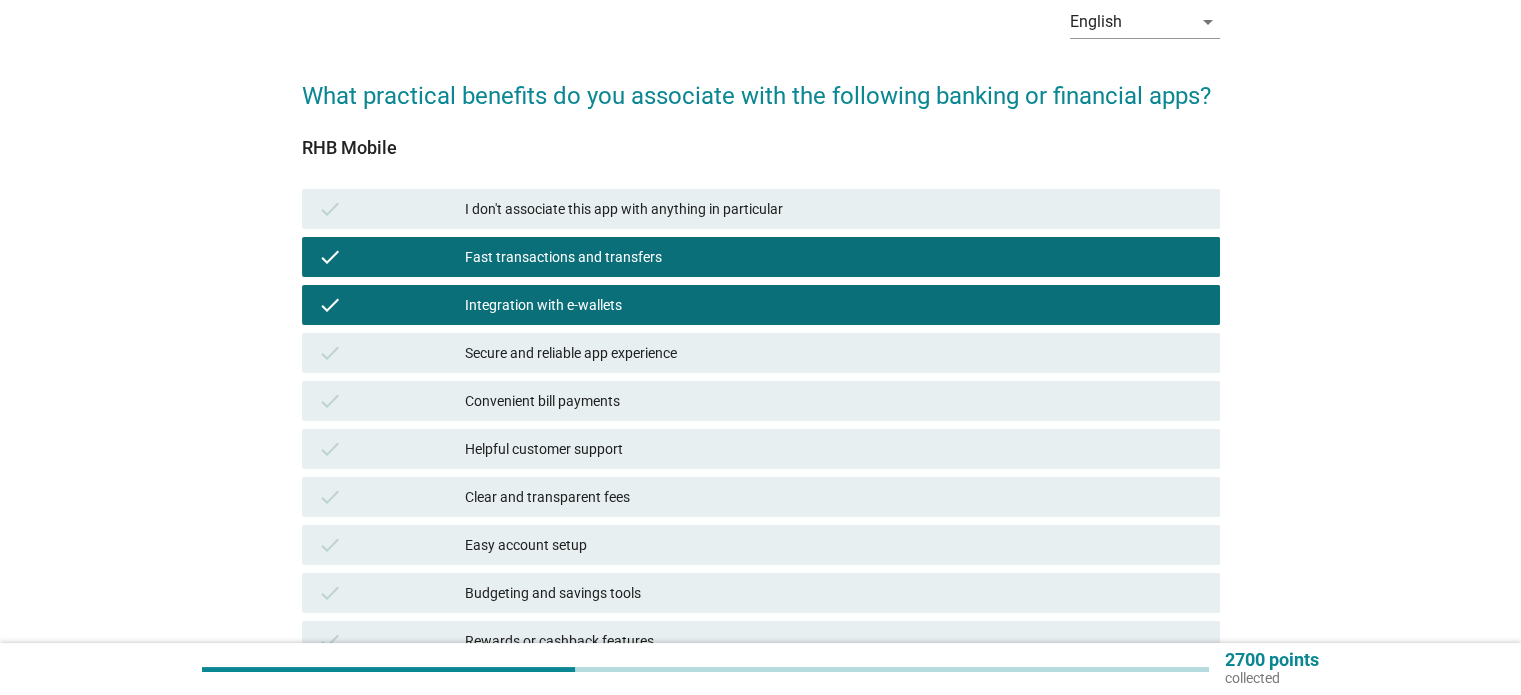 scroll, scrollTop: 200, scrollLeft: 0, axis: vertical 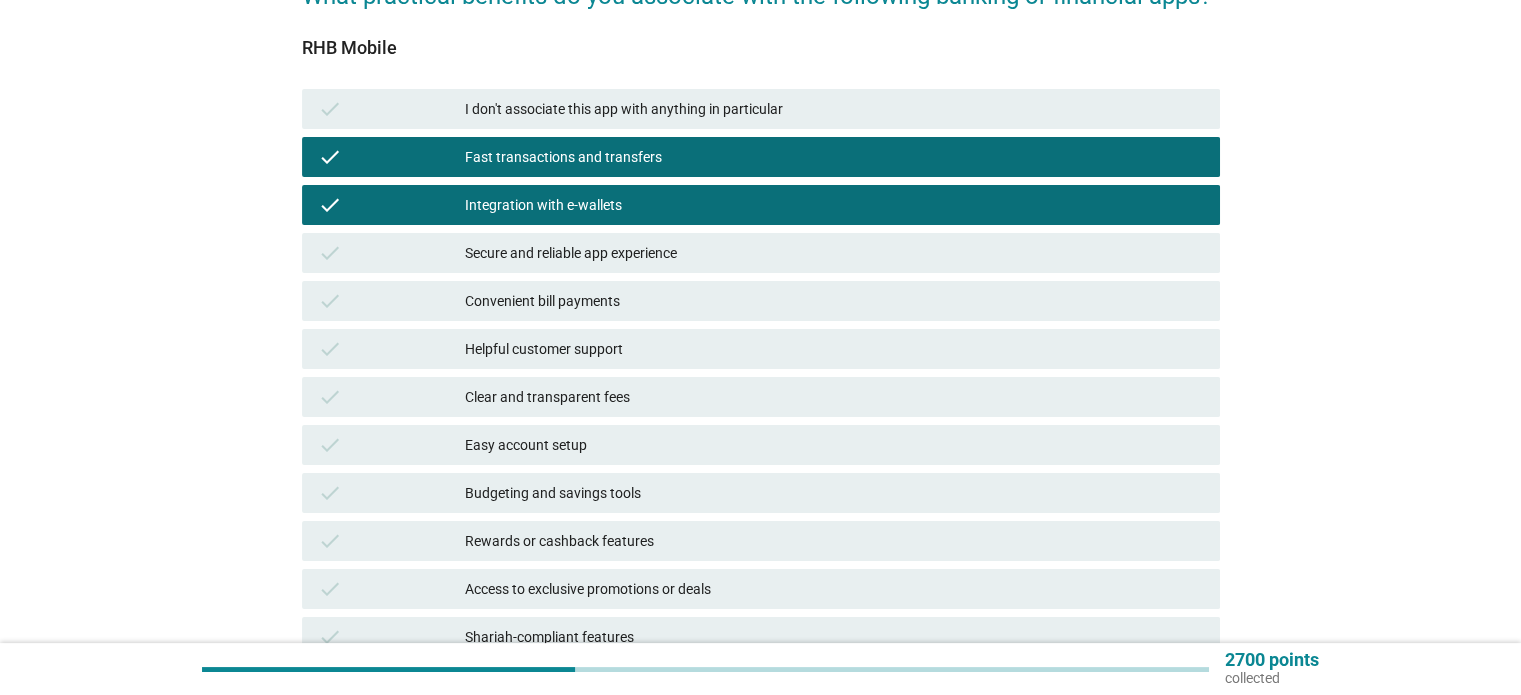 click on "Convenient bill payments" at bounding box center (834, 301) 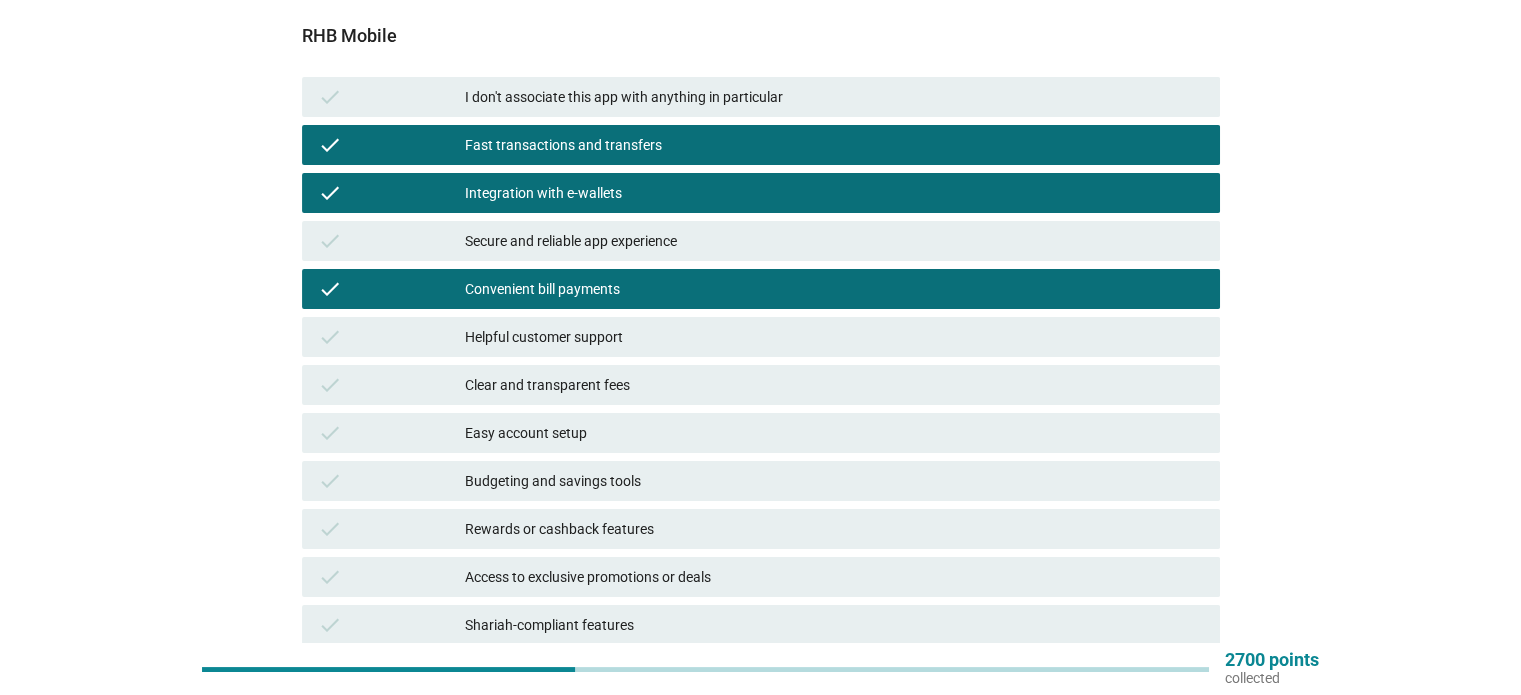 scroll, scrollTop: 200, scrollLeft: 0, axis: vertical 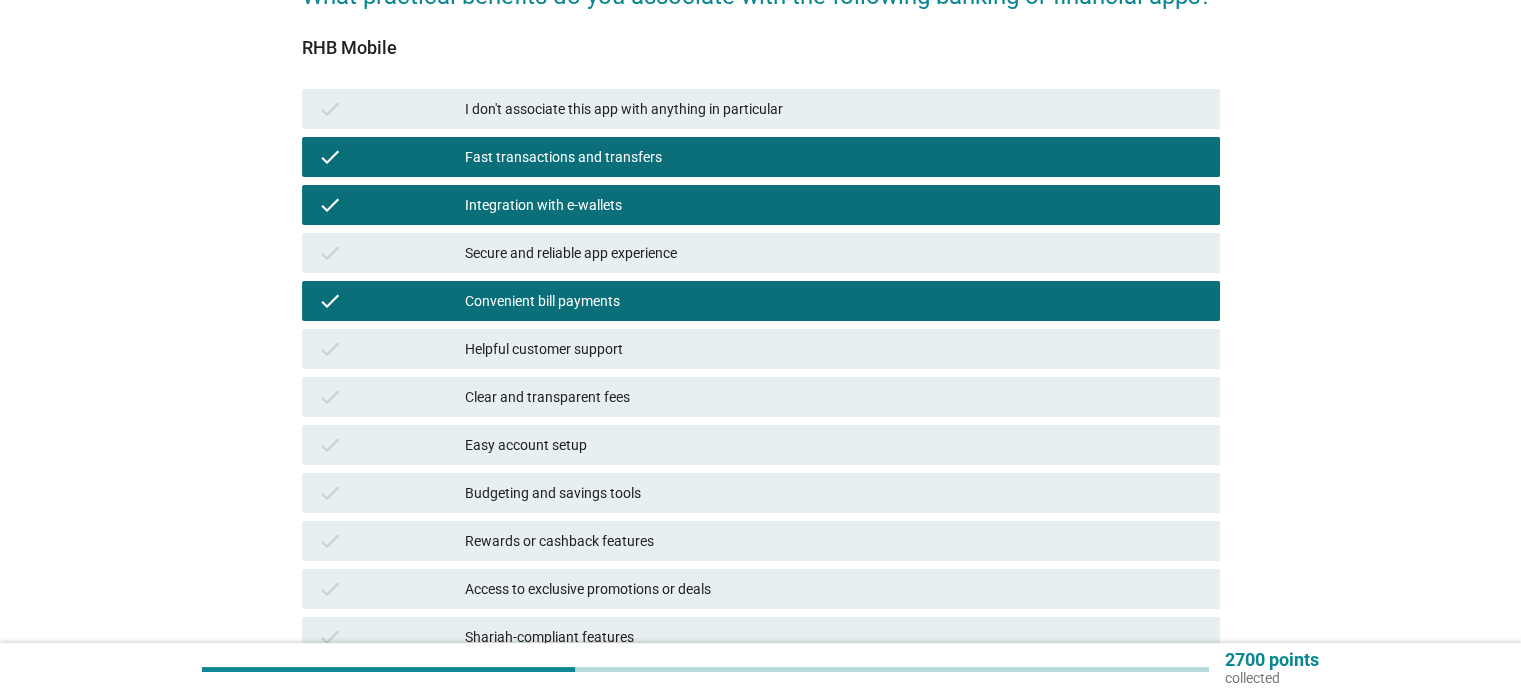 click on "Integration with e-wallets" at bounding box center (834, 205) 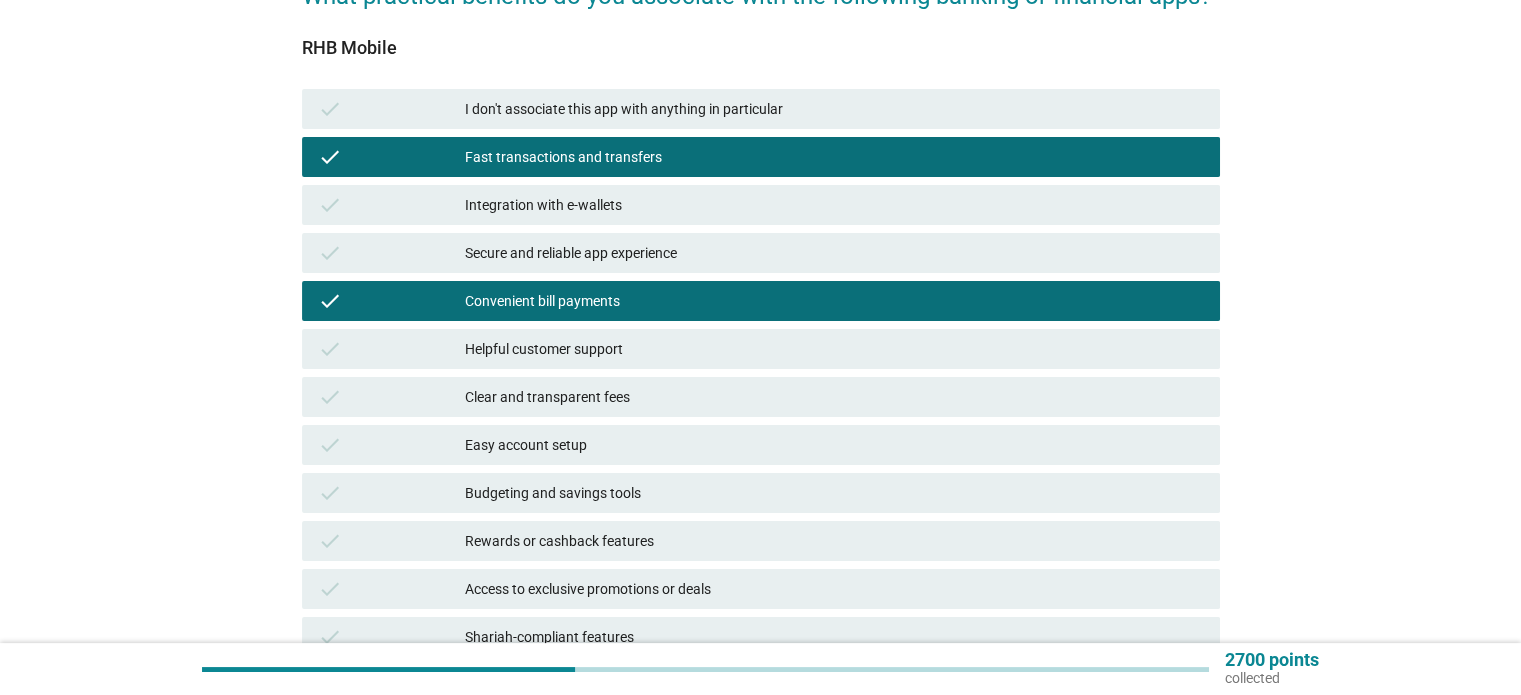 click on "Secure and reliable app experience" at bounding box center (834, 253) 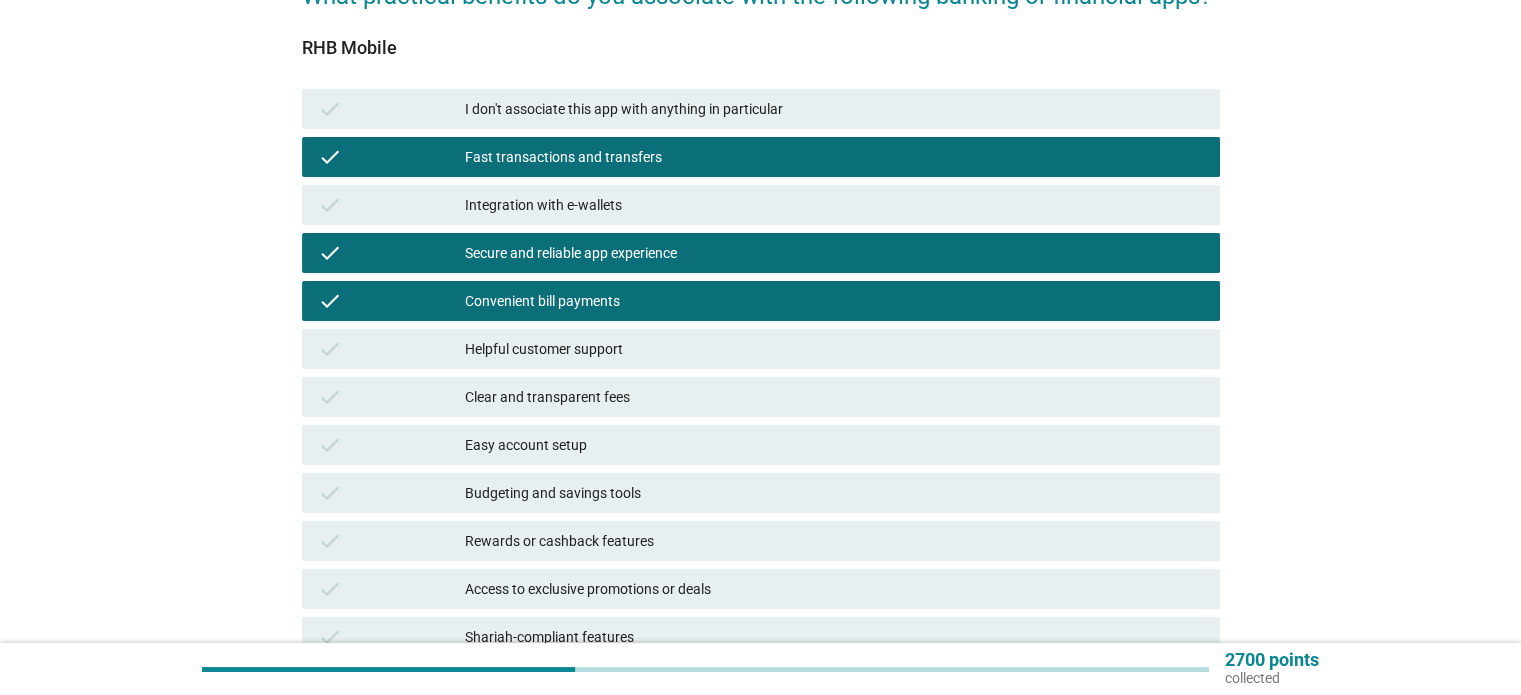 scroll, scrollTop: 300, scrollLeft: 0, axis: vertical 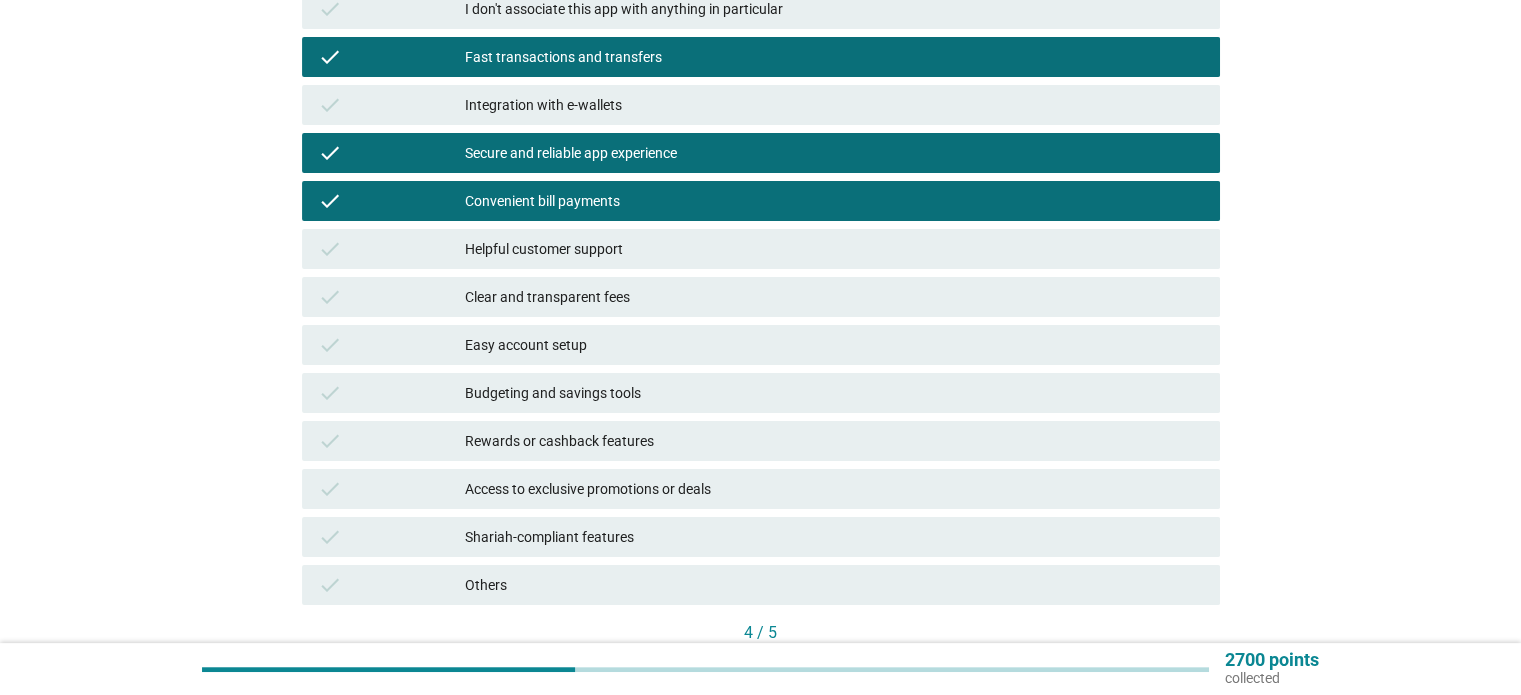 click on "Easy account setup" at bounding box center (834, 345) 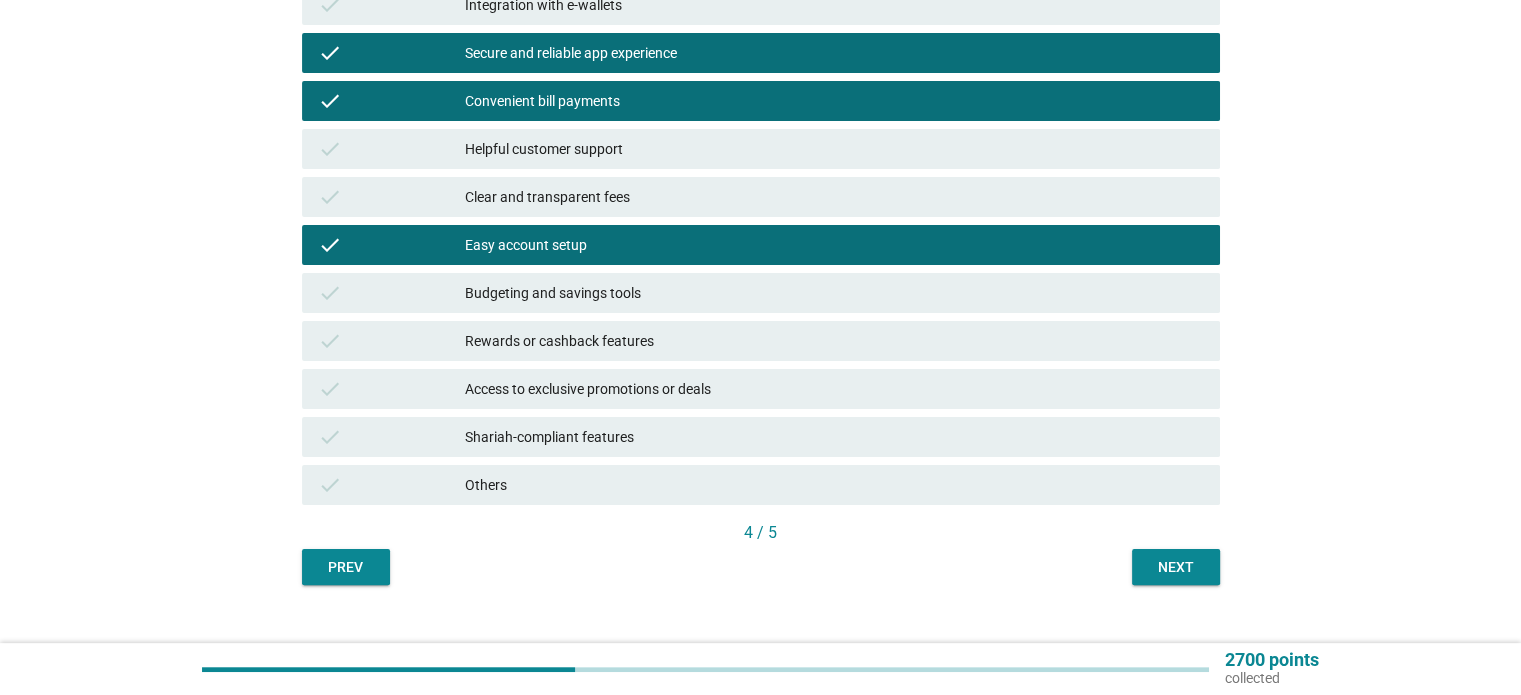 scroll, scrollTop: 432, scrollLeft: 0, axis: vertical 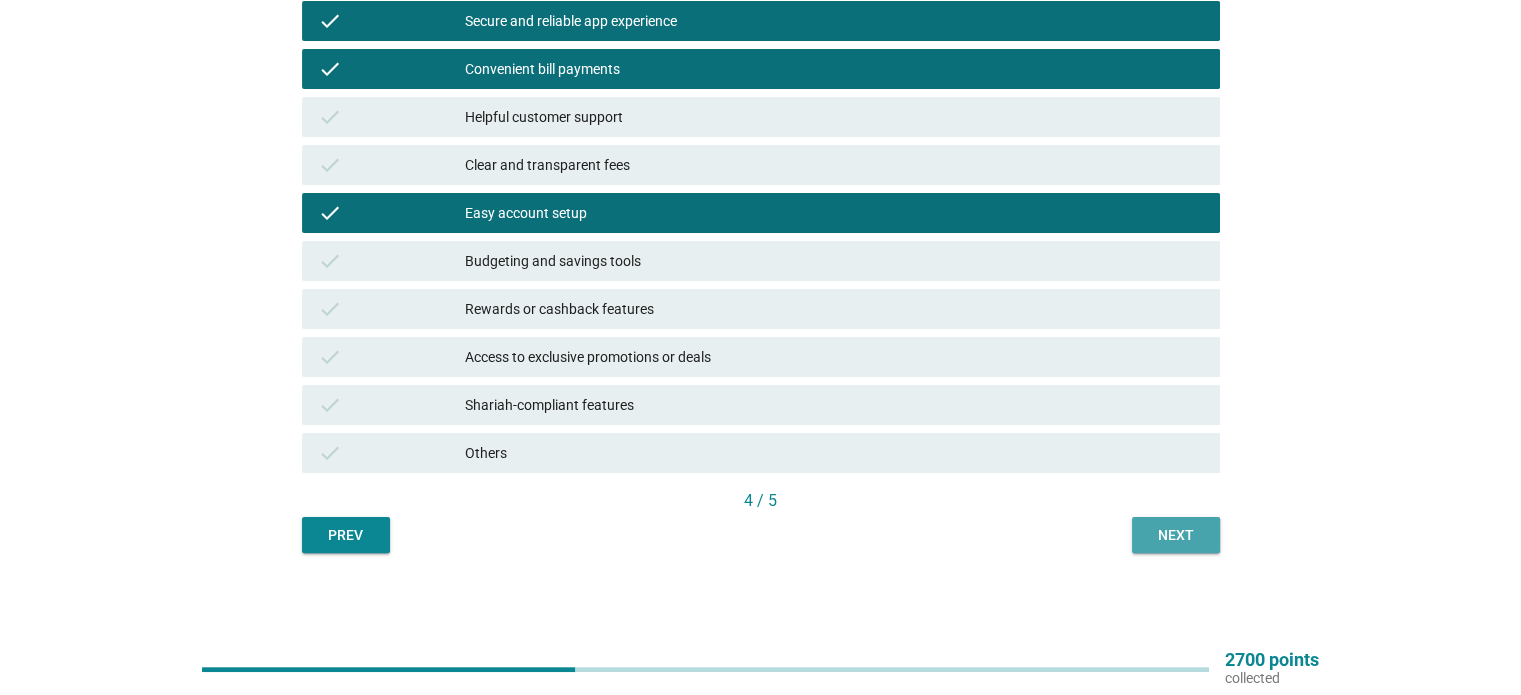click on "Next" at bounding box center (1176, 535) 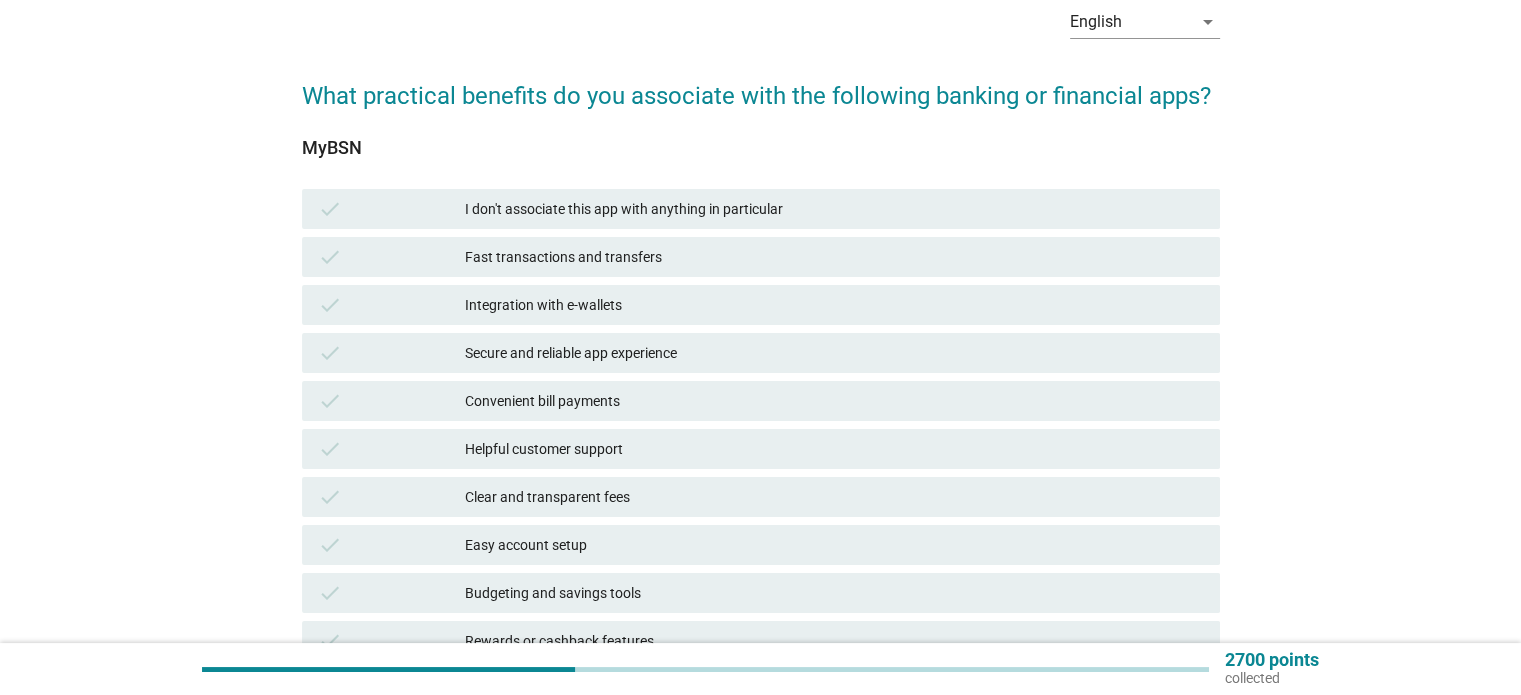 scroll, scrollTop: 200, scrollLeft: 0, axis: vertical 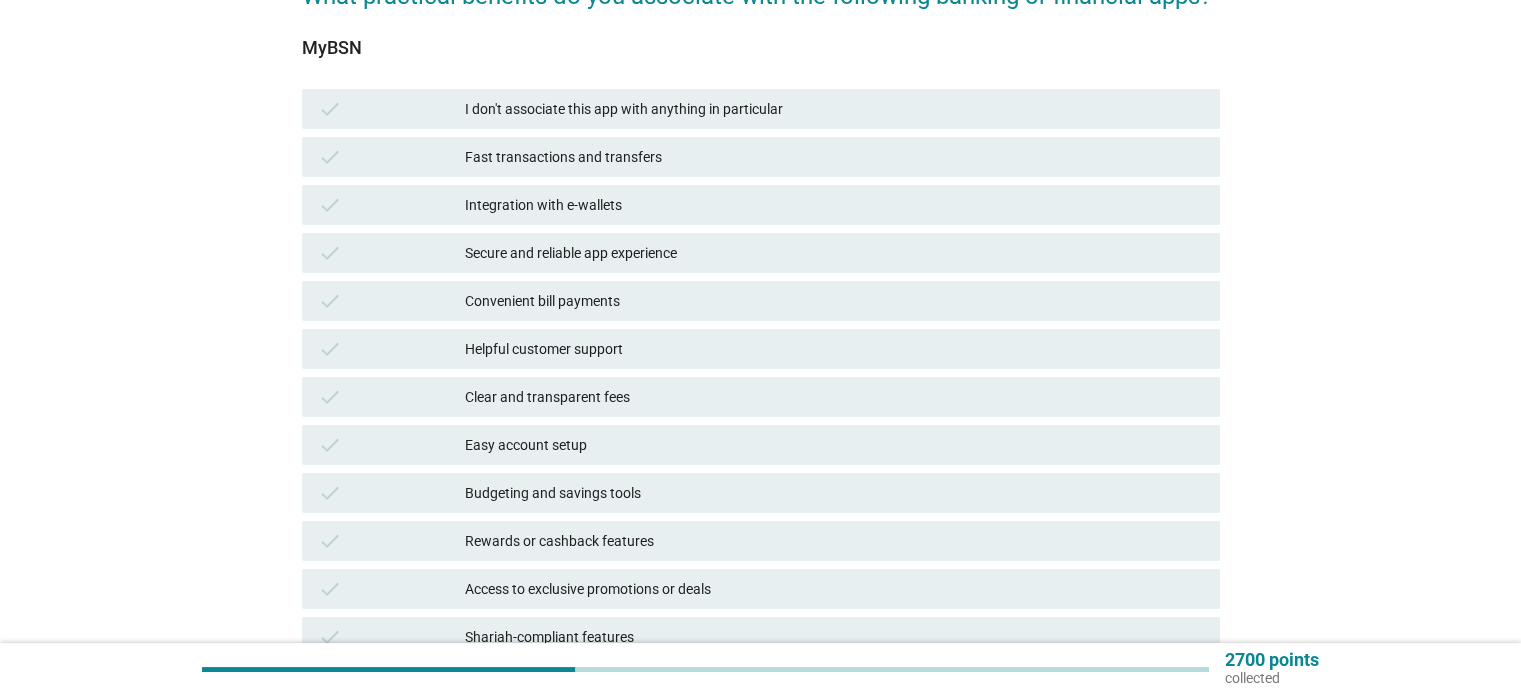 click on "Secure and reliable app experience" at bounding box center (834, 253) 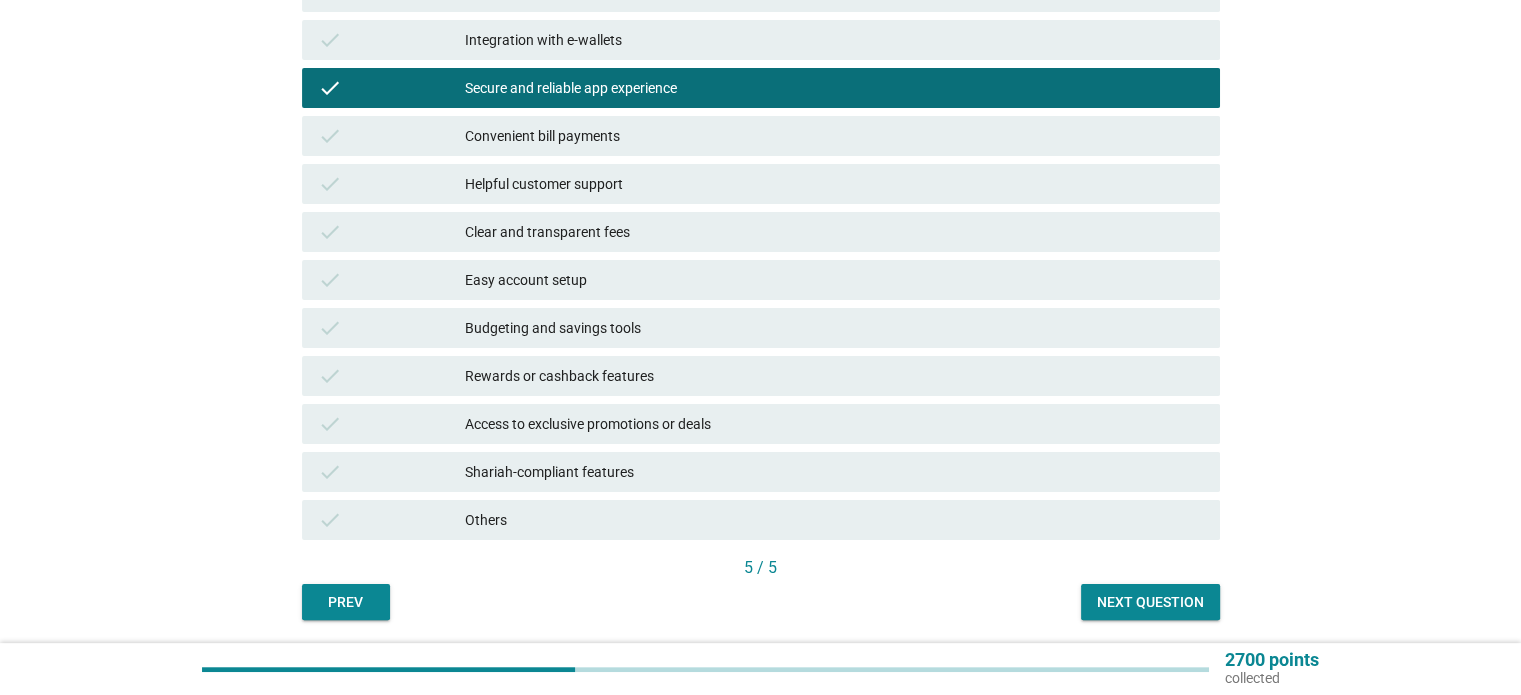 scroll, scrollTop: 400, scrollLeft: 0, axis: vertical 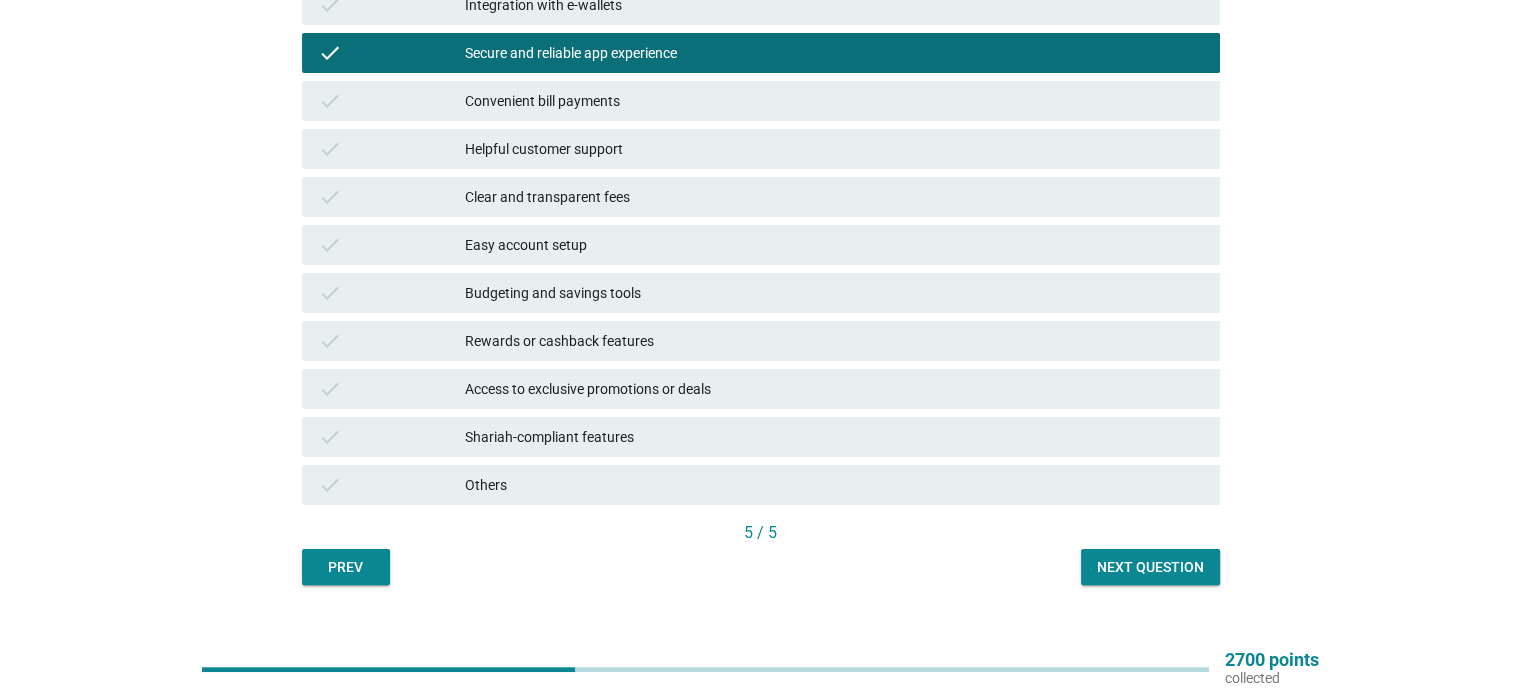 click on "Next question" at bounding box center [1150, 567] 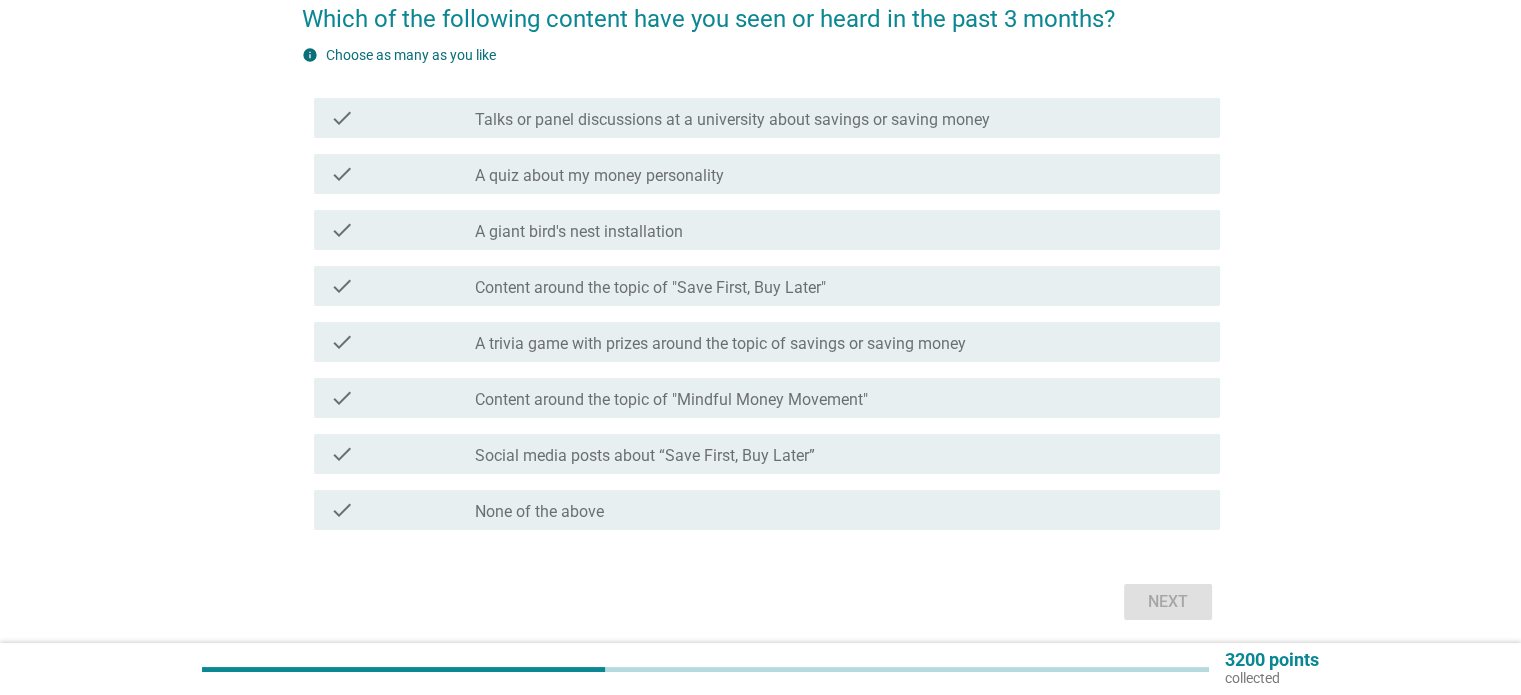 scroll, scrollTop: 200, scrollLeft: 0, axis: vertical 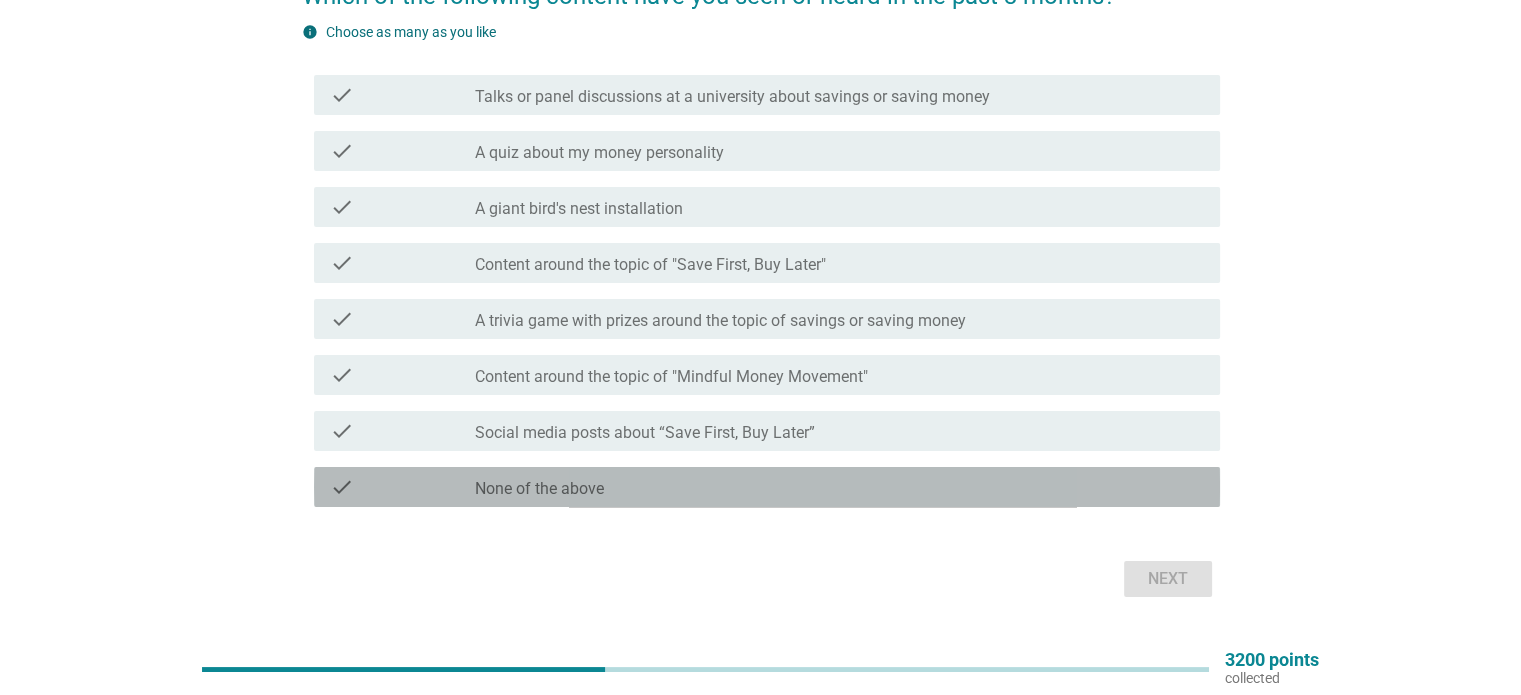 click on "check_box_outline_blank None of the above" at bounding box center (839, 487) 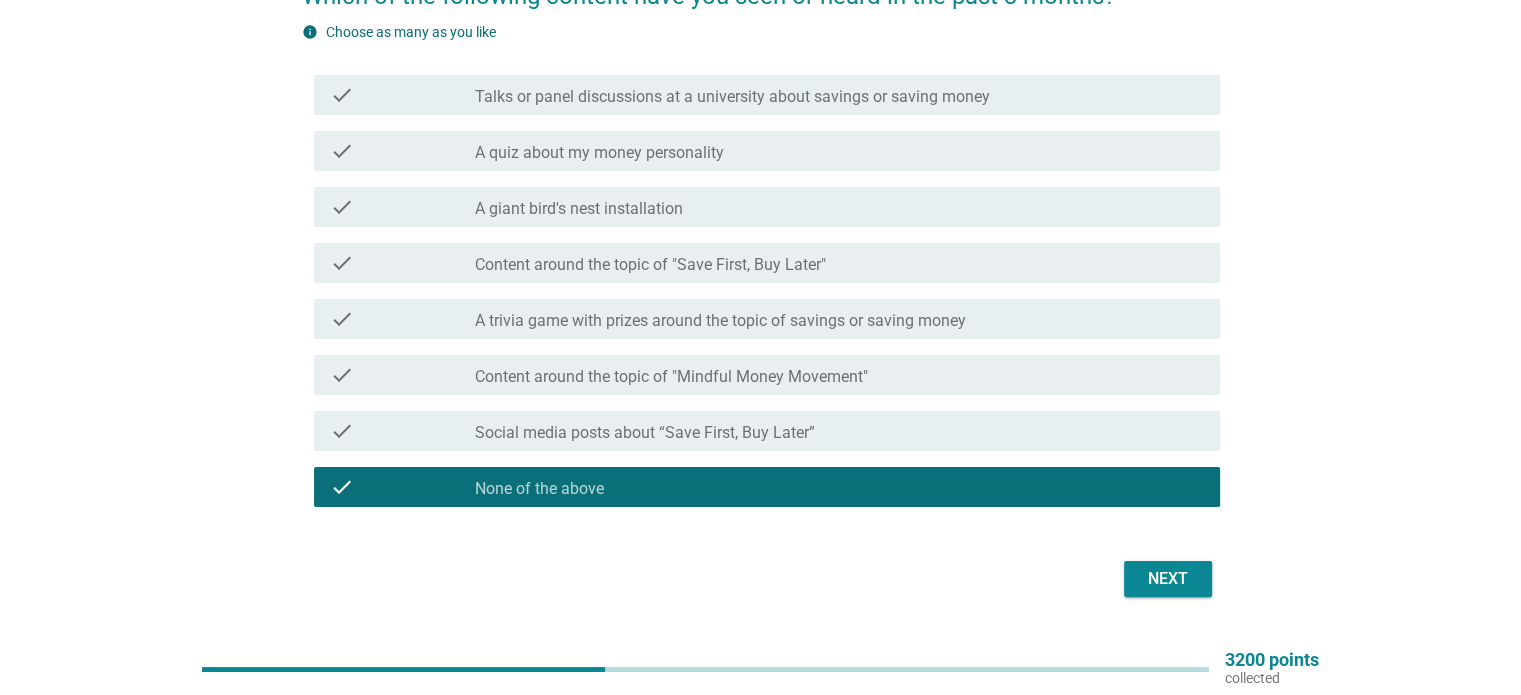 click on "Next" at bounding box center (1168, 579) 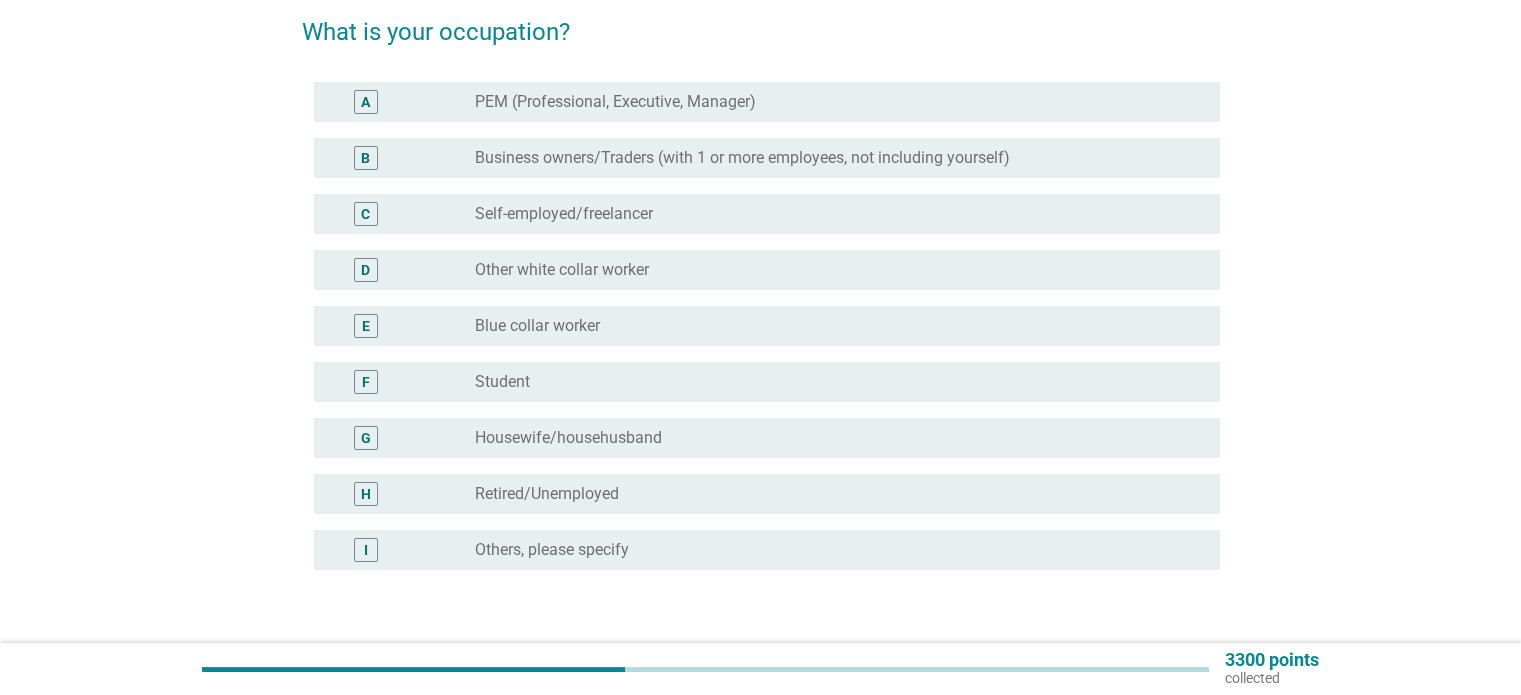 scroll, scrollTop: 200, scrollLeft: 0, axis: vertical 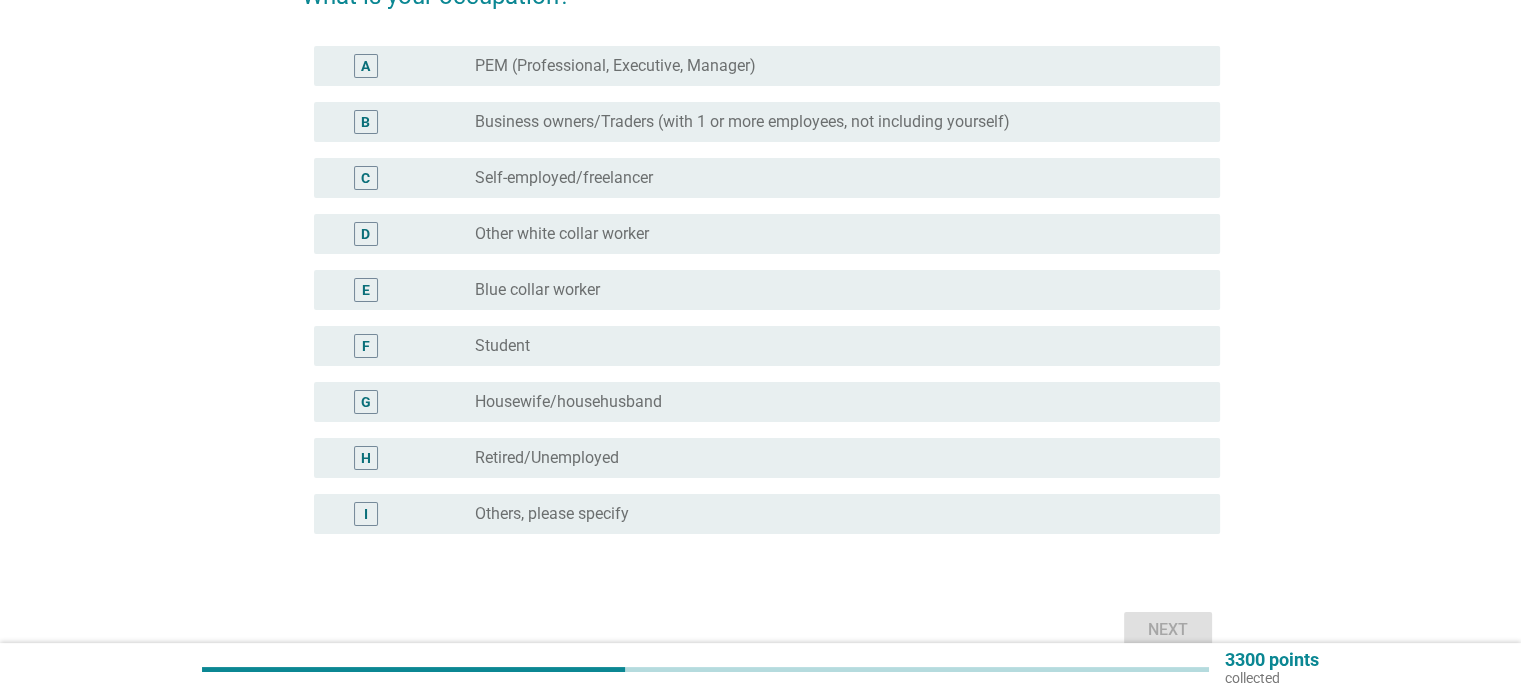 click on "radio_button_unchecked Other white collar worker" at bounding box center (831, 234) 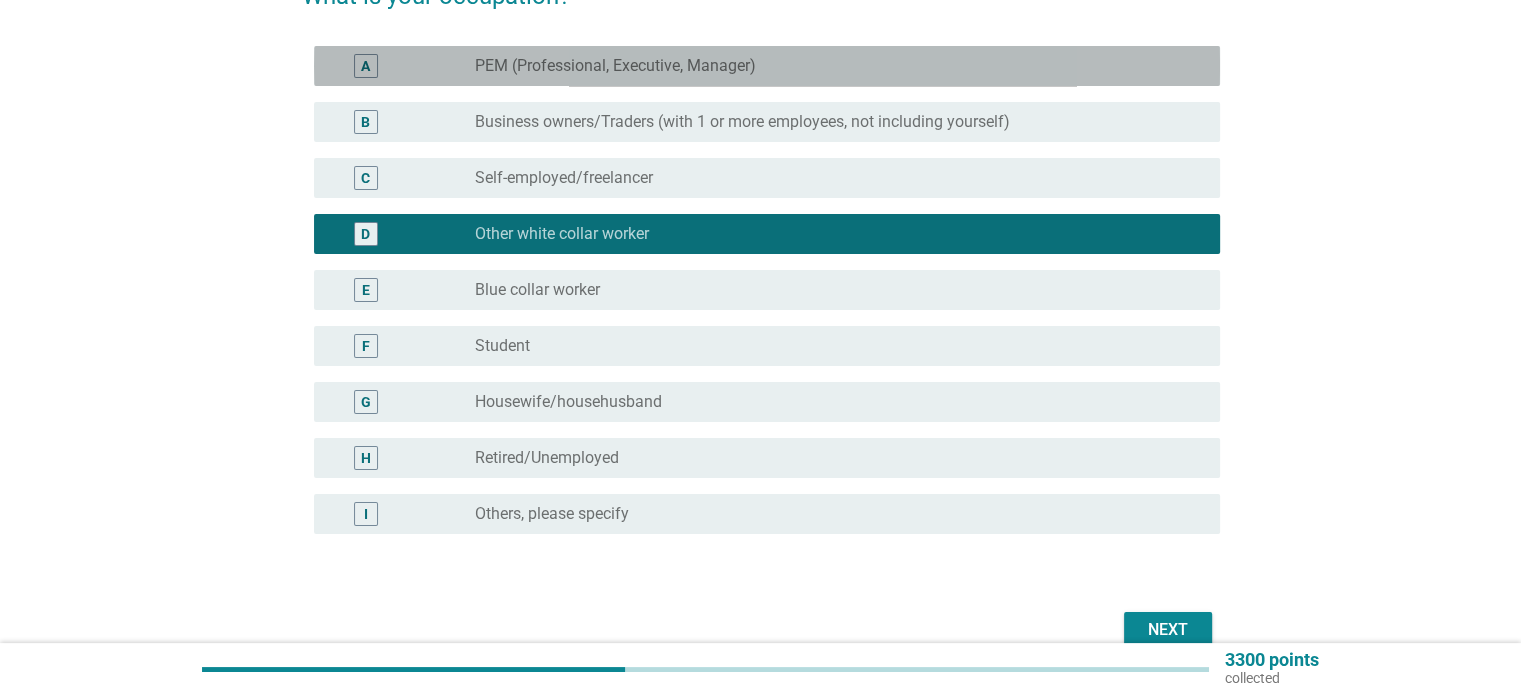 click on "A     radio_button_unchecked PEM (Professional, Executive, Manager)" at bounding box center (767, 66) 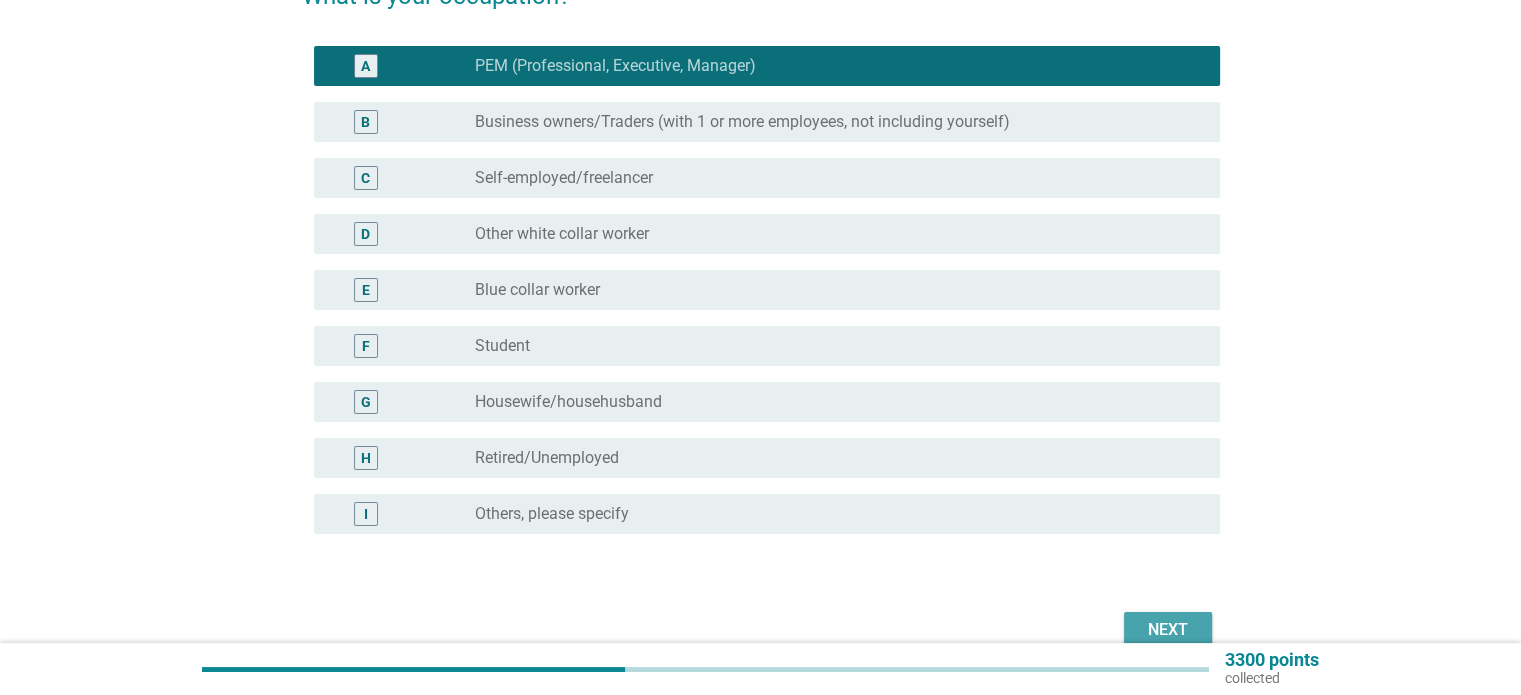 click on "Next" at bounding box center (1168, 630) 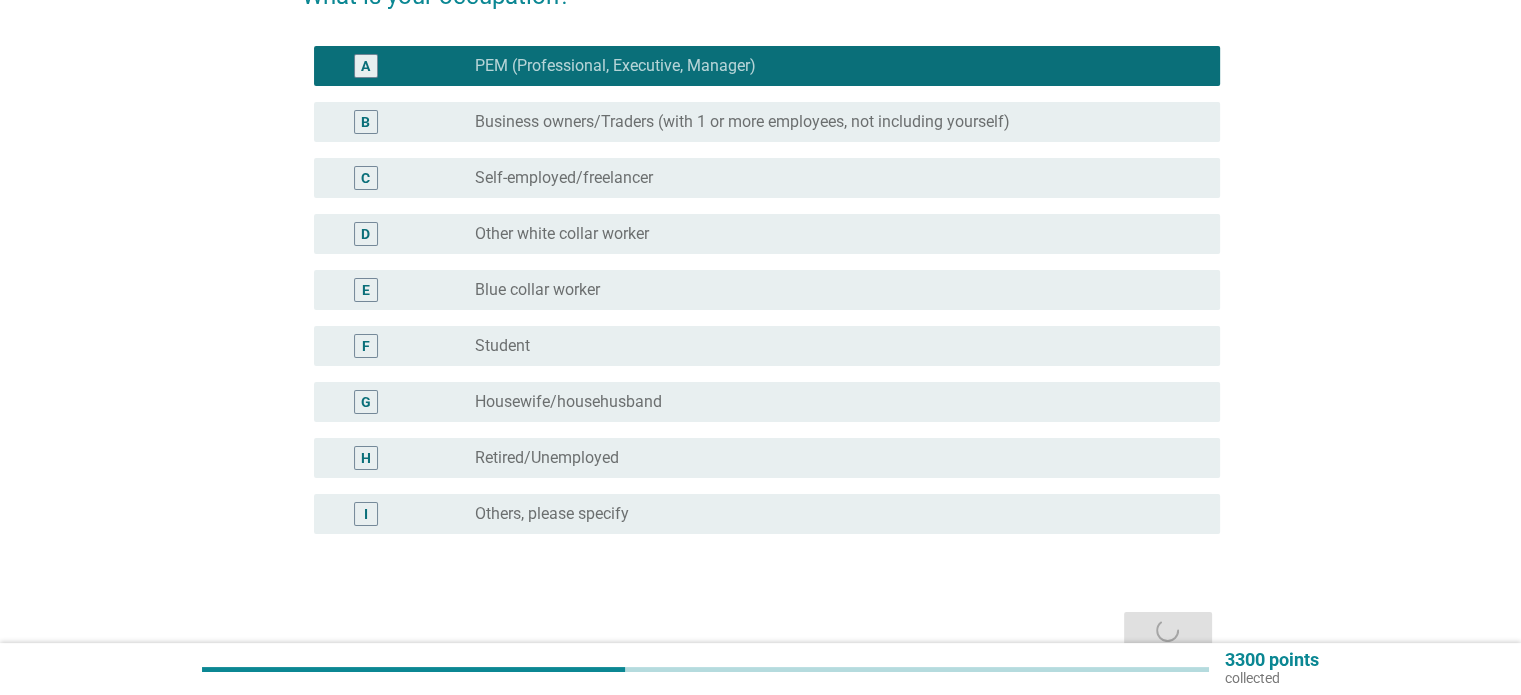 scroll, scrollTop: 0, scrollLeft: 0, axis: both 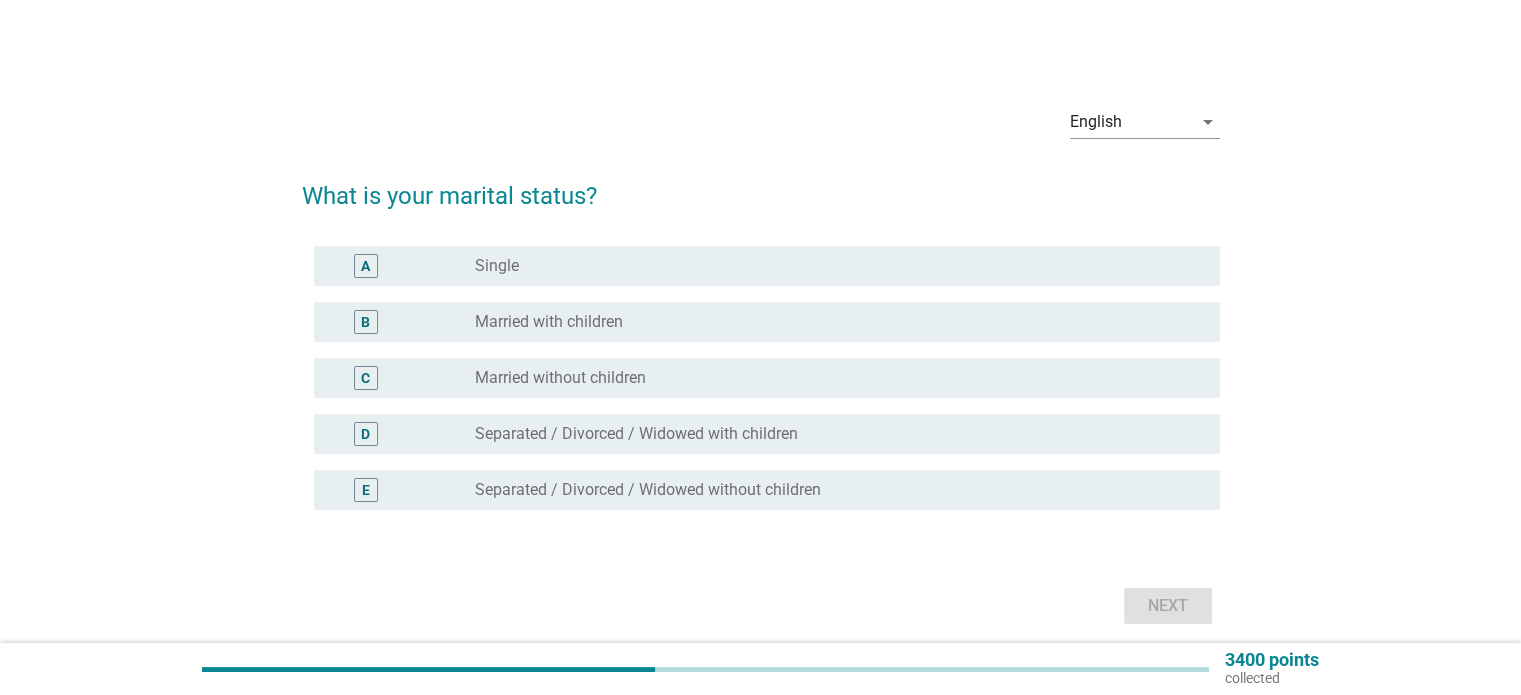 click on "radio_button_unchecked Single" at bounding box center (831, 266) 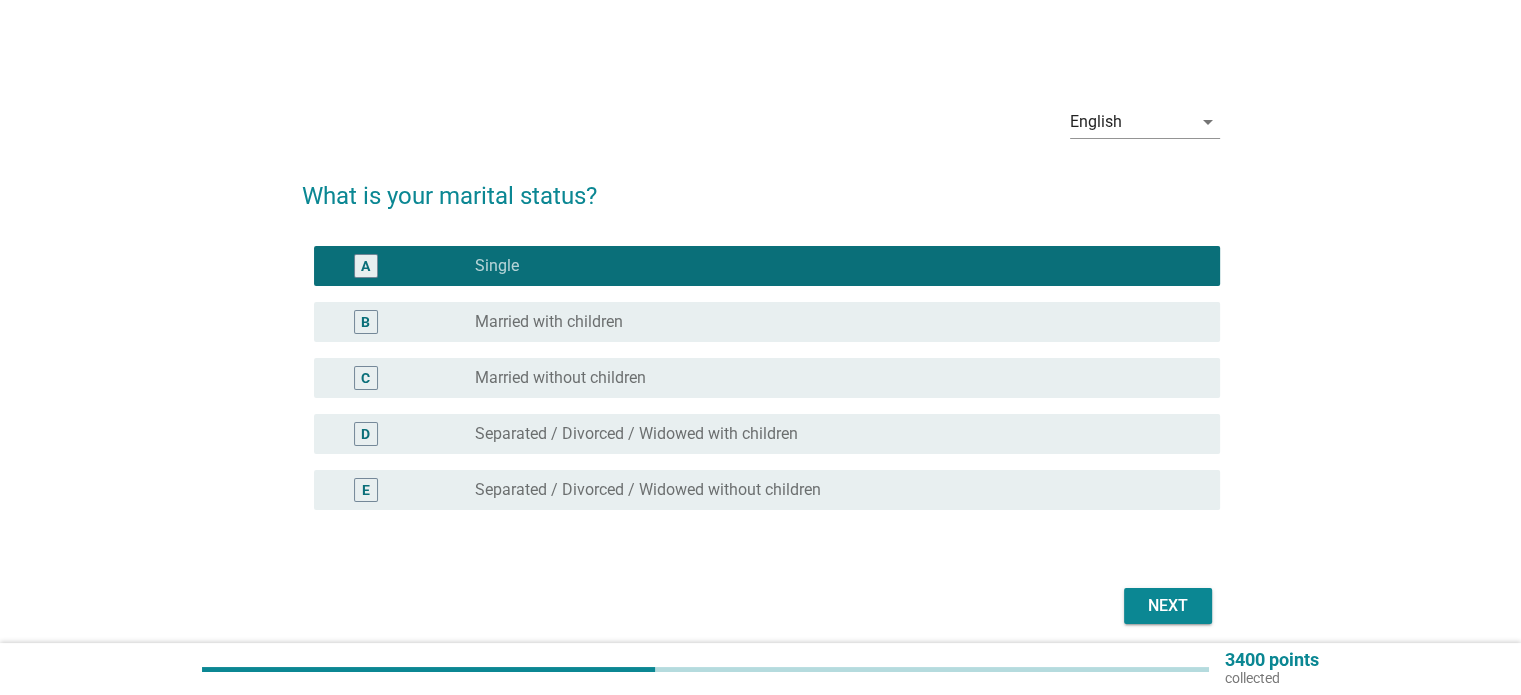 click on "Next" at bounding box center [1168, 606] 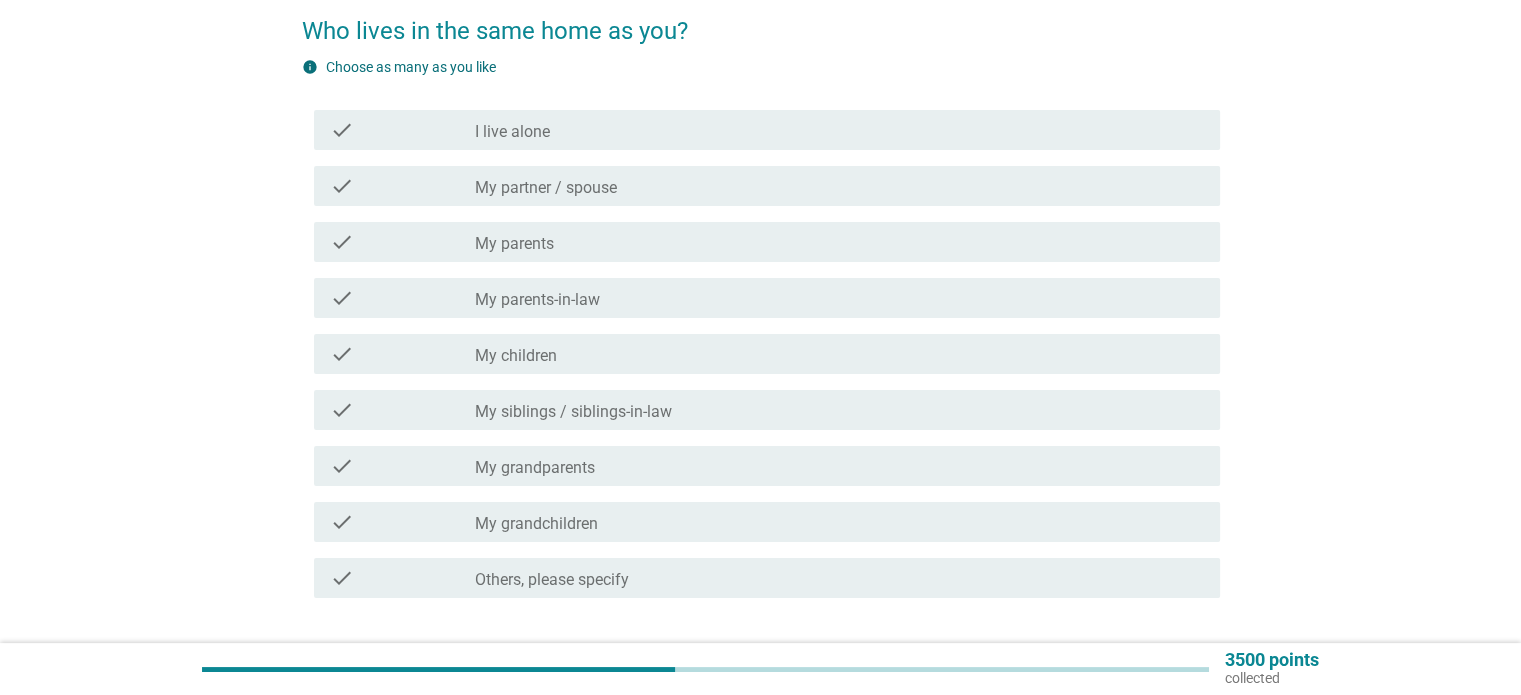 scroll, scrollTop: 200, scrollLeft: 0, axis: vertical 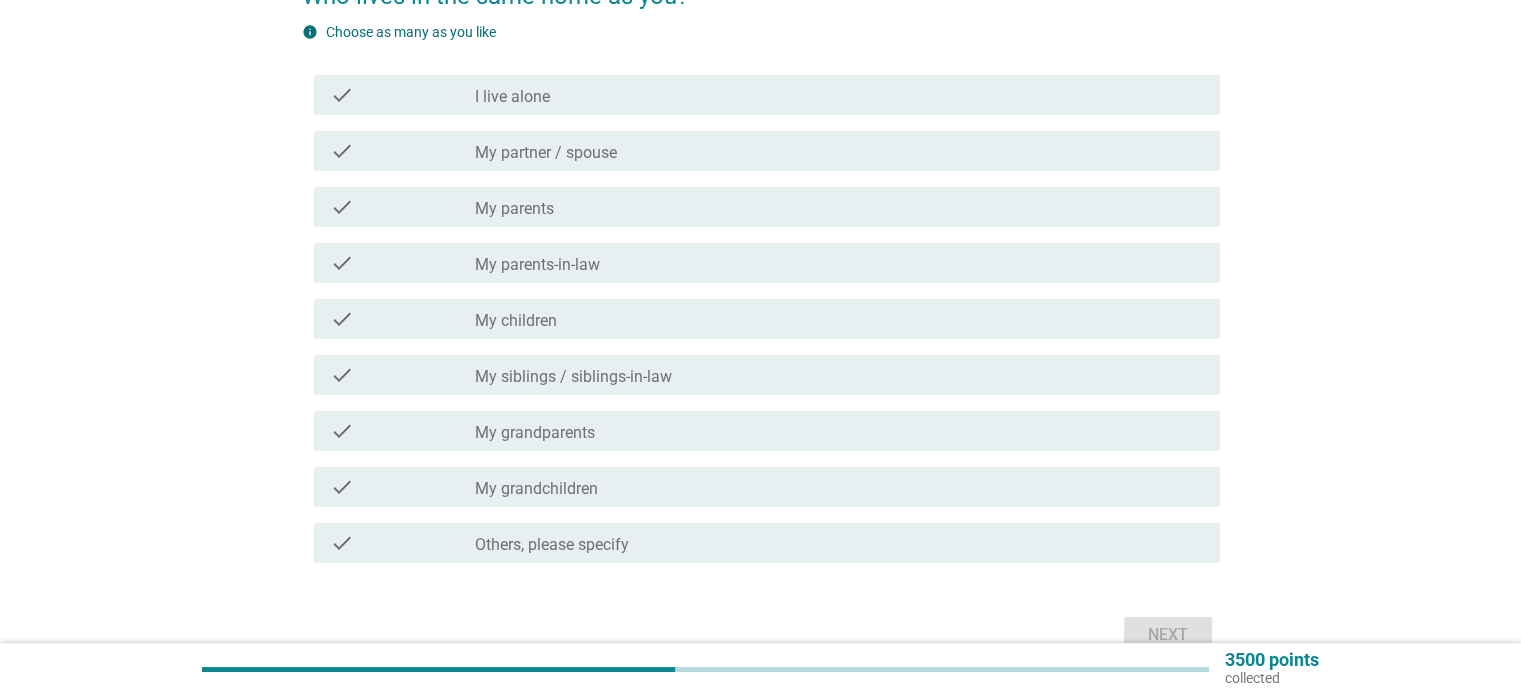 click on "check_box_outline_blank My parents" at bounding box center (839, 207) 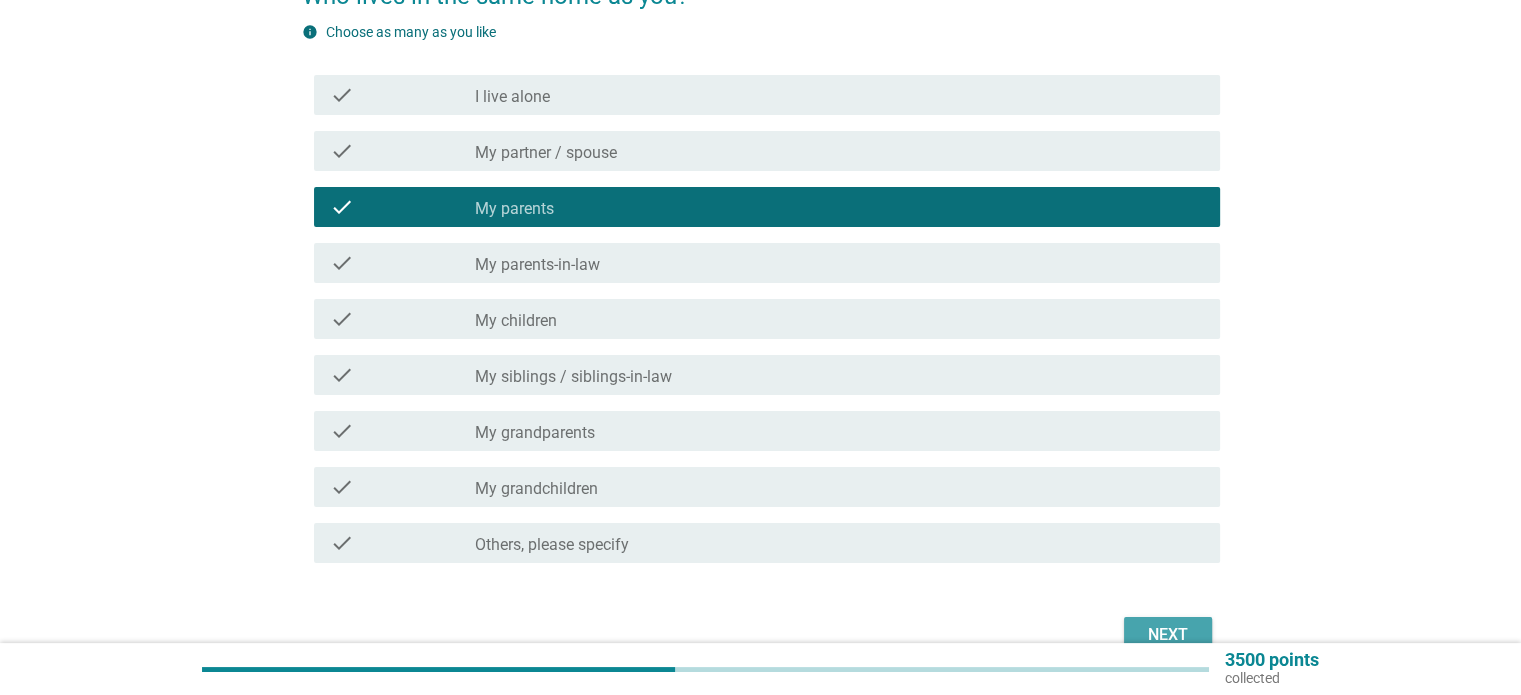 click on "Next" at bounding box center (1168, 635) 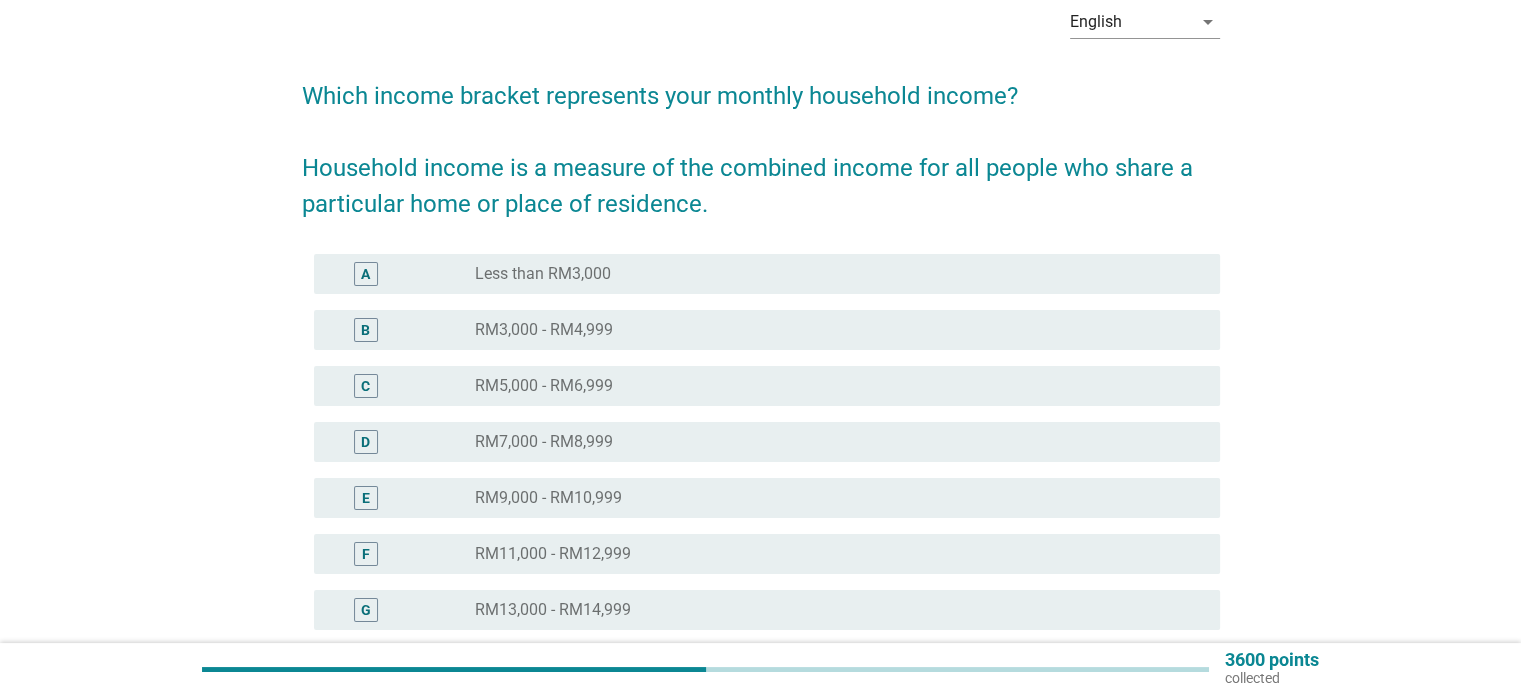 scroll, scrollTop: 200, scrollLeft: 0, axis: vertical 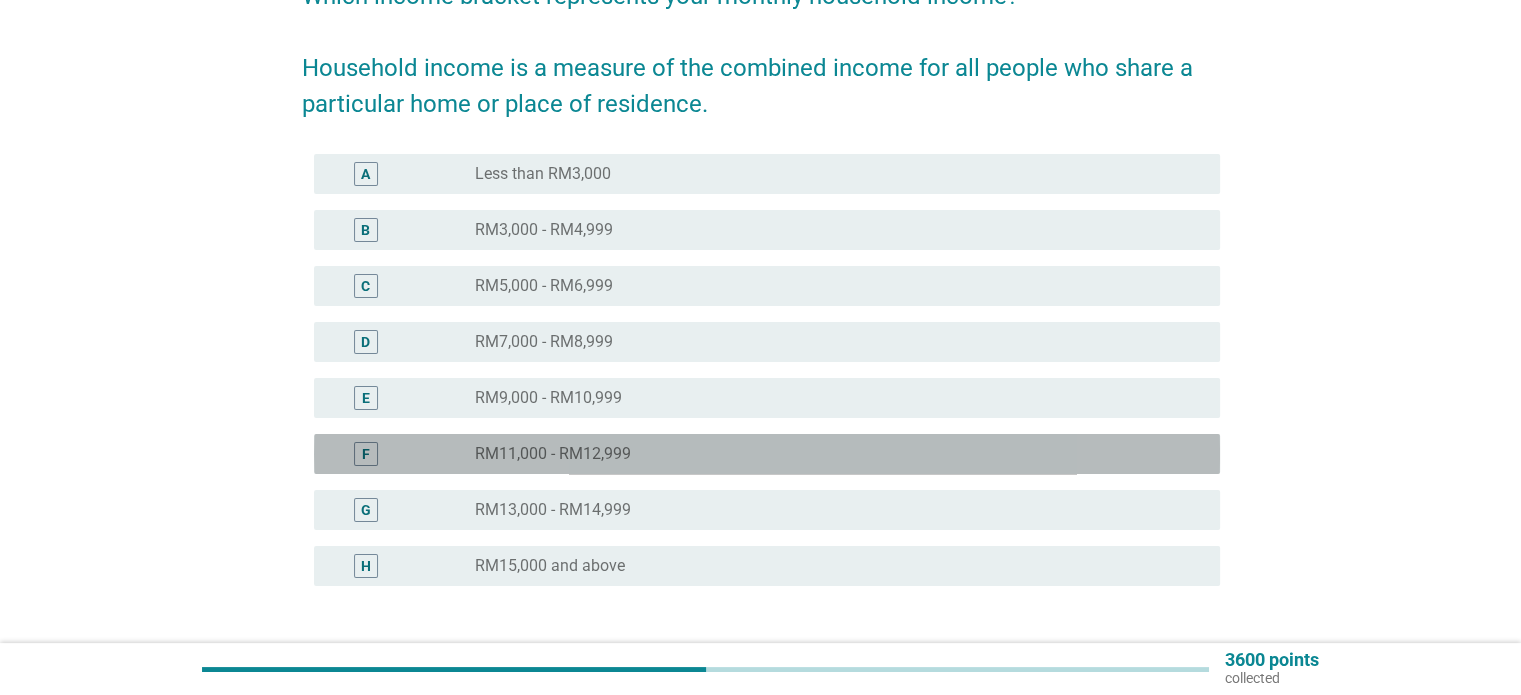 click on "radio_button_unchecked RM11,000 - RM12,999" at bounding box center [831, 454] 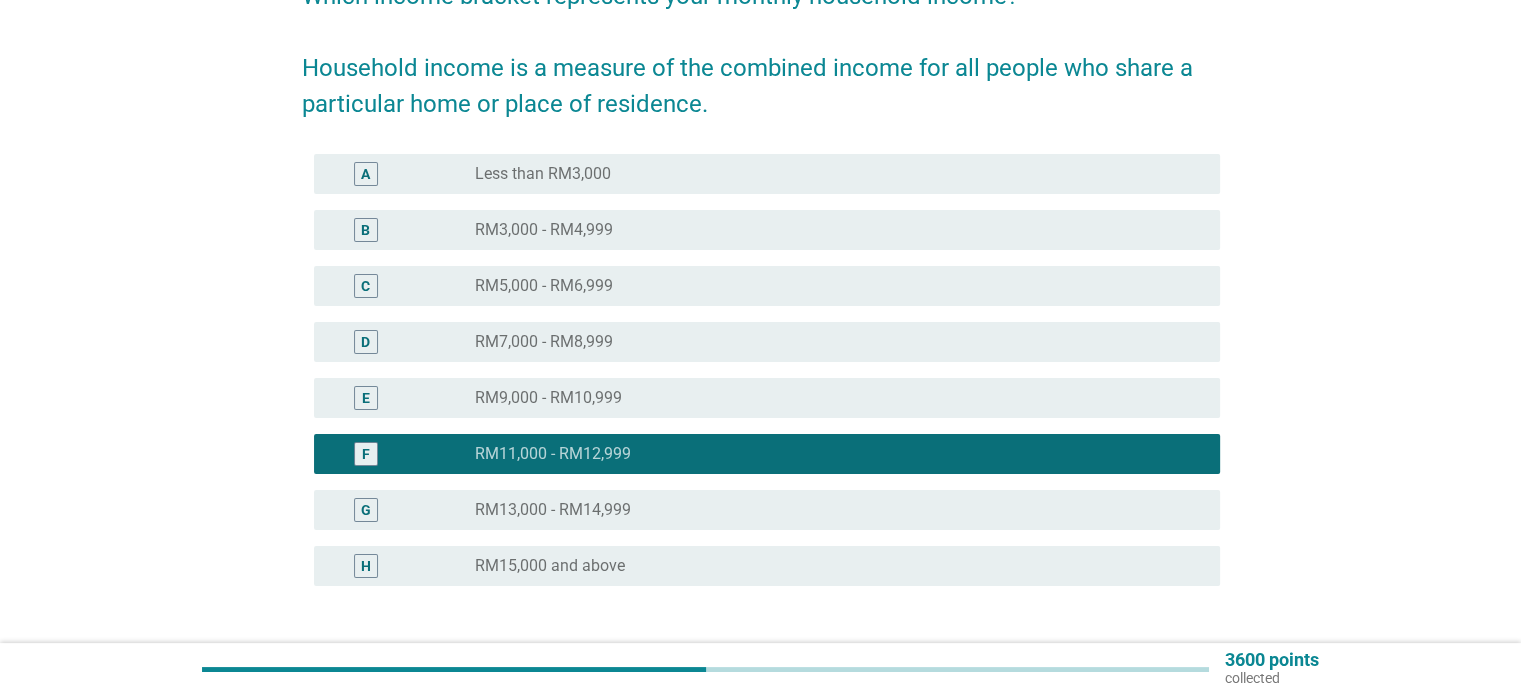 click on "radio_button_unchecked RM9,000 - RM10,999" at bounding box center (831, 398) 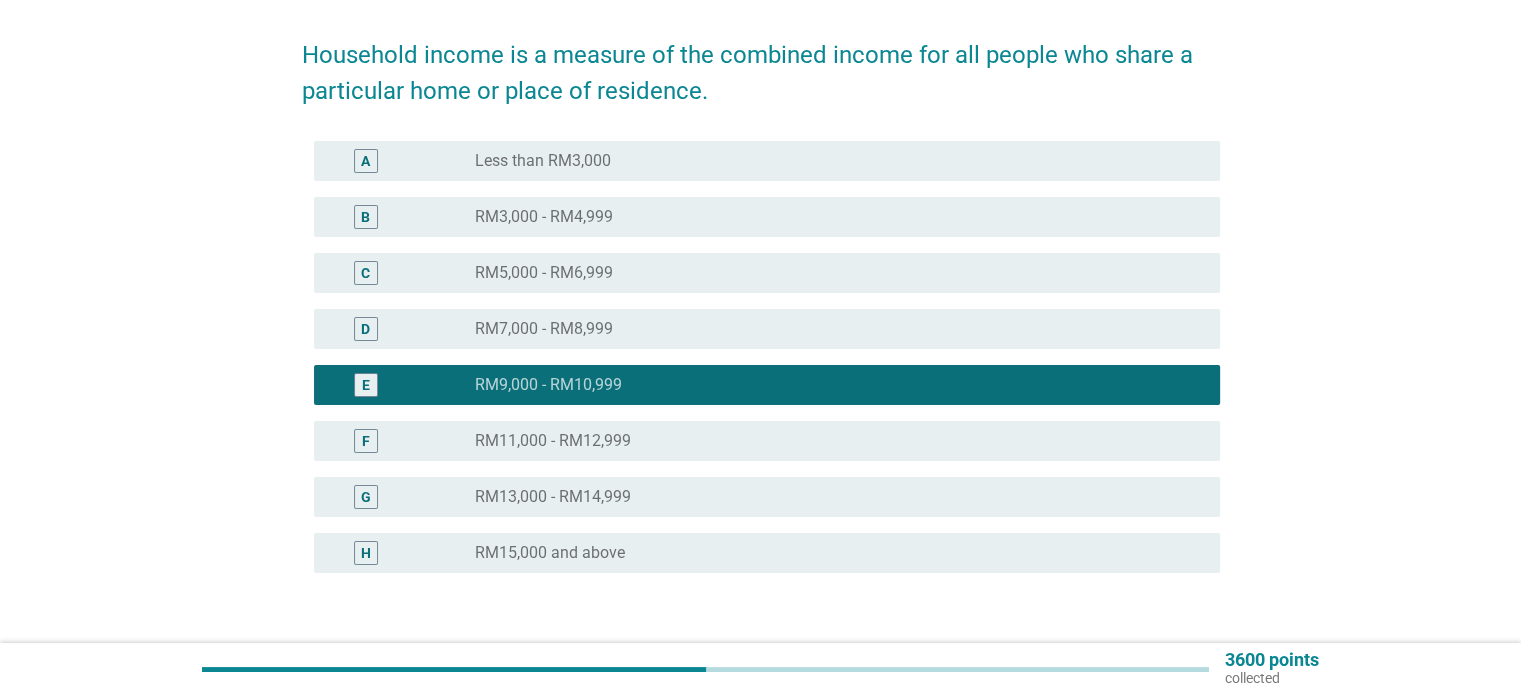 scroll, scrollTop: 300, scrollLeft: 0, axis: vertical 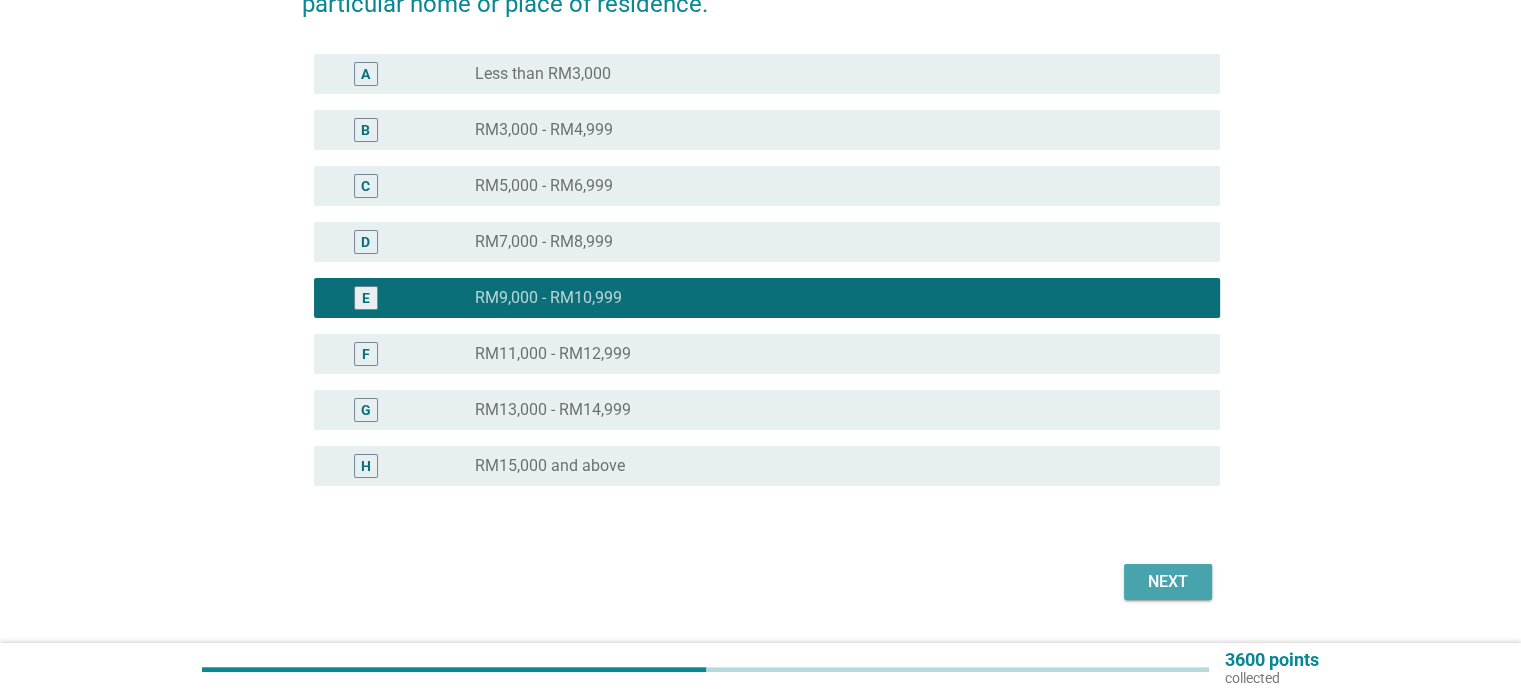 click on "Next" at bounding box center (1168, 582) 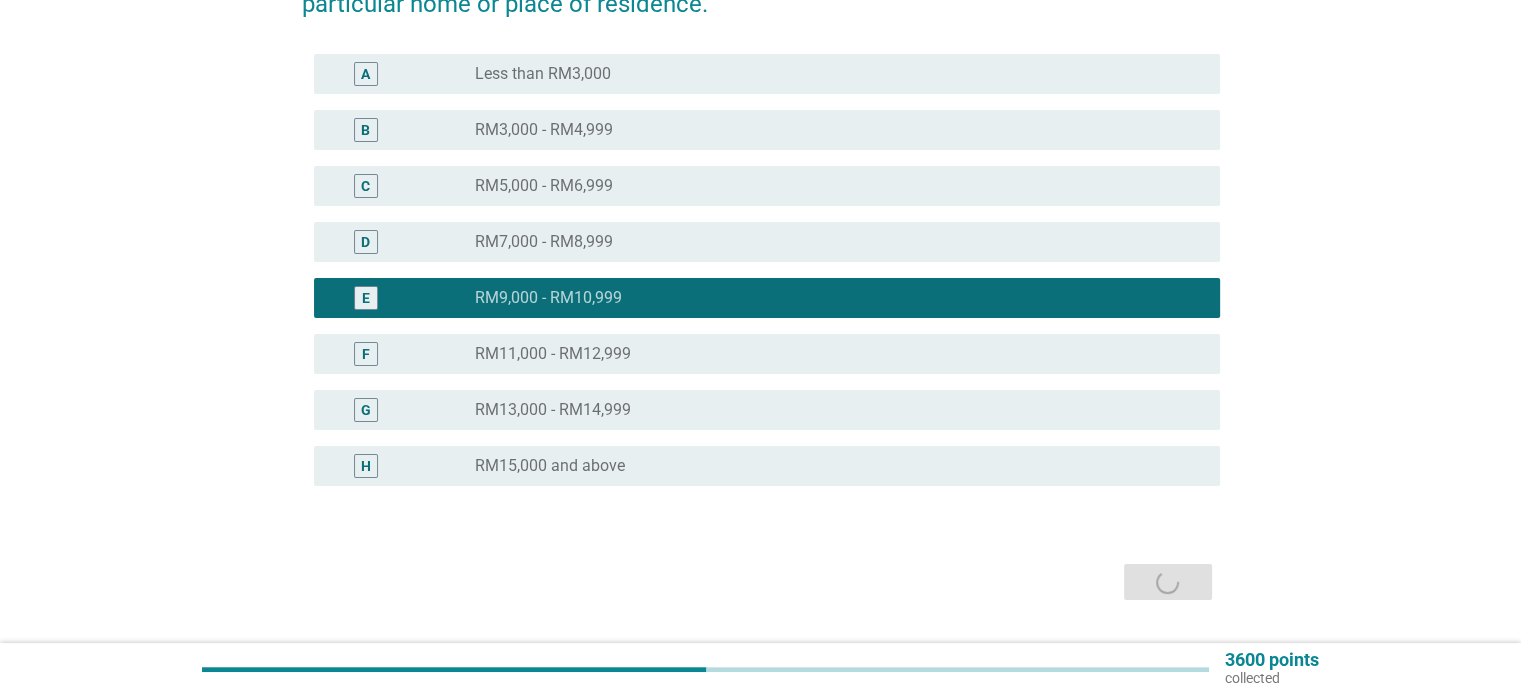 scroll, scrollTop: 0, scrollLeft: 0, axis: both 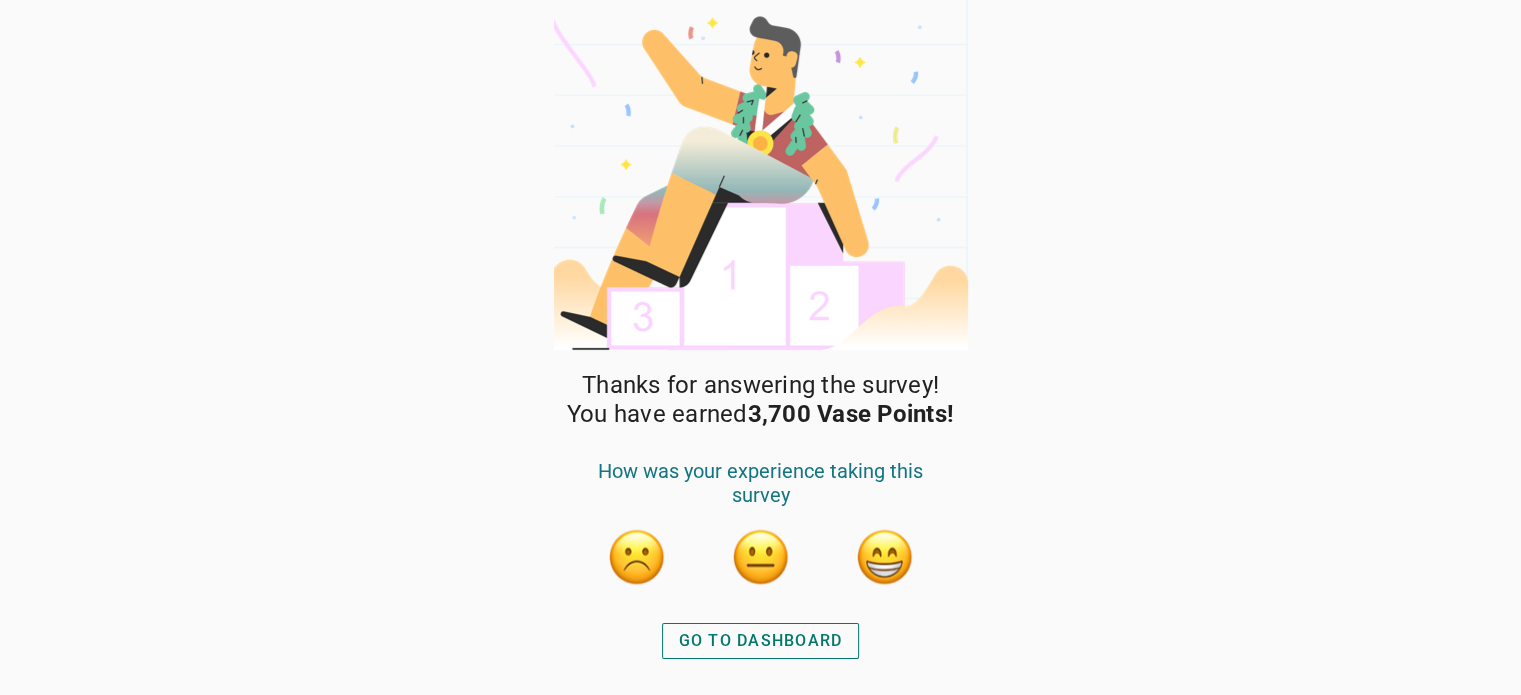 click at bounding box center (885, 557) 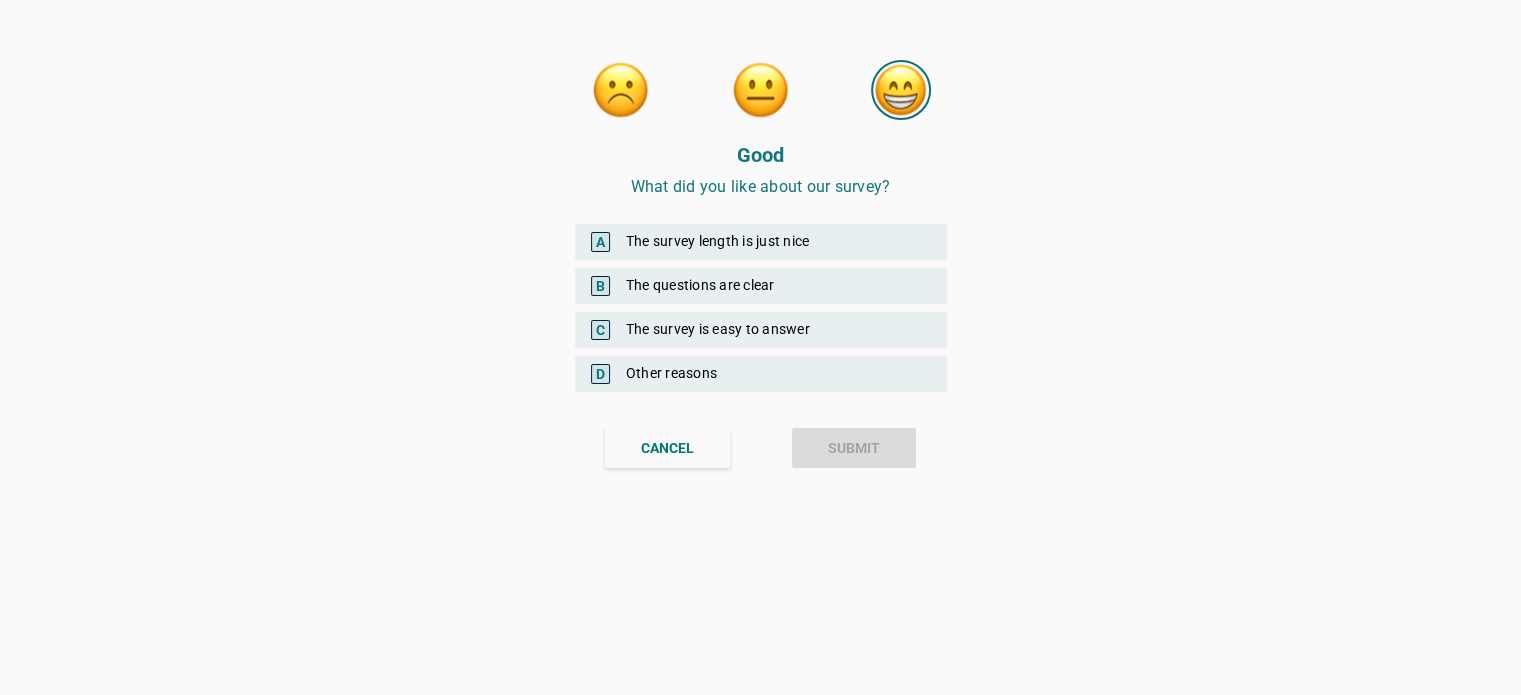 click on "B
The questions are clear" at bounding box center [761, 286] 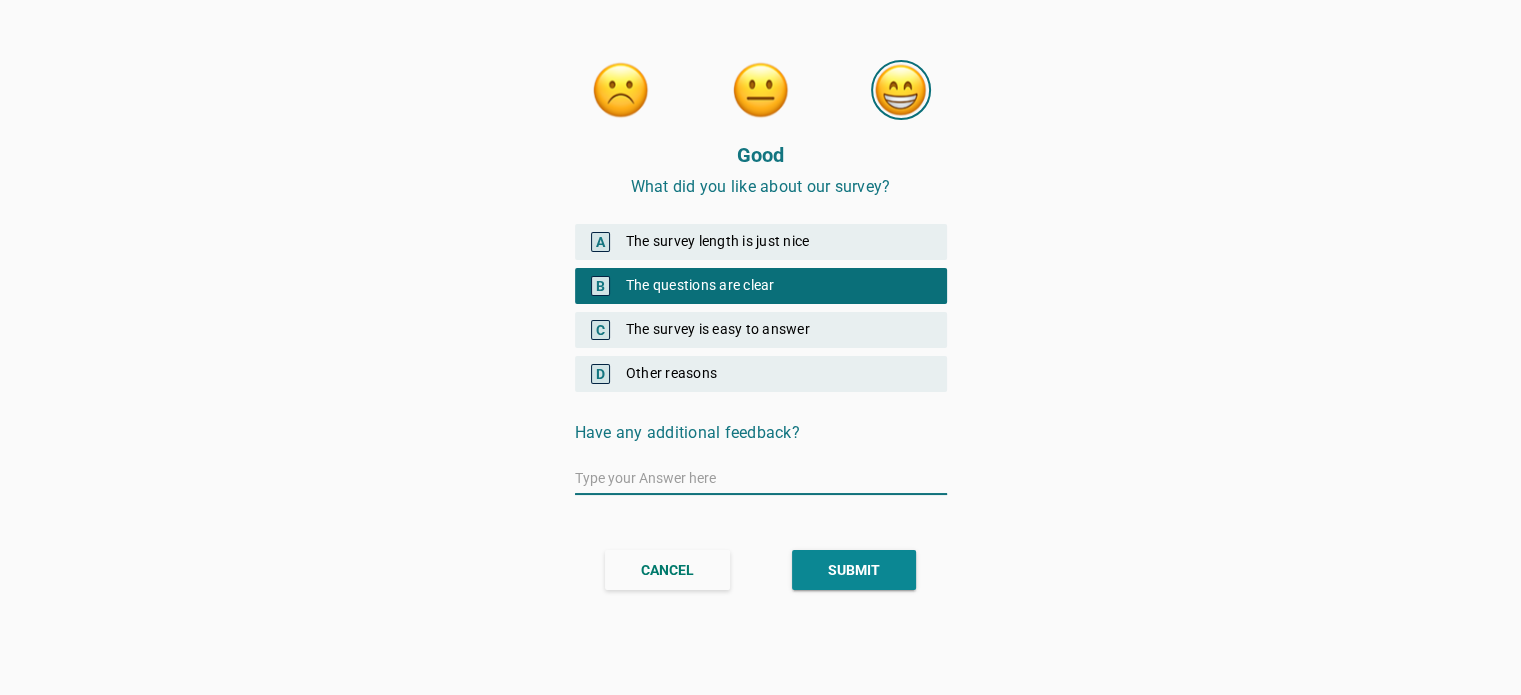 click on "SUBMIT" at bounding box center (854, 570) 